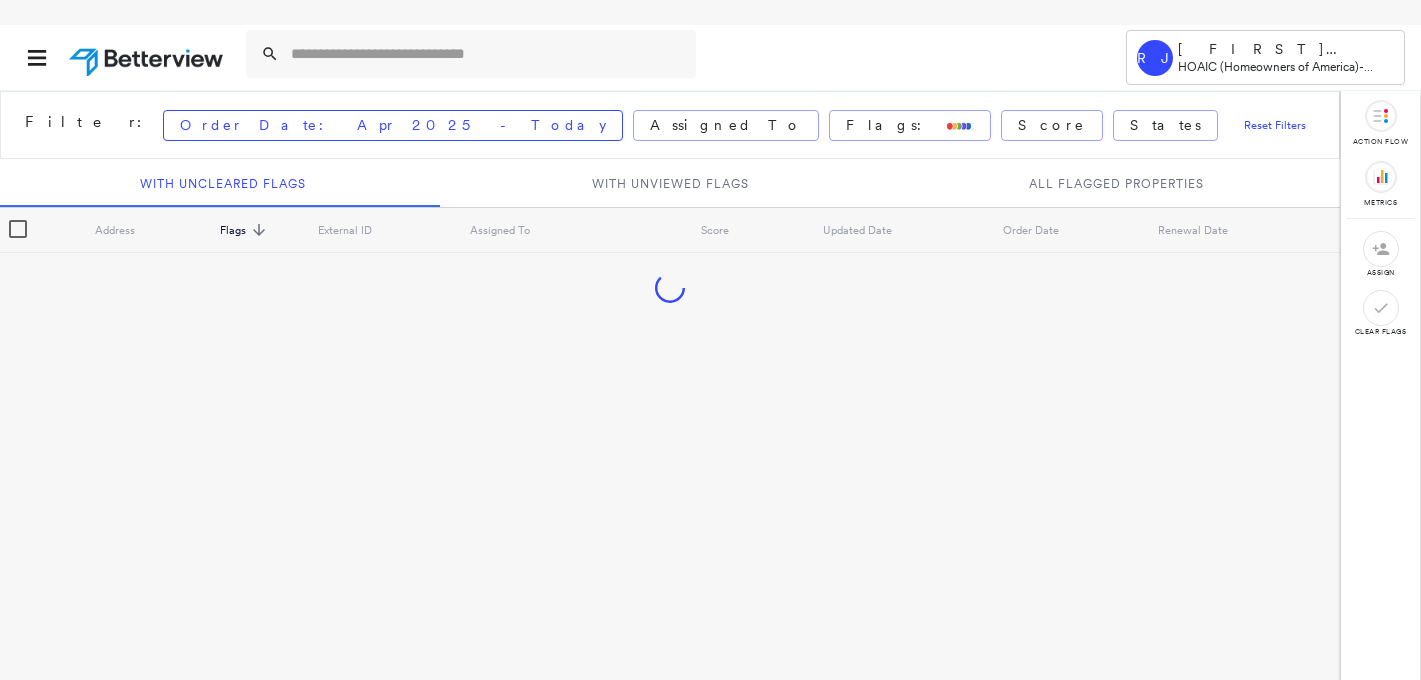 scroll, scrollTop: 0, scrollLeft: 0, axis: both 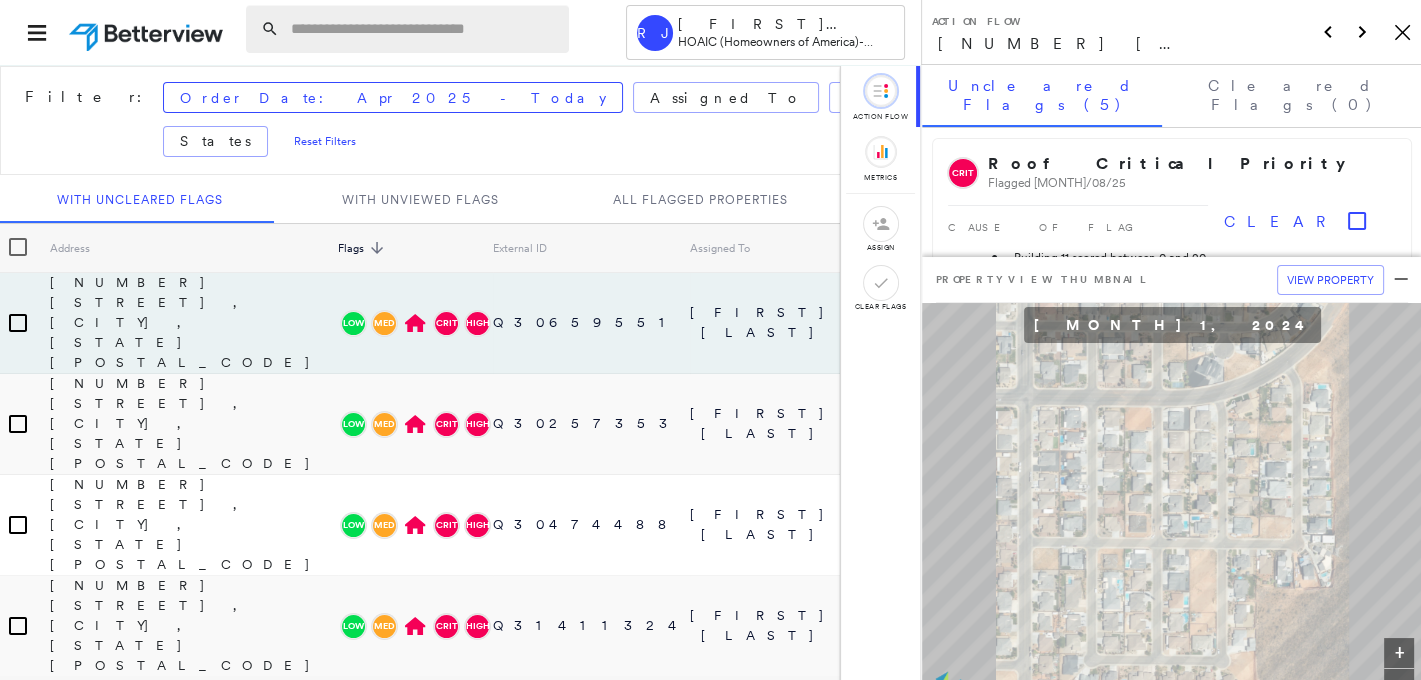 click at bounding box center (424, 29) 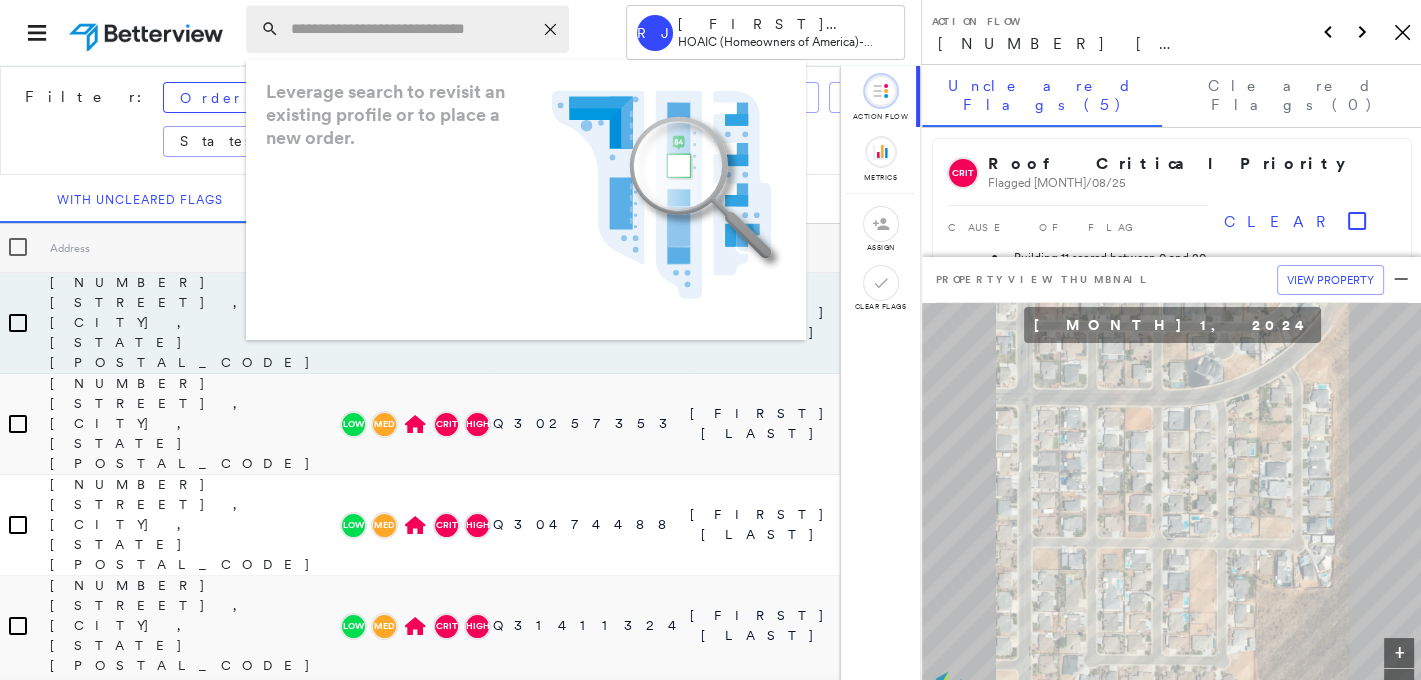 paste on "**********" 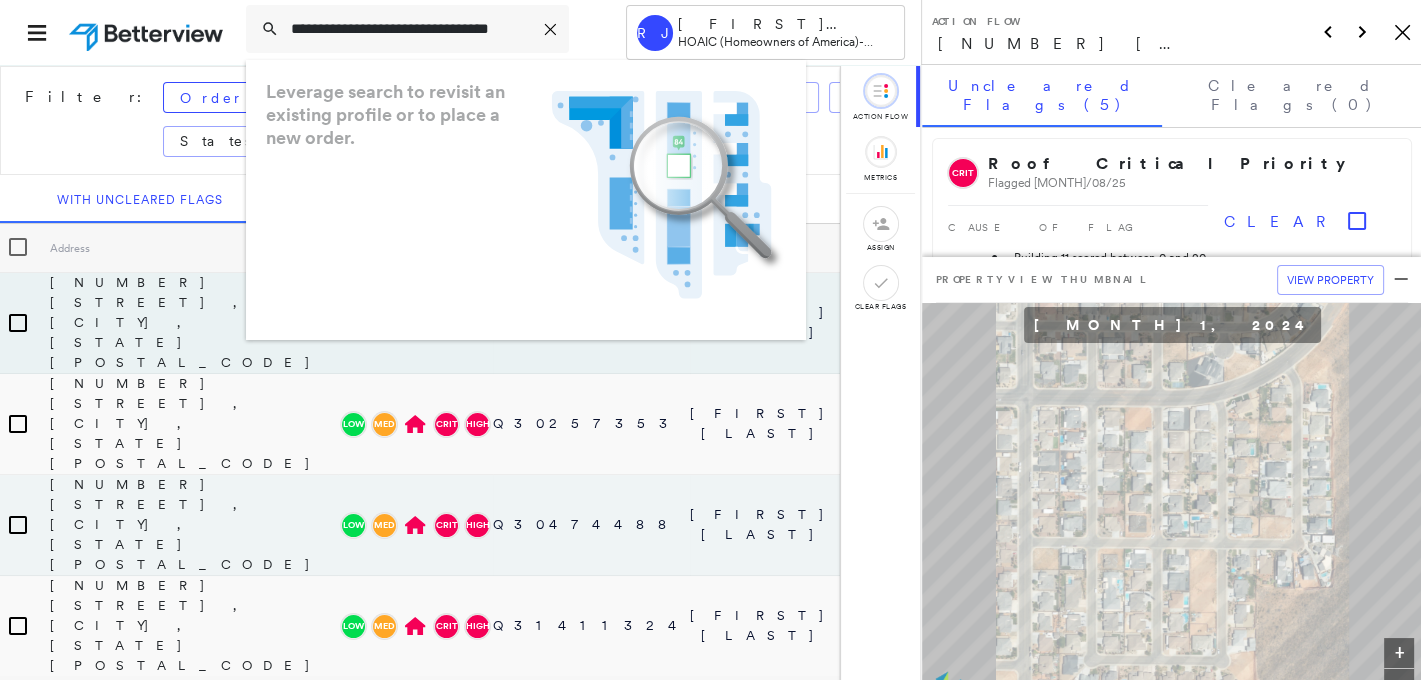 scroll, scrollTop: 0, scrollLeft: 25, axis: horizontal 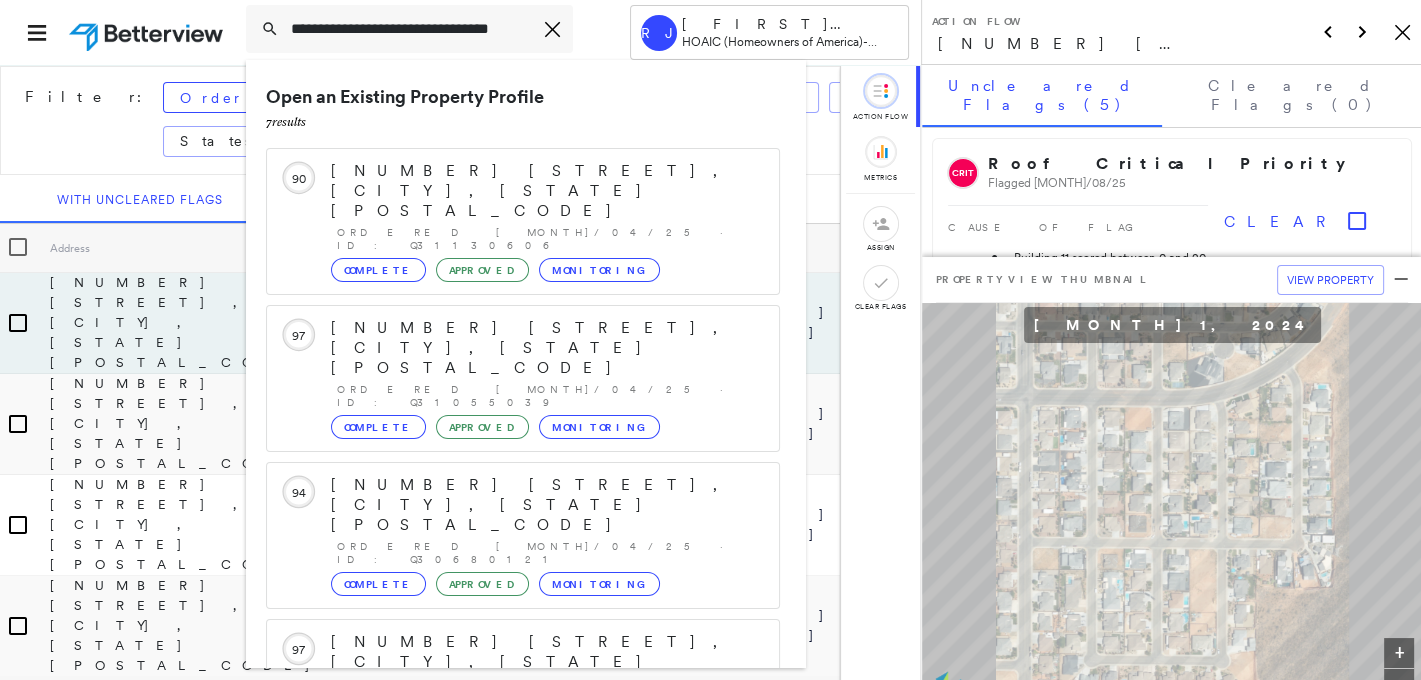 type on "**********" 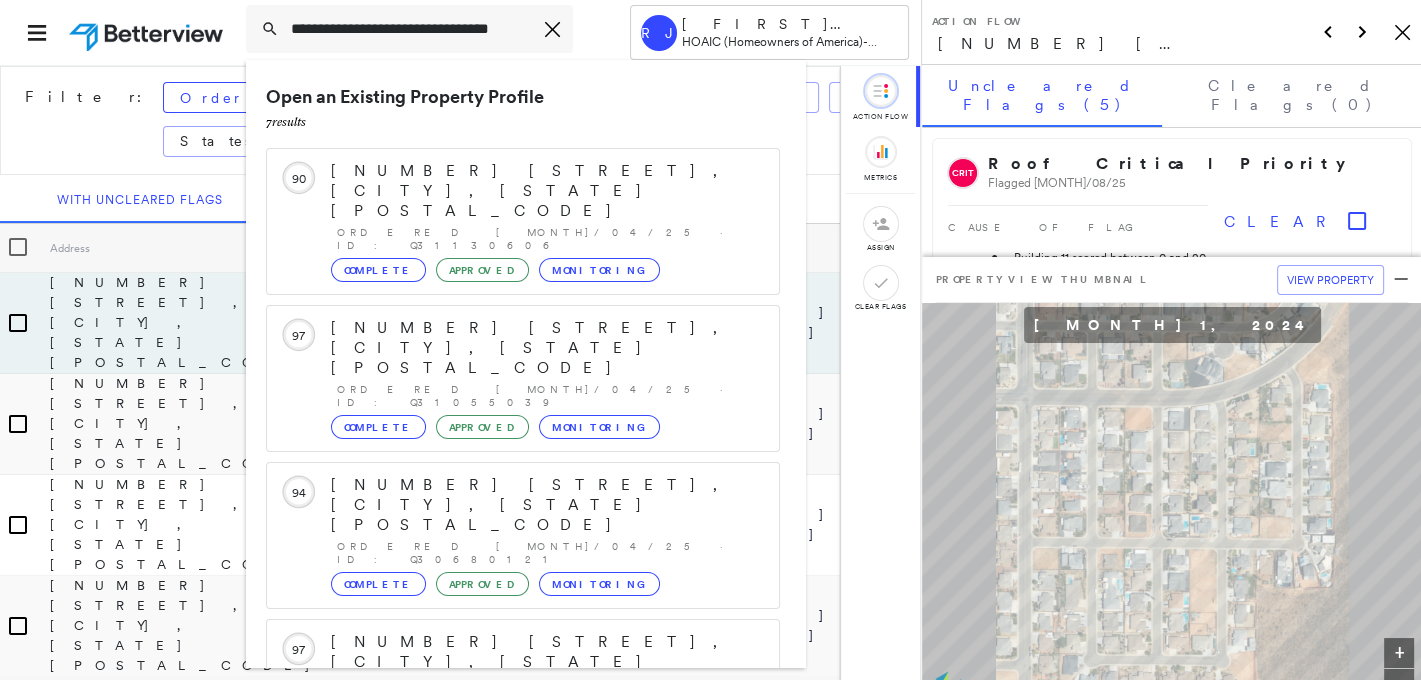 scroll, scrollTop: 0, scrollLeft: 0, axis: both 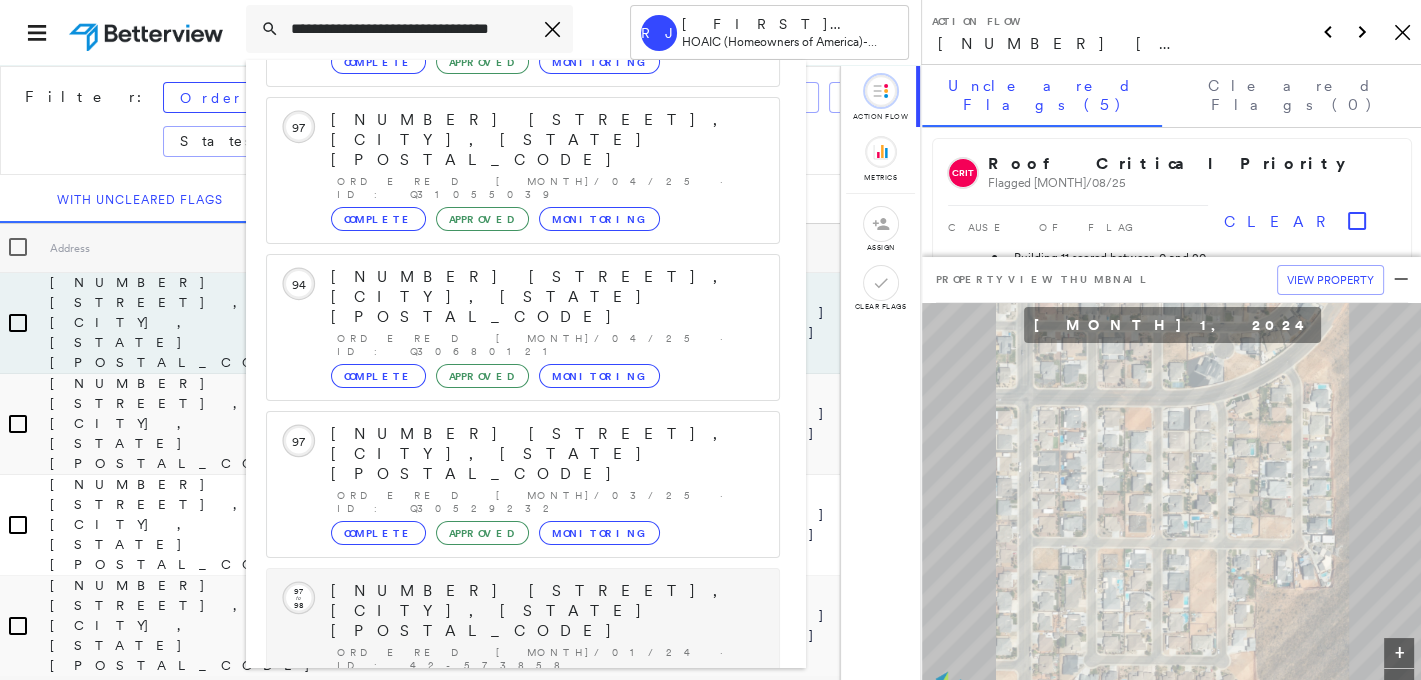 click on "[NUMBER] [STREET], [CITY], [STATE] [POSTAL_CODE]" at bounding box center (545, 611) 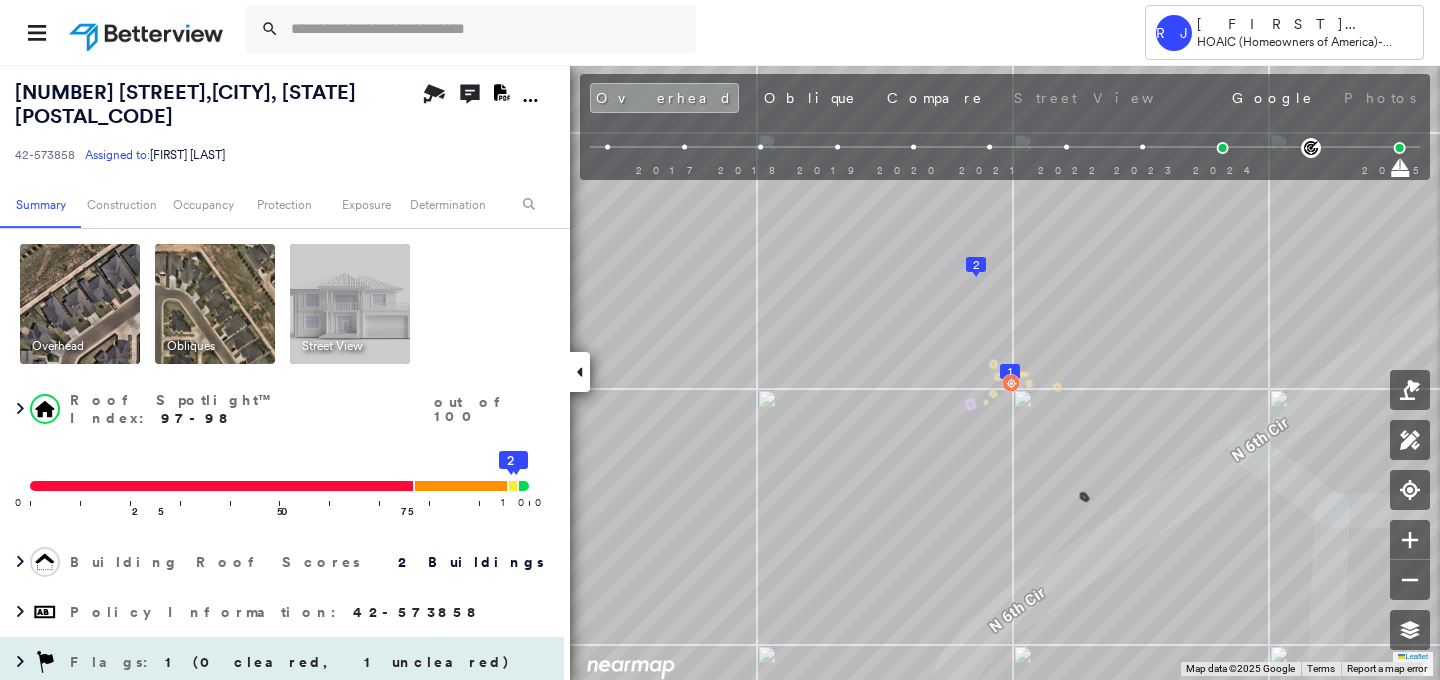 click on "1 (0 cleared, 1 uncleared)" at bounding box center [338, 662] 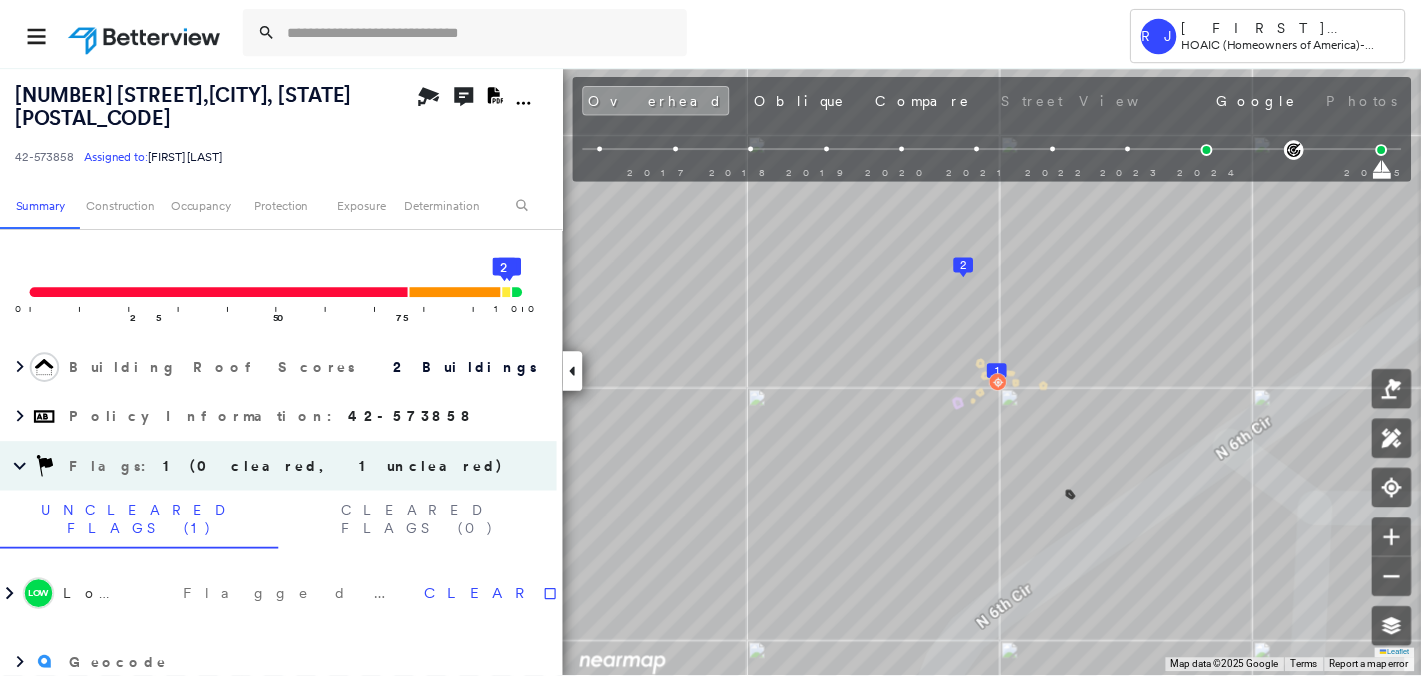 scroll, scrollTop: 204, scrollLeft: 0, axis: vertical 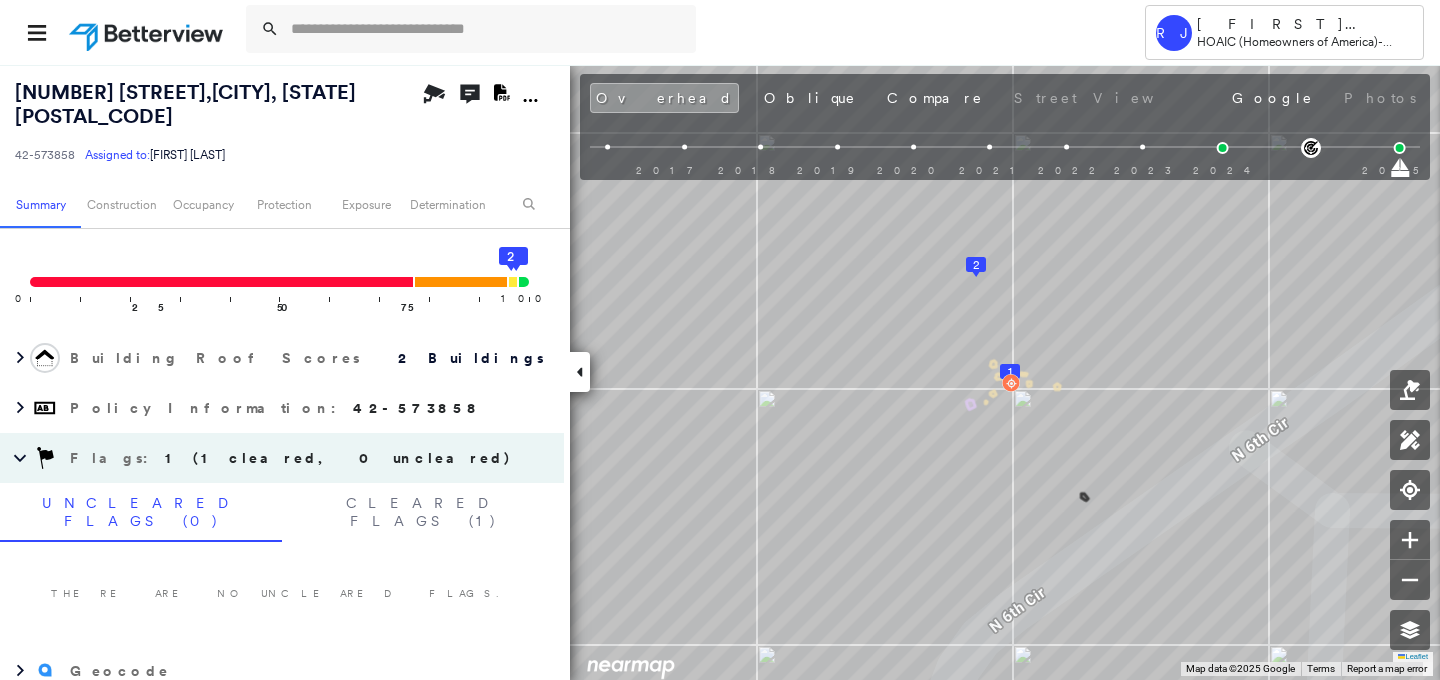 click at bounding box center [148, 32] 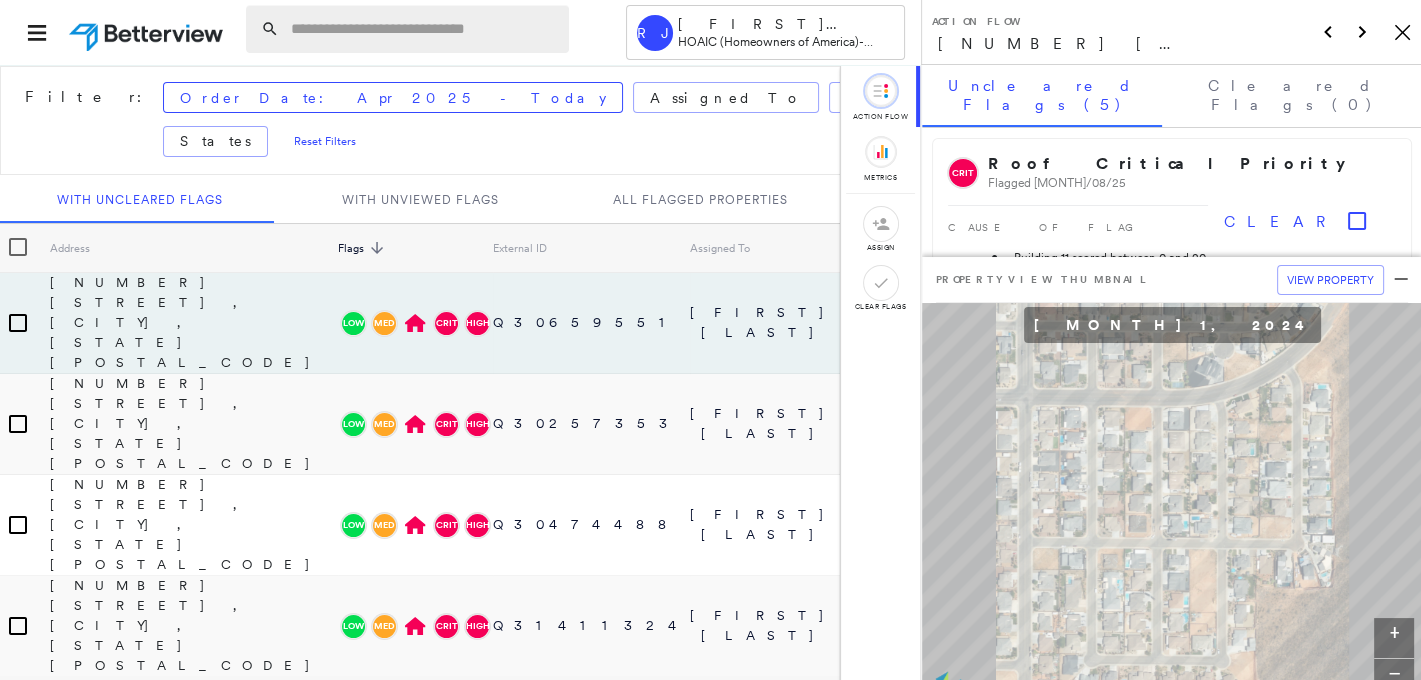 click at bounding box center [424, 29] 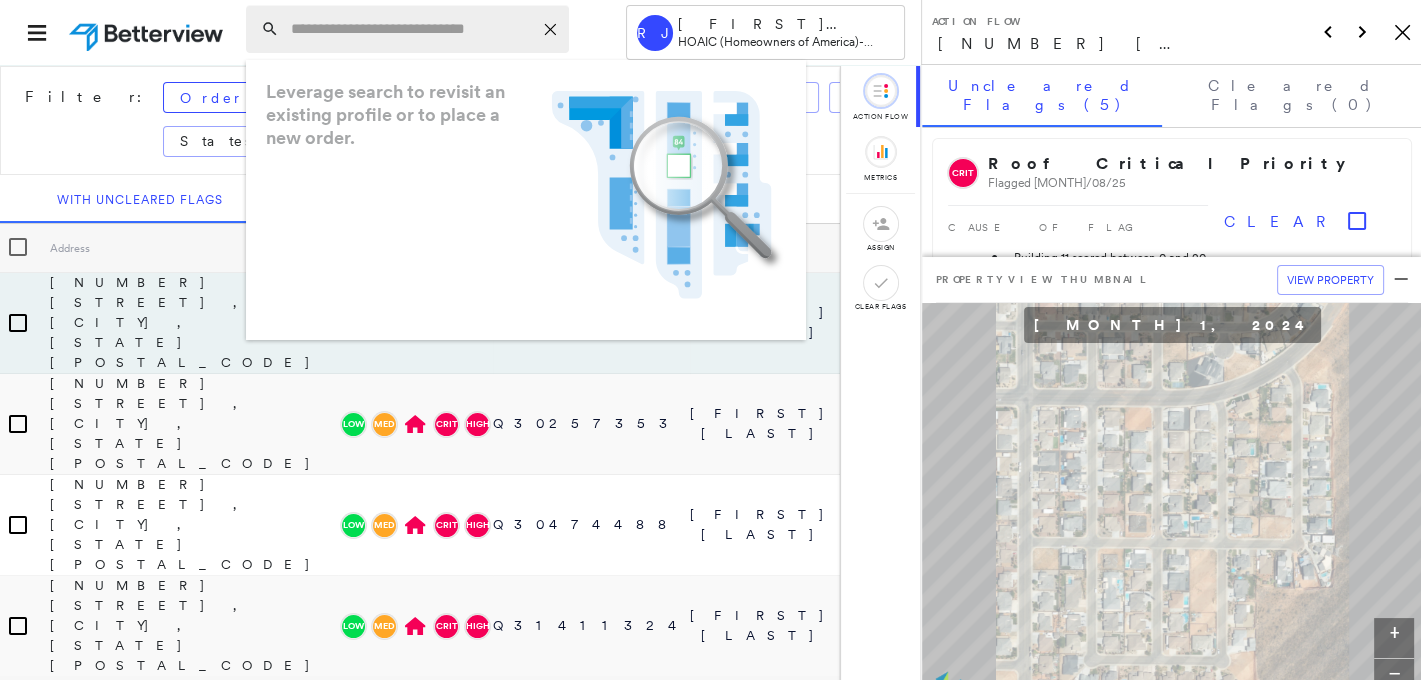 paste on "**********" 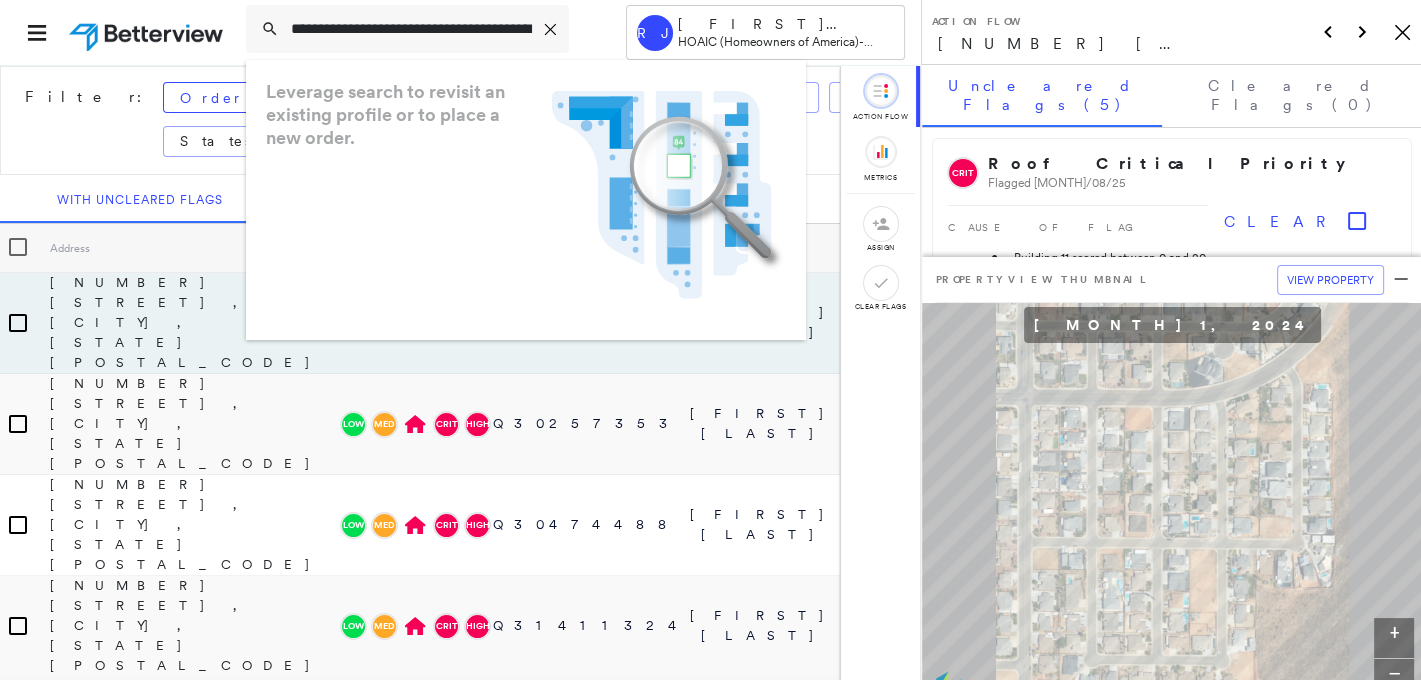 scroll, scrollTop: 0, scrollLeft: 109, axis: horizontal 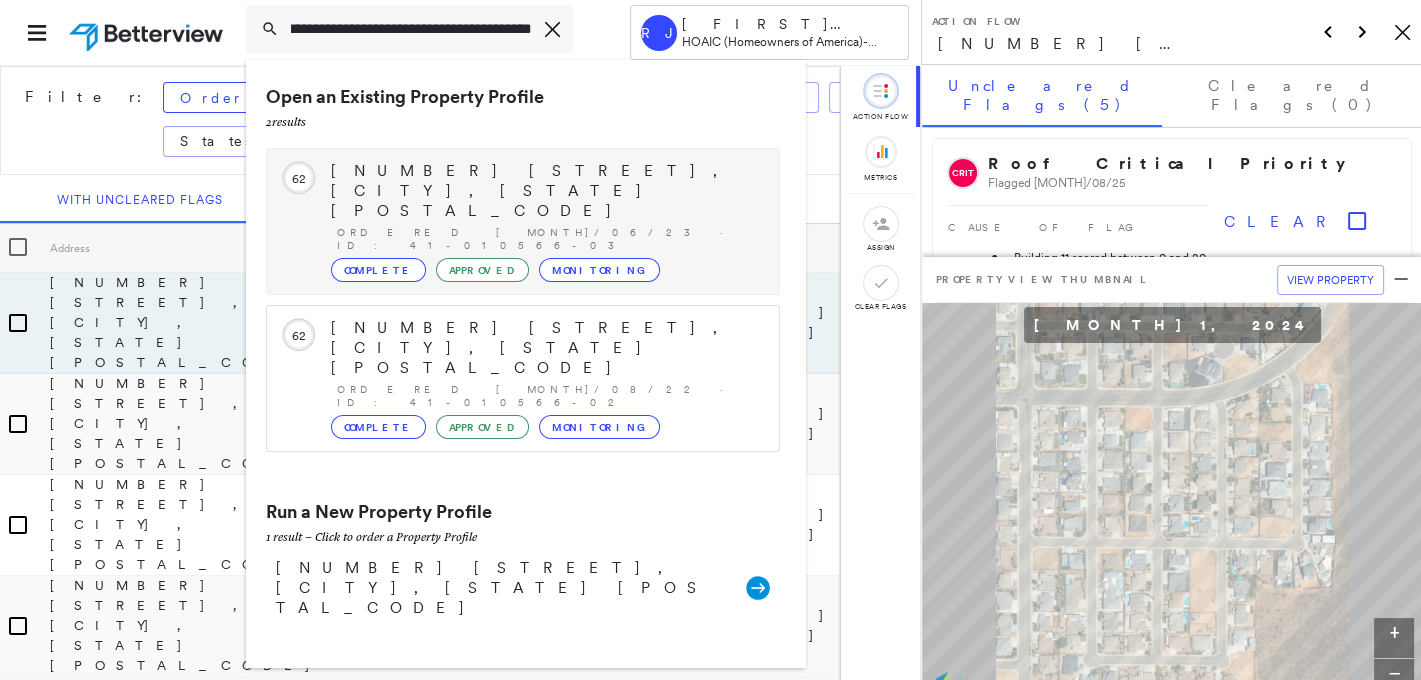 type on "**********" 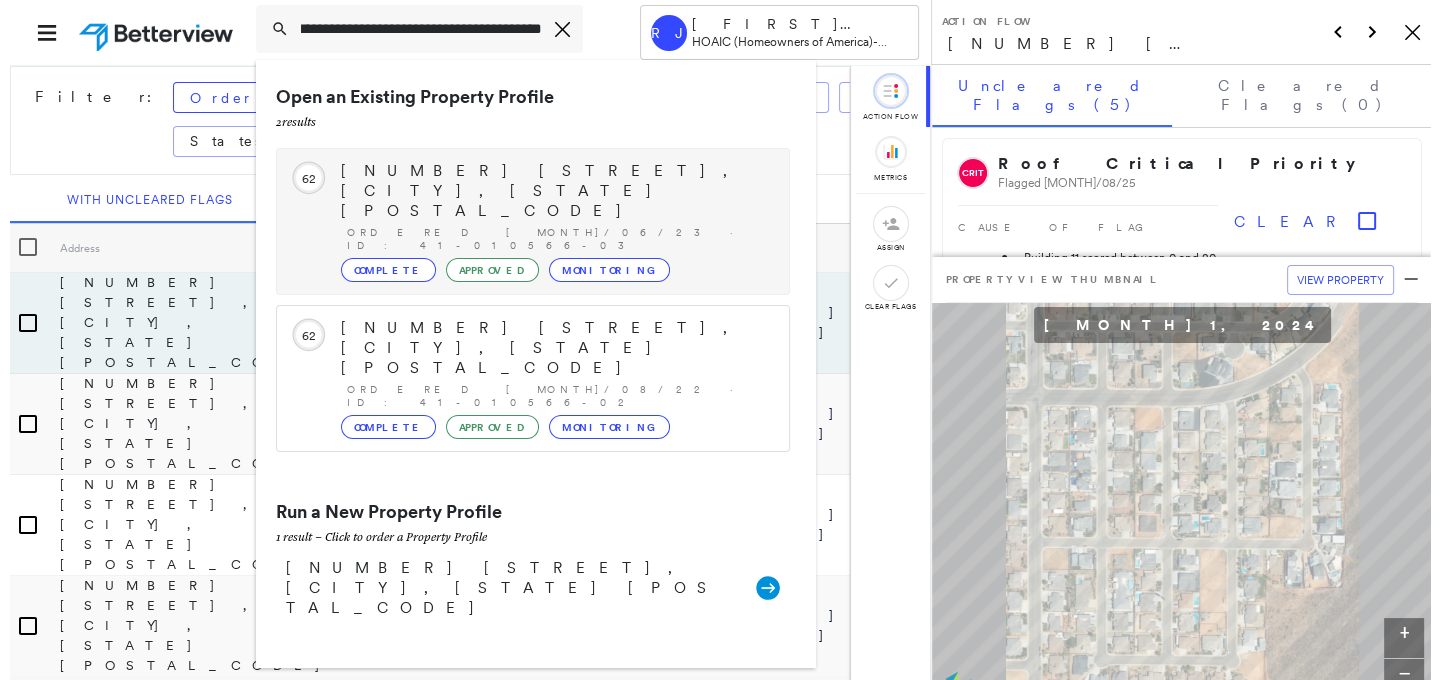 scroll, scrollTop: 0, scrollLeft: 0, axis: both 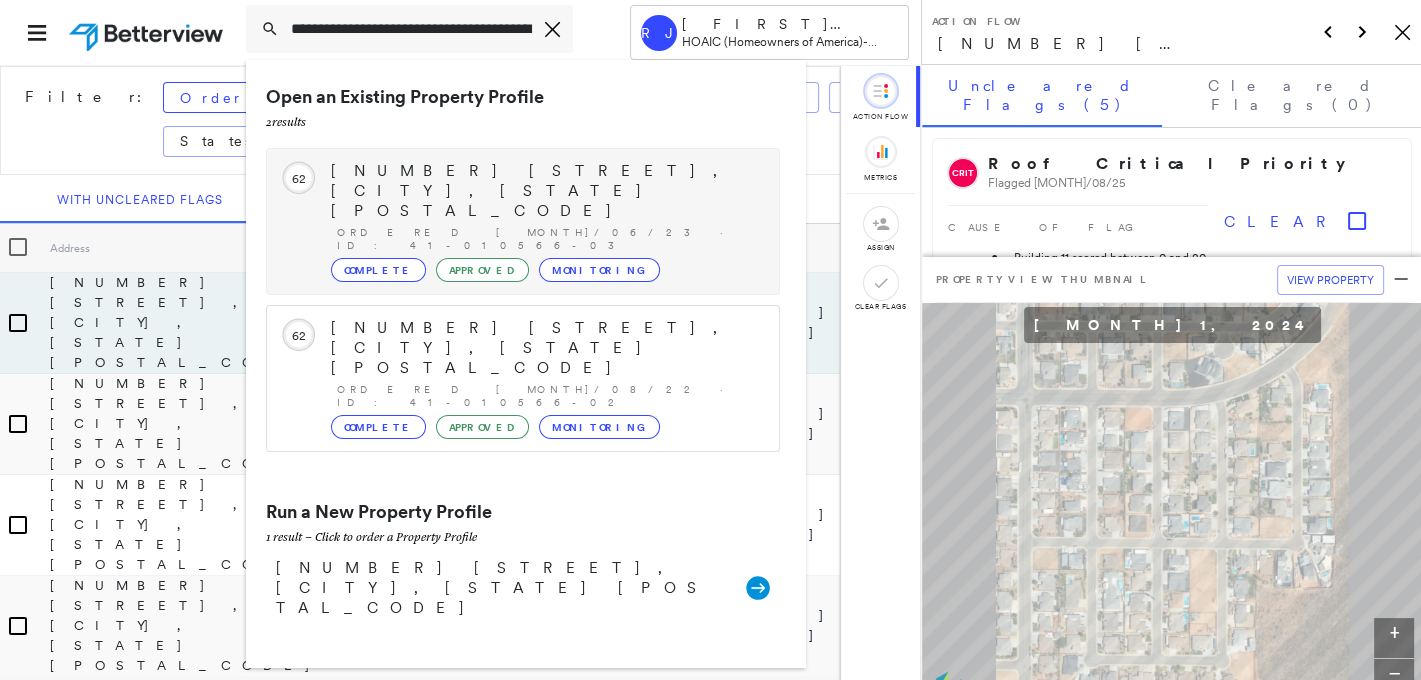 click on "[NUMBER] [STREET], [CITY], [STATE] [POSTAL_CODE]" at bounding box center [545, 191] 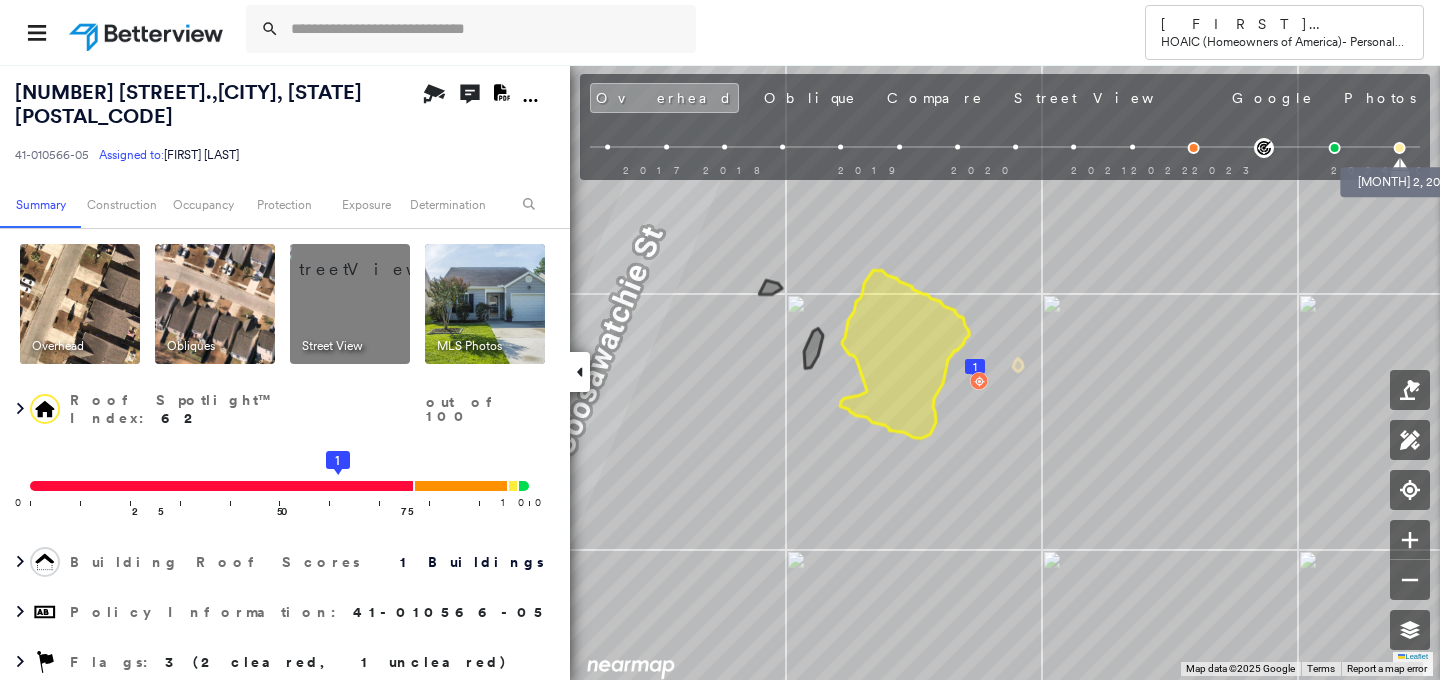 click at bounding box center (1400, 148) 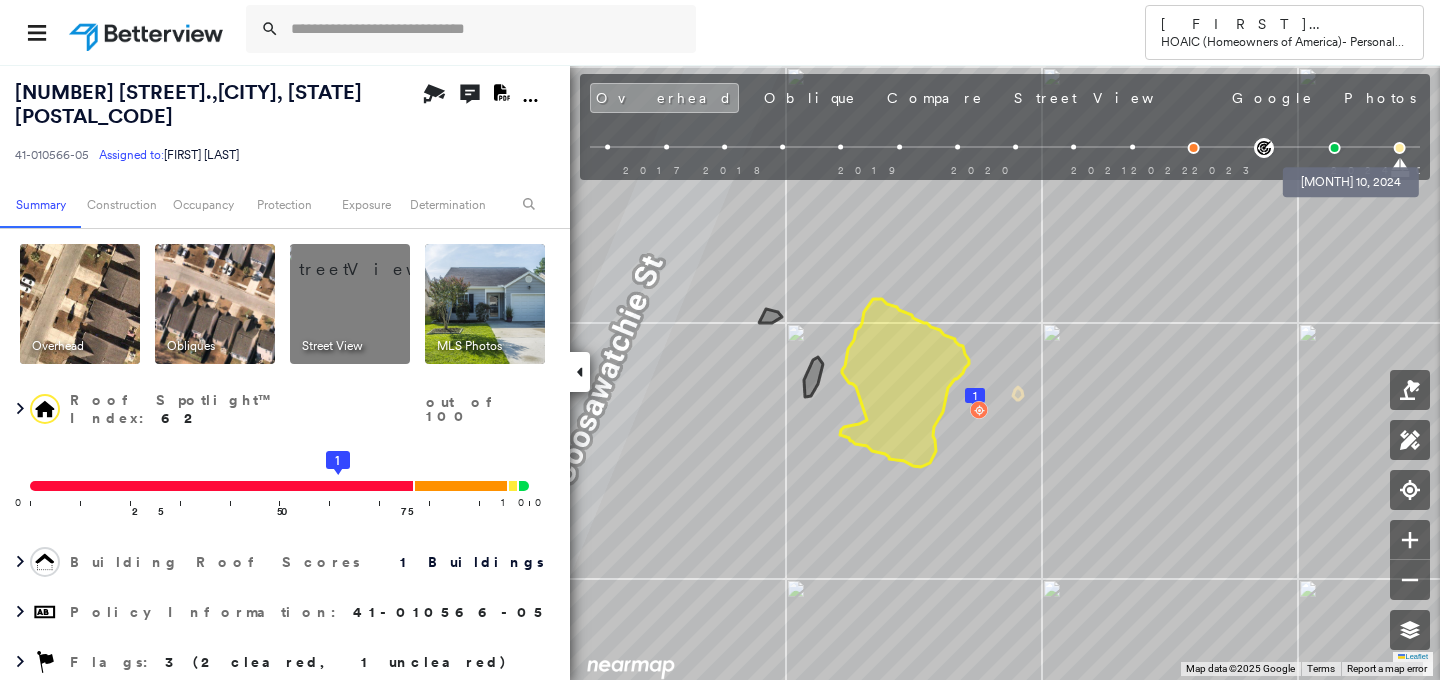 click at bounding box center (1334, 148) 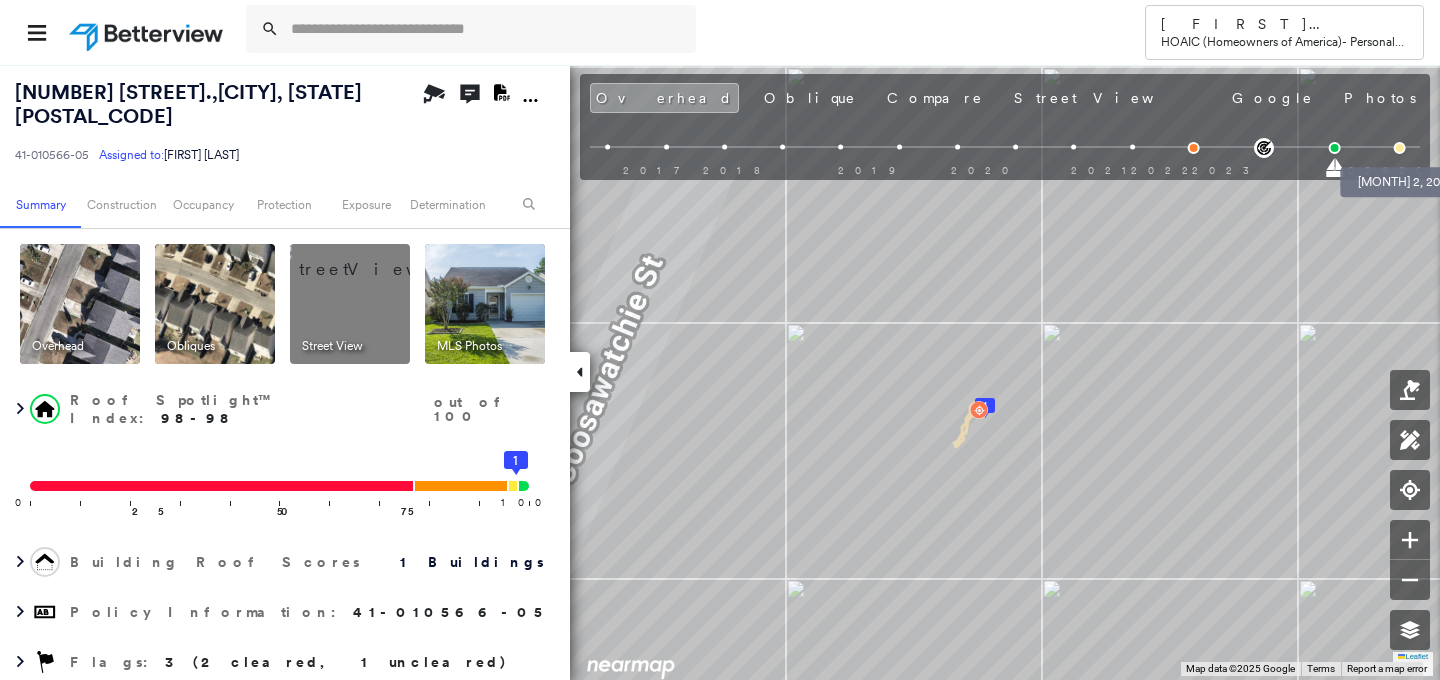 click at bounding box center [1400, 148] 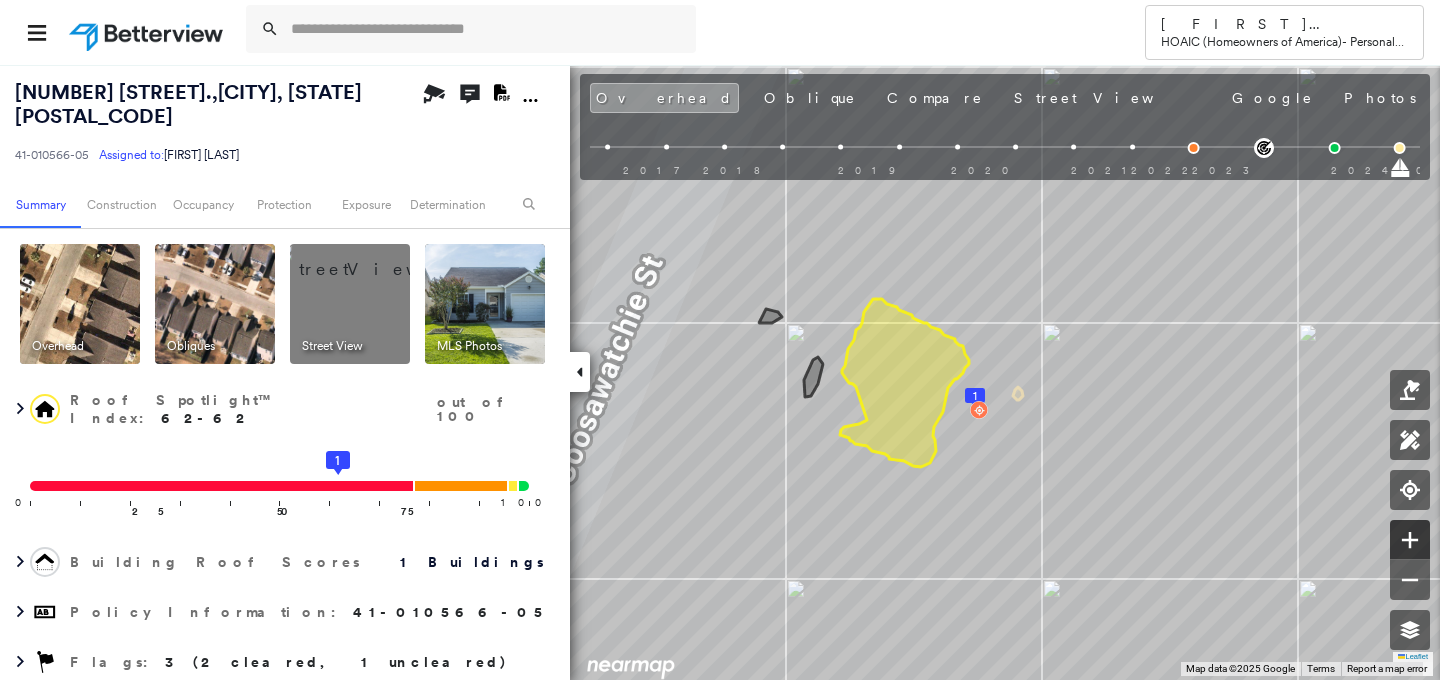 click 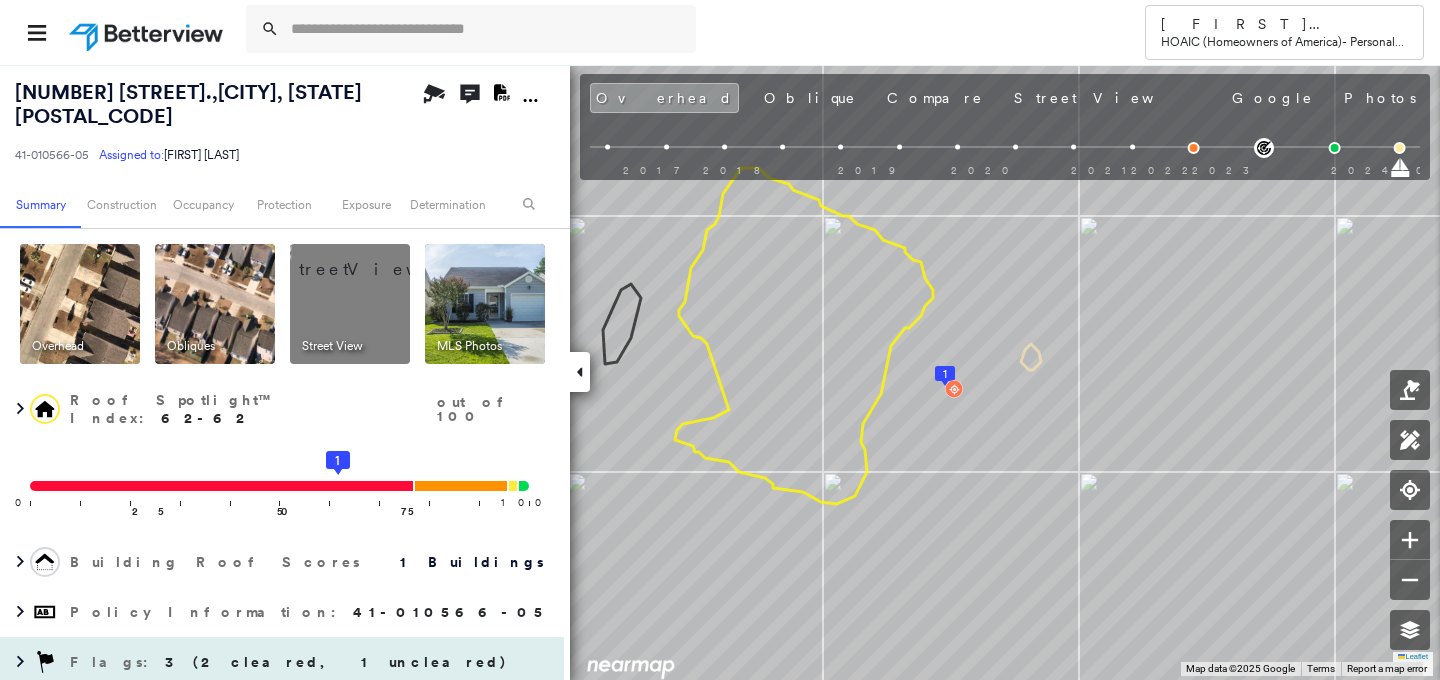 drag, startPoint x: 210, startPoint y: 647, endPoint x: 341, endPoint y: 548, distance: 164.2011 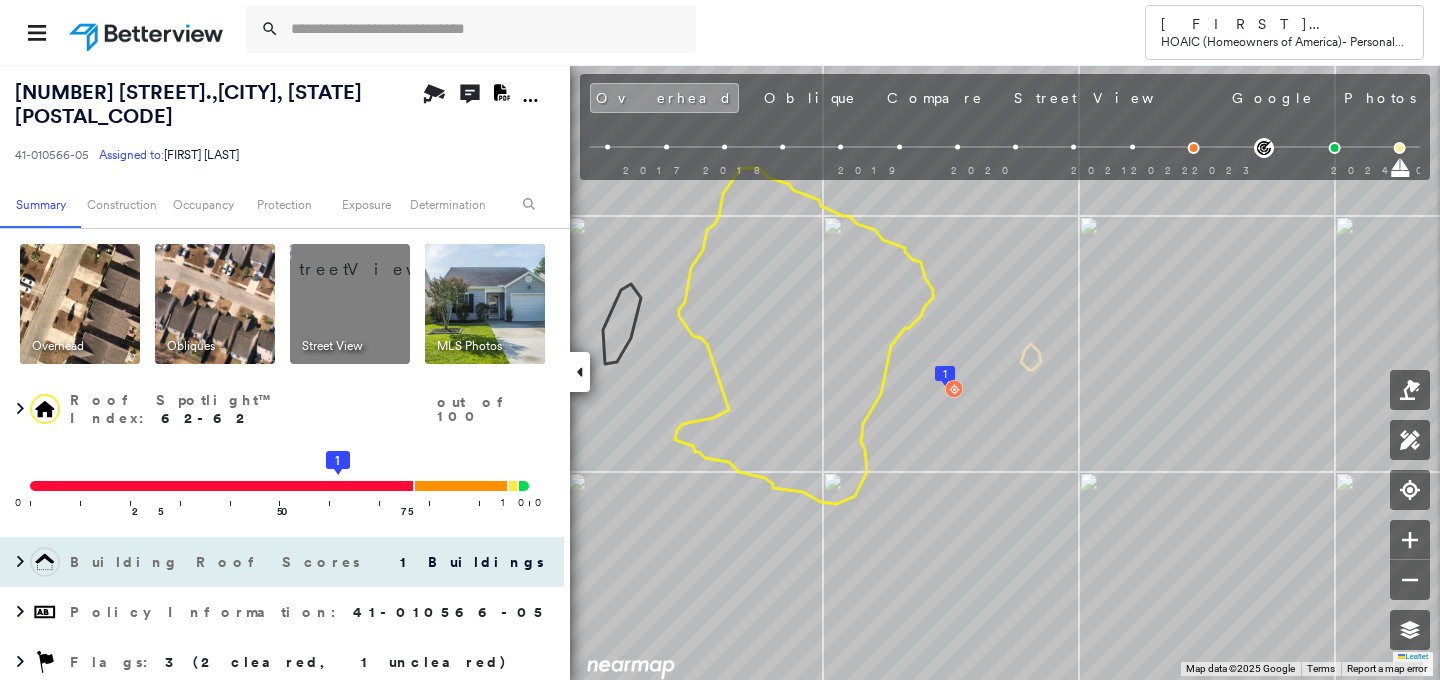 click on "3 (2 cleared, 1 uncleared)" at bounding box center [336, 662] 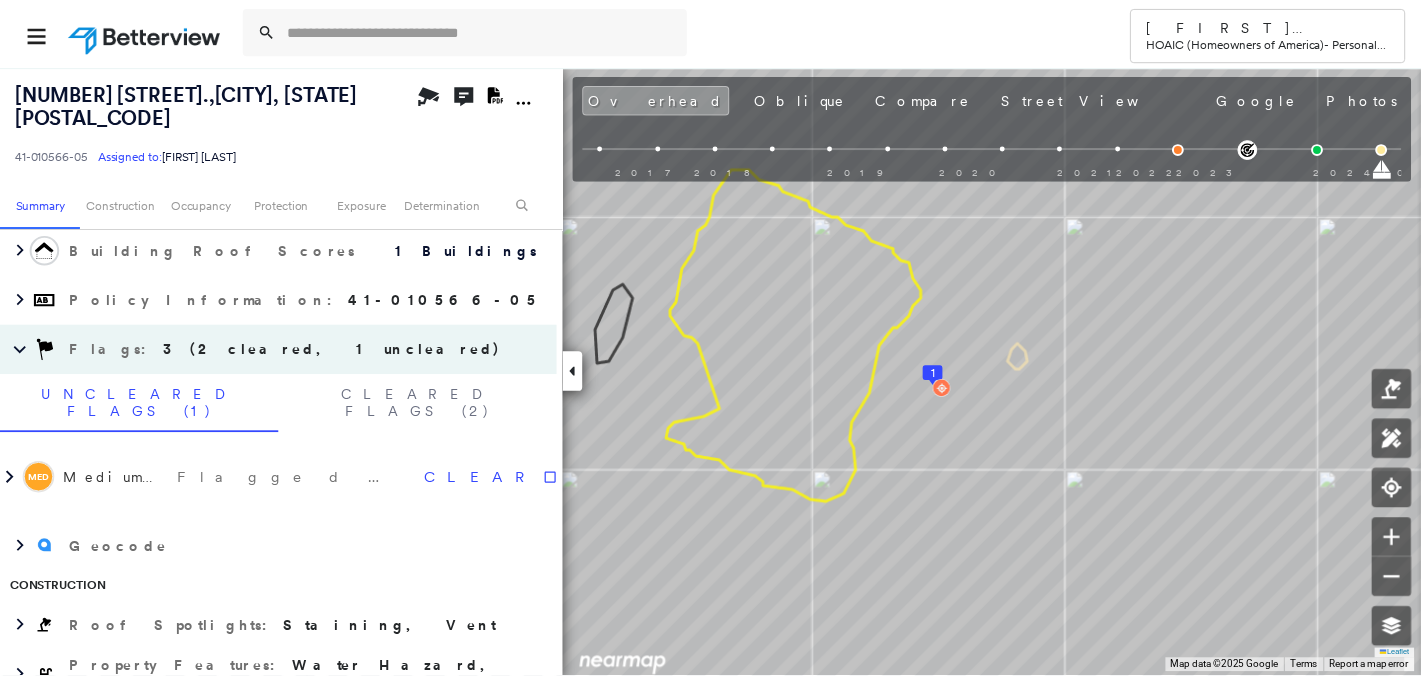 scroll, scrollTop: 340, scrollLeft: 0, axis: vertical 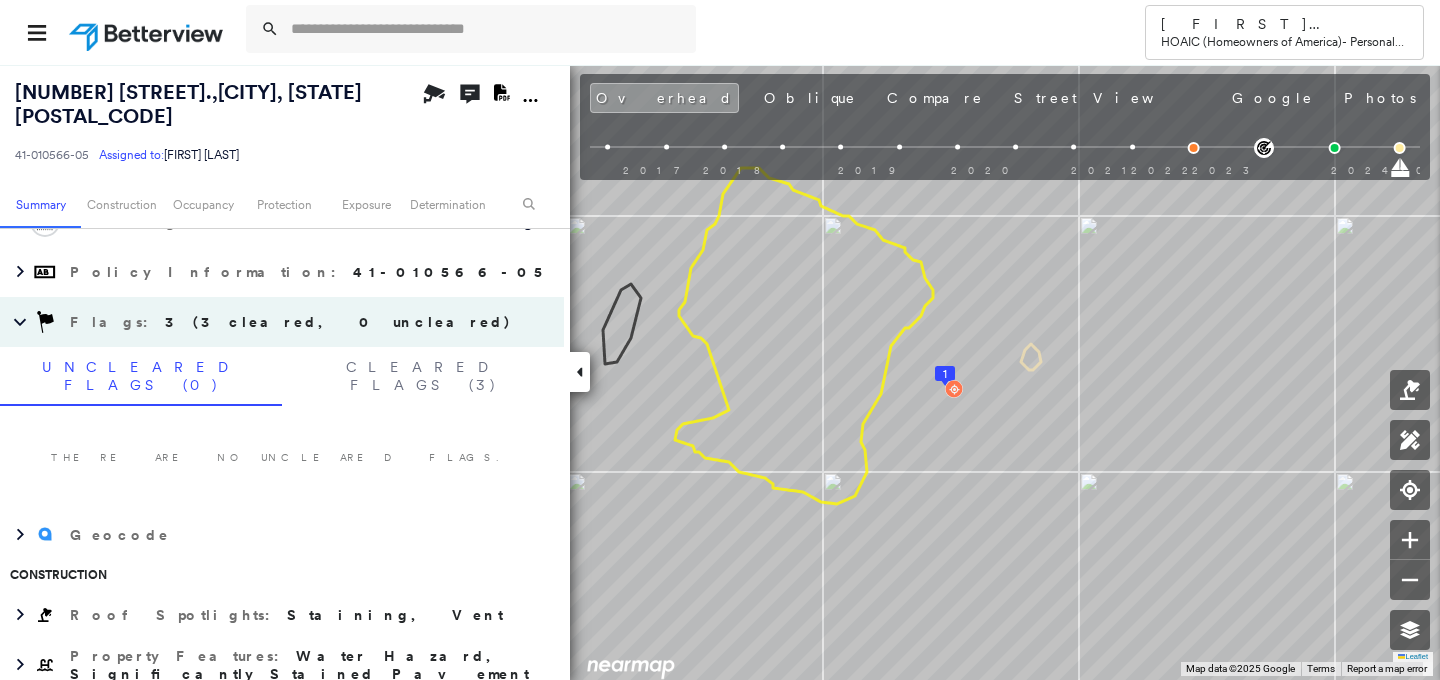 click at bounding box center [148, 32] 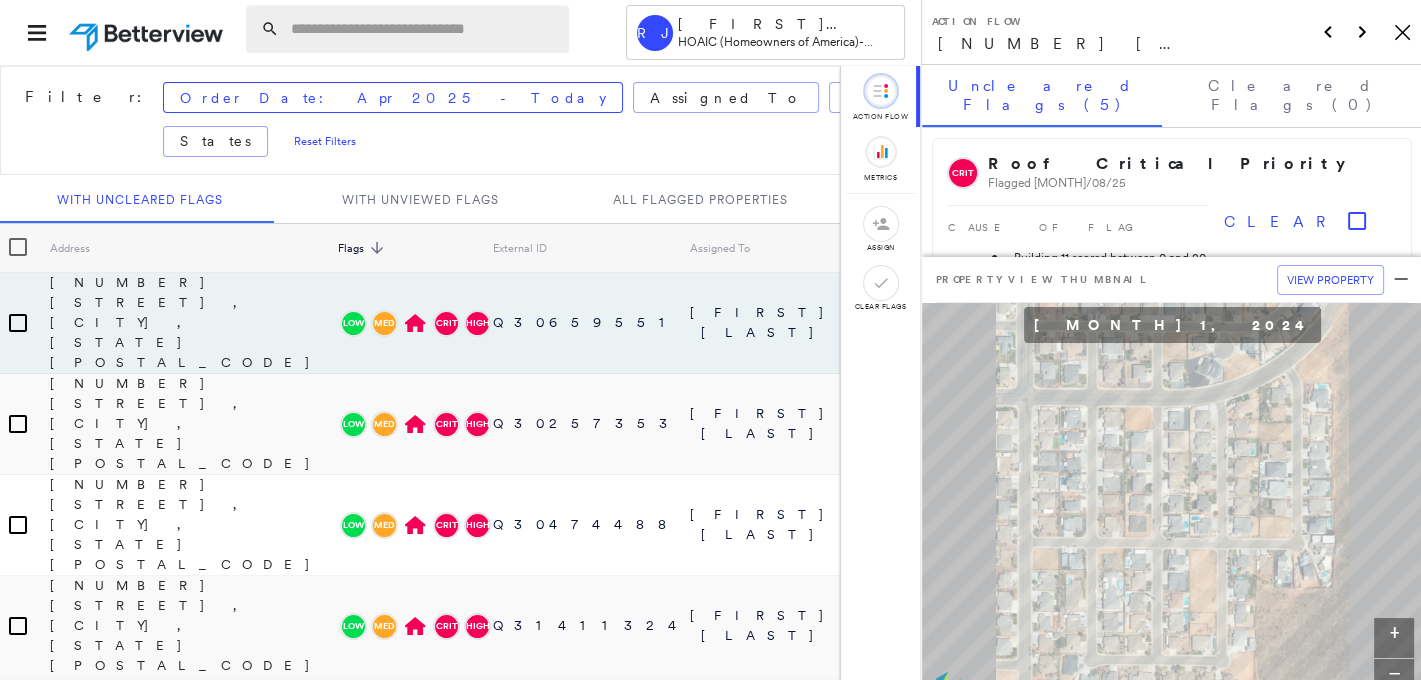 click at bounding box center [424, 29] 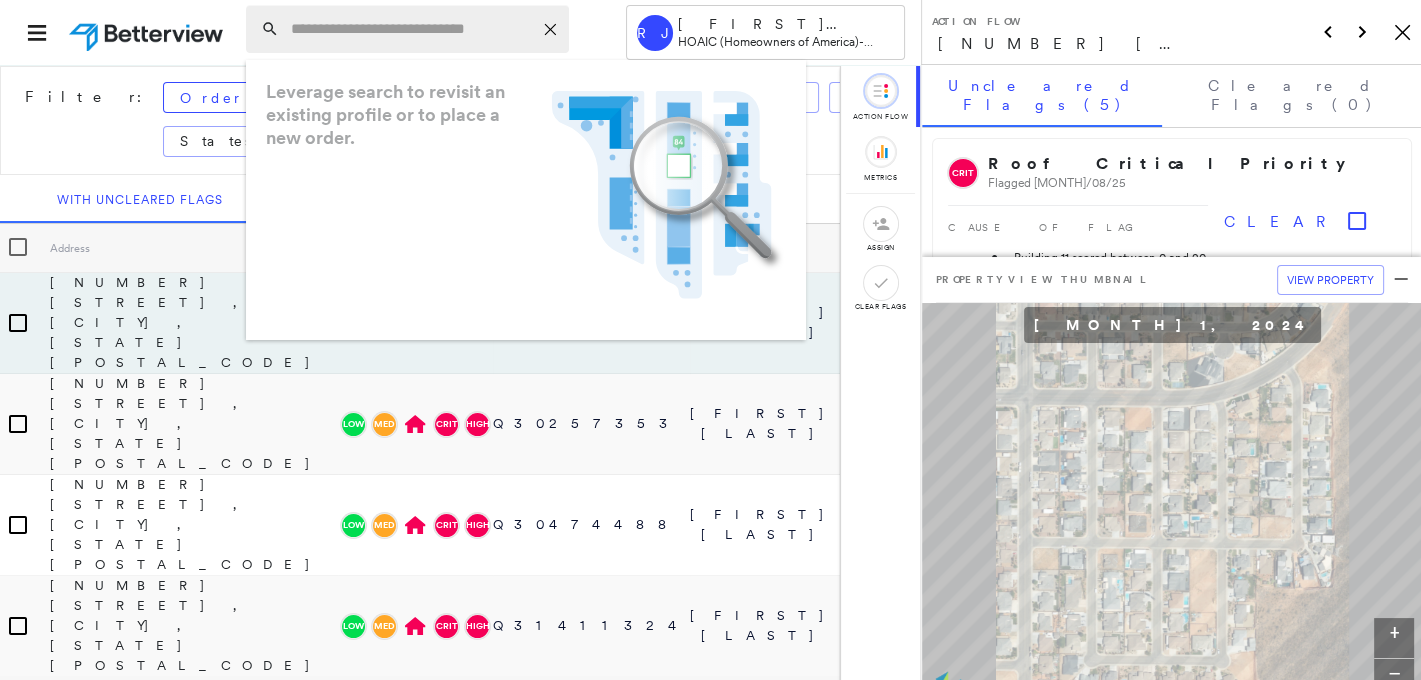 paste on "**********" 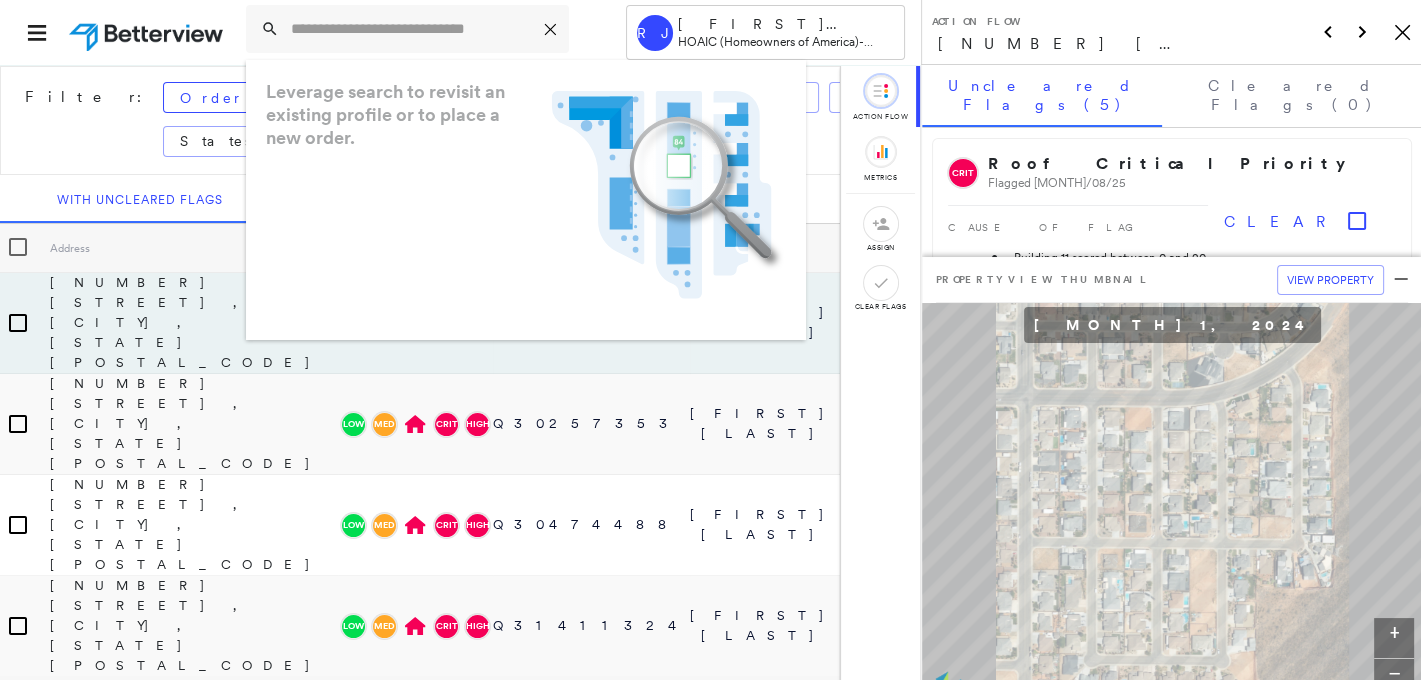 type on "**********" 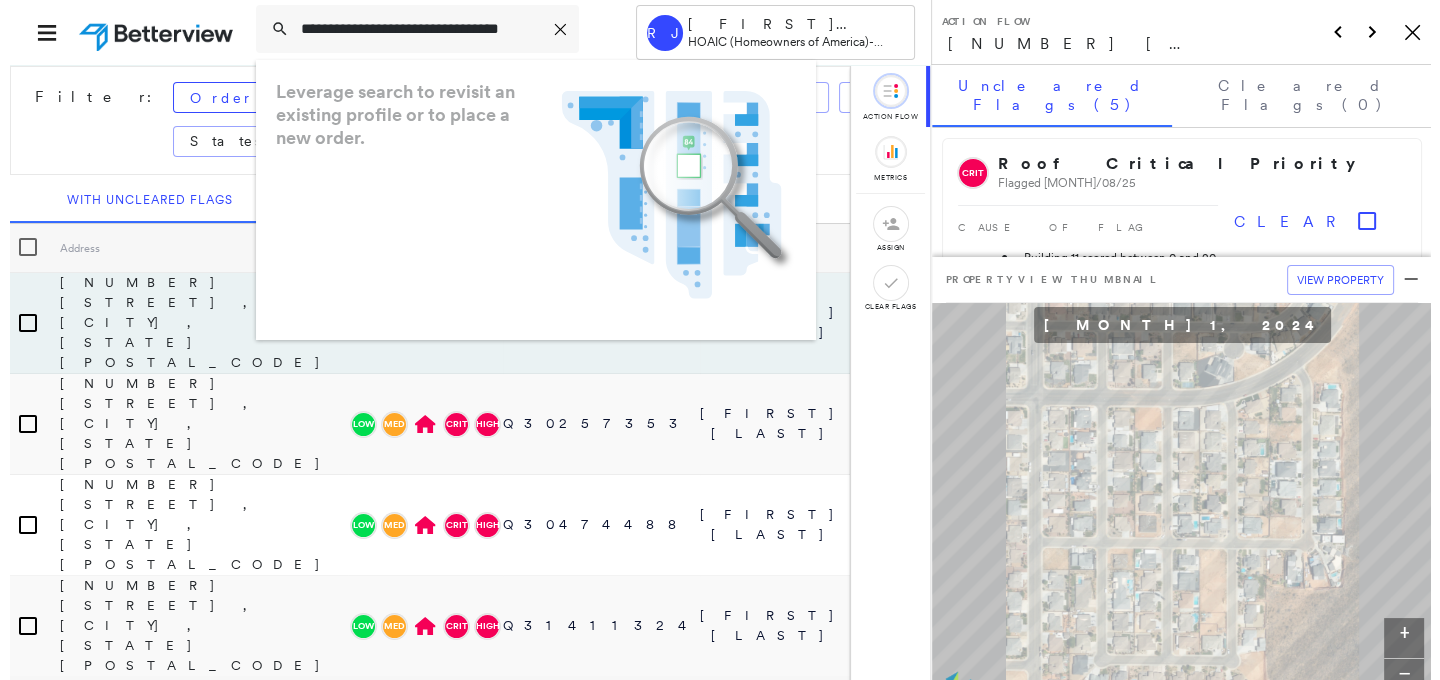 scroll, scrollTop: 0, scrollLeft: 42, axis: horizontal 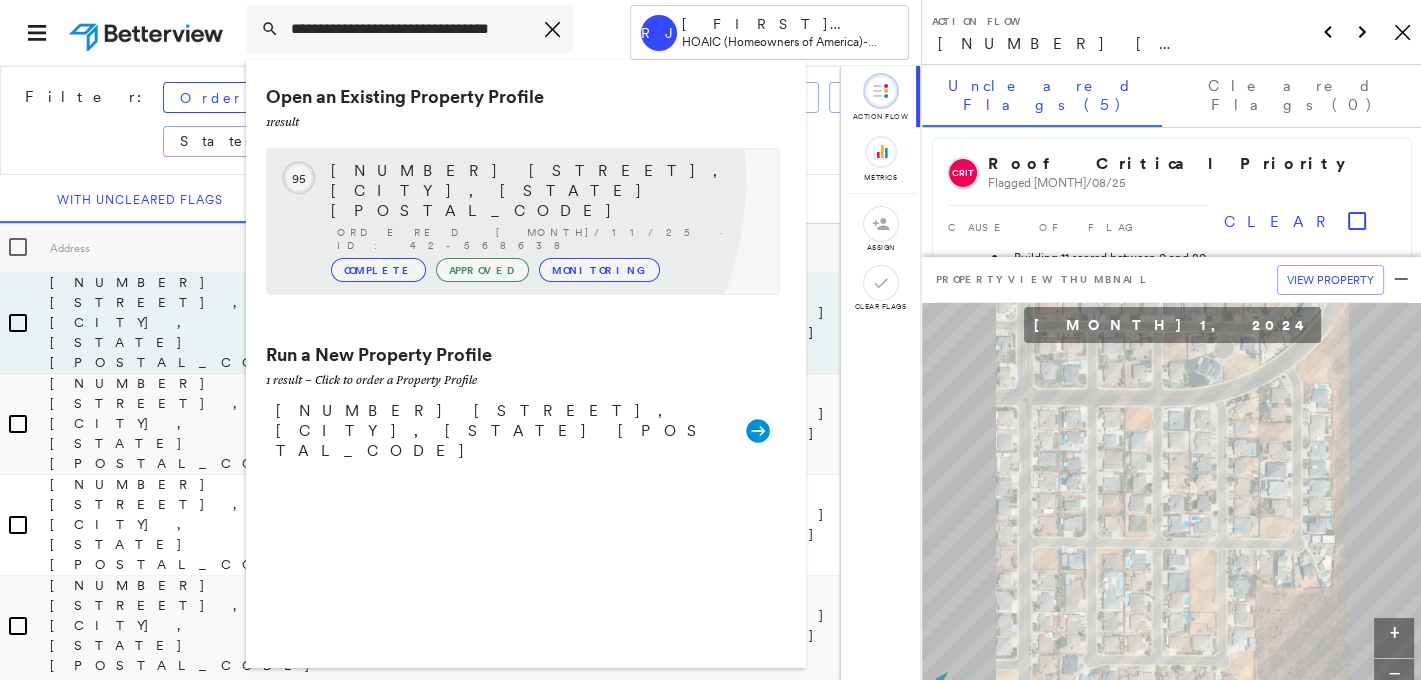 click on "3324 Sampson St, HOUSTON, TX 77004" at bounding box center (545, 191) 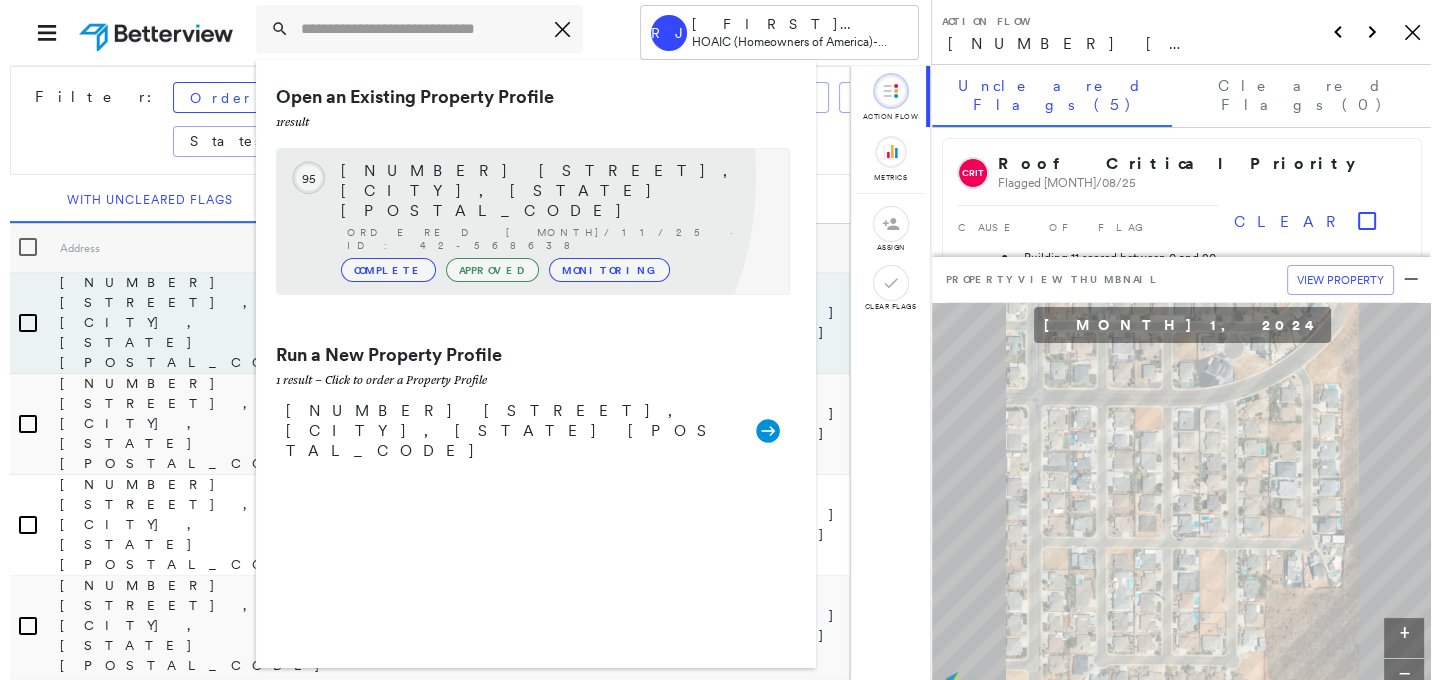 scroll, scrollTop: 0, scrollLeft: 0, axis: both 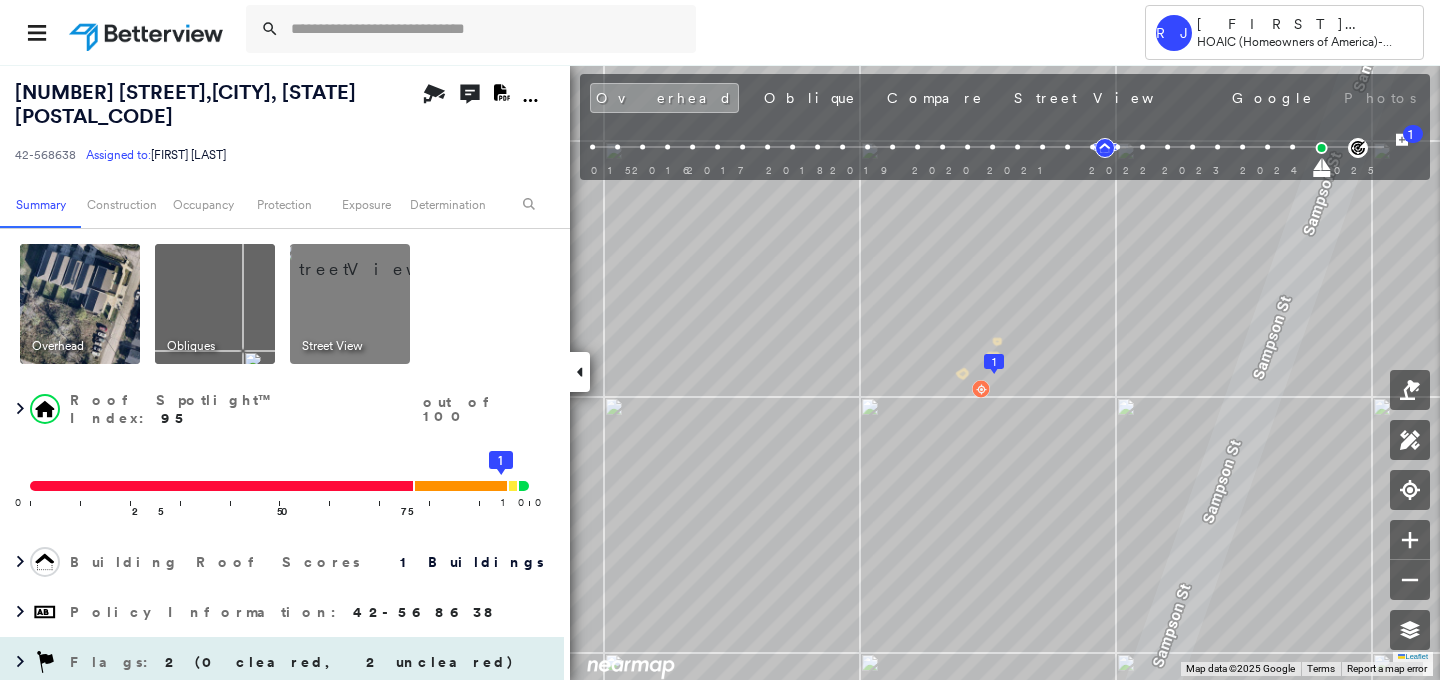 click on "Flags :  2 (0 cleared, 2 uncleared)" at bounding box center (294, 662) 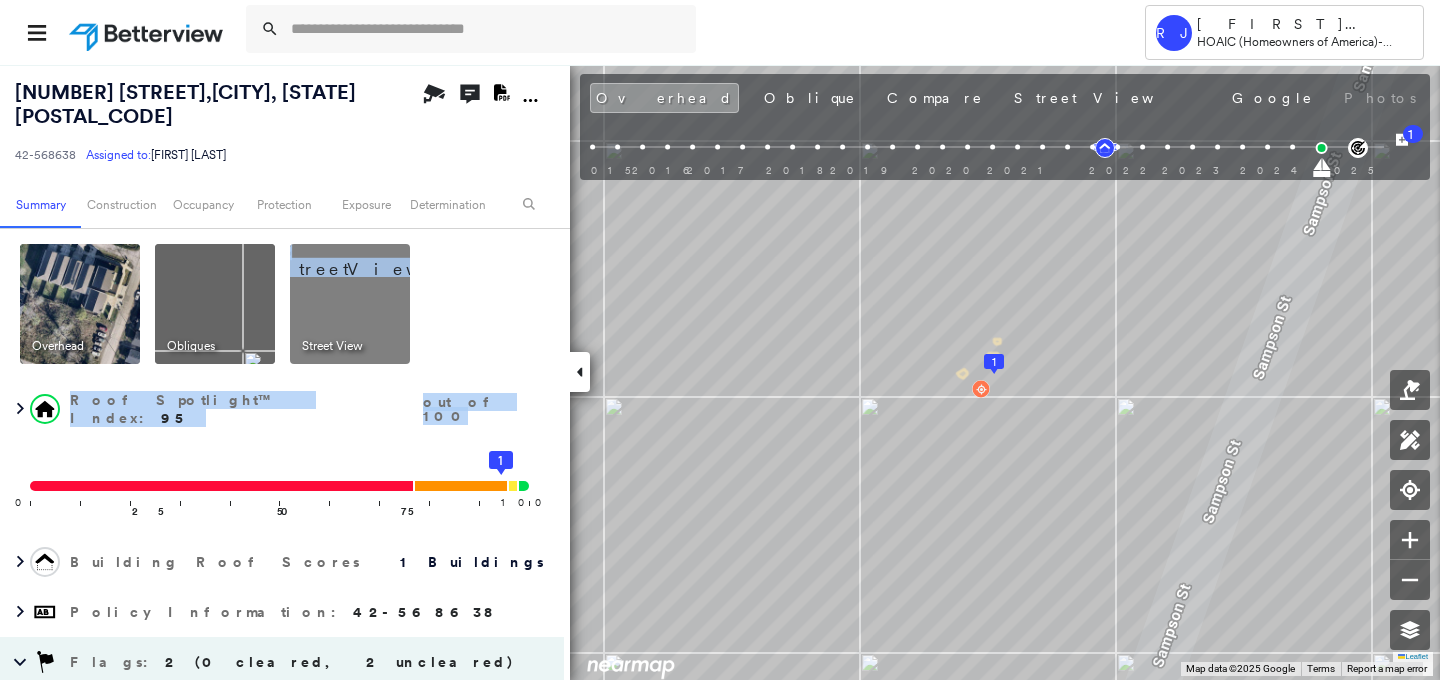 drag, startPoint x: 563, startPoint y: 287, endPoint x: 564, endPoint y: 349, distance: 62.008064 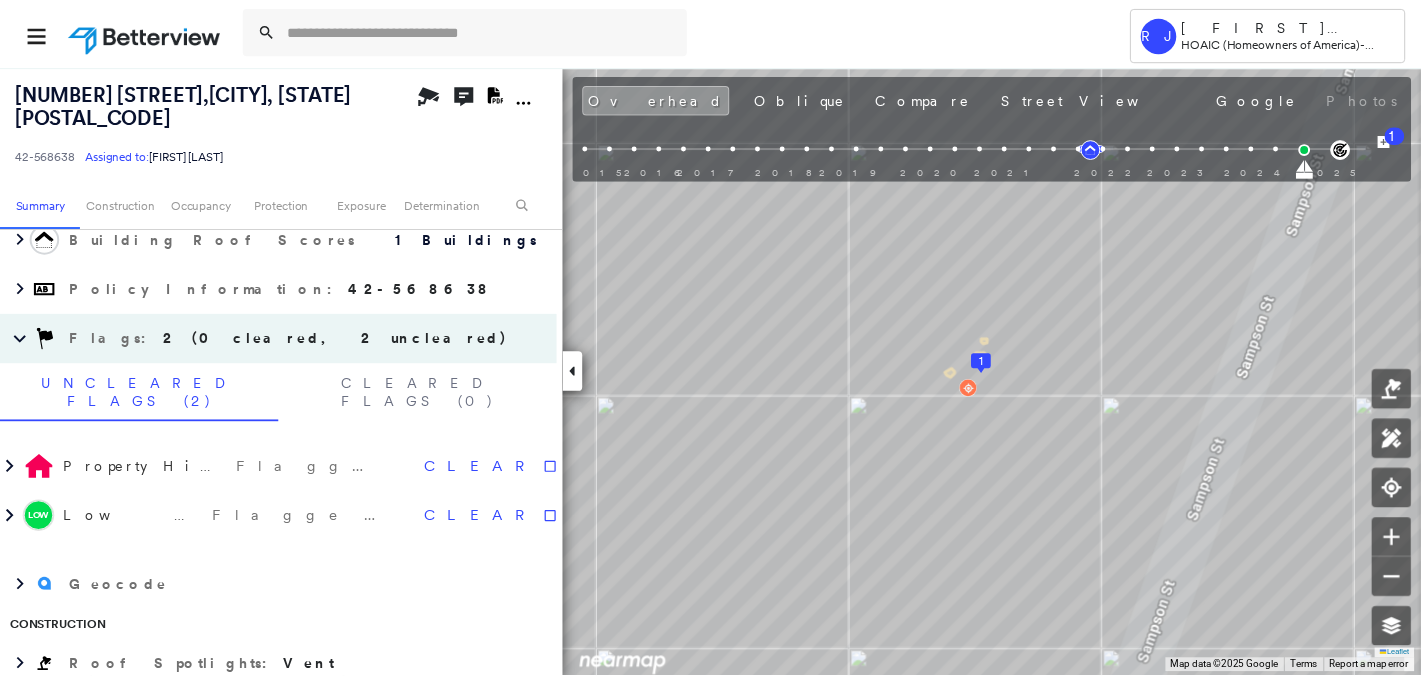 scroll, scrollTop: 362, scrollLeft: 0, axis: vertical 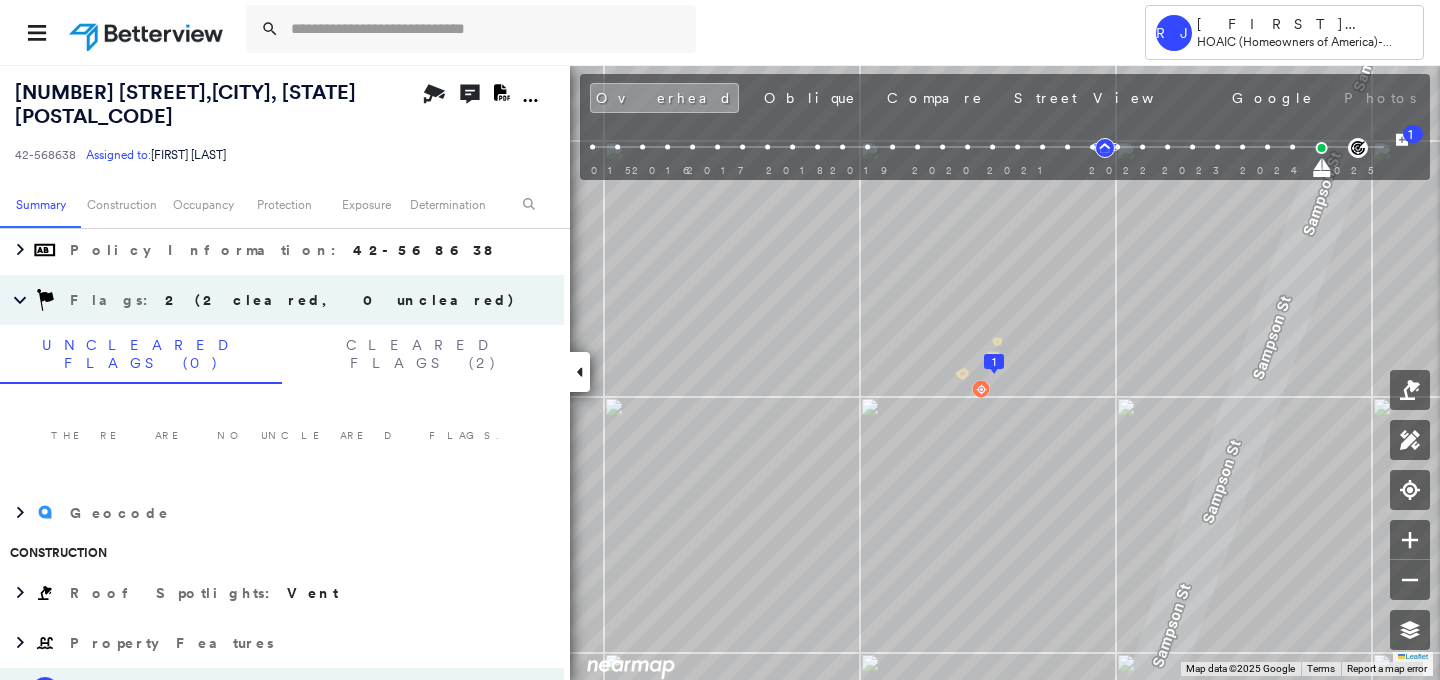 click at bounding box center [148, 32] 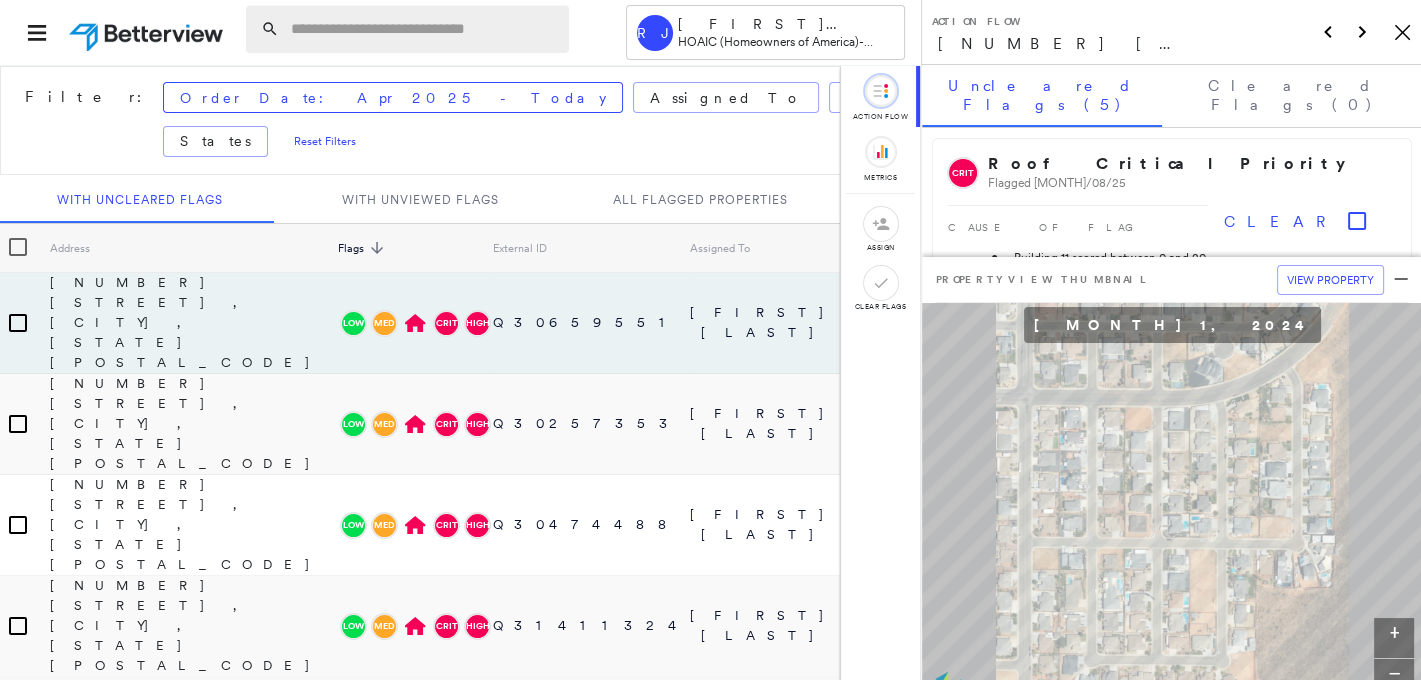 click at bounding box center [424, 29] 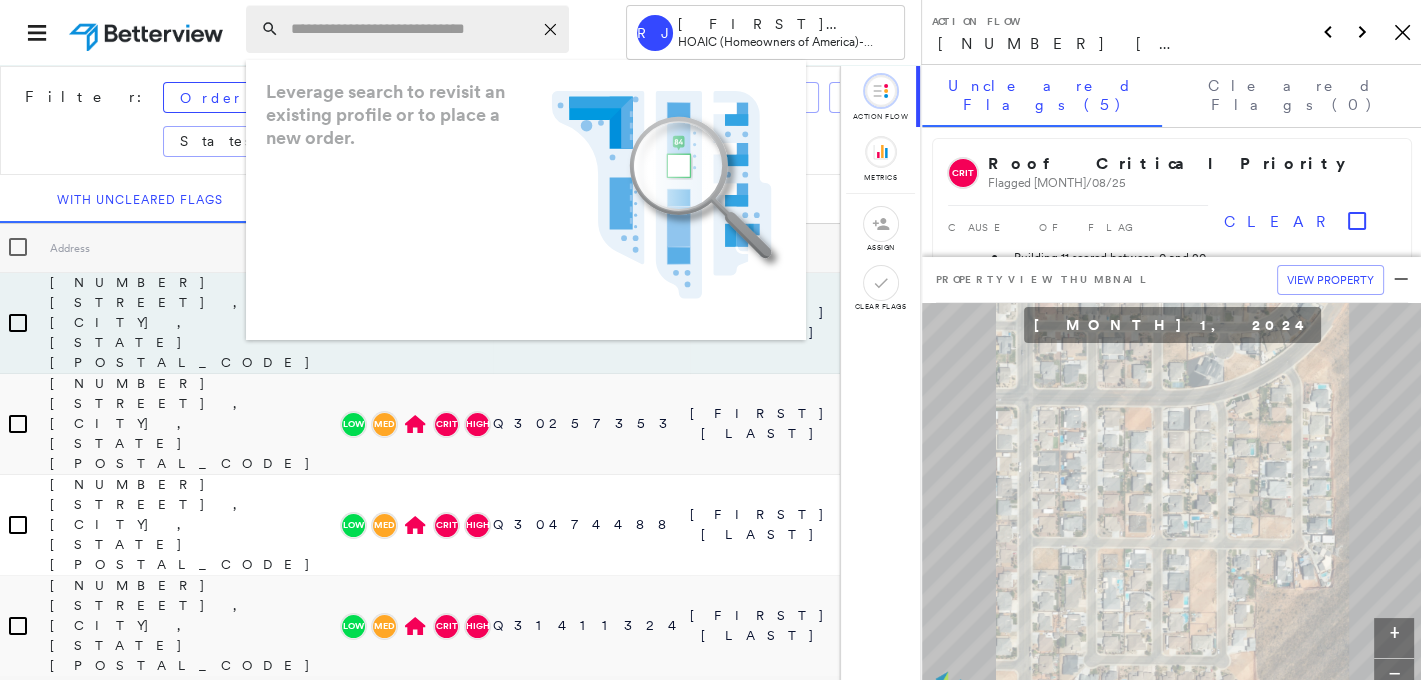 paste on "**********" 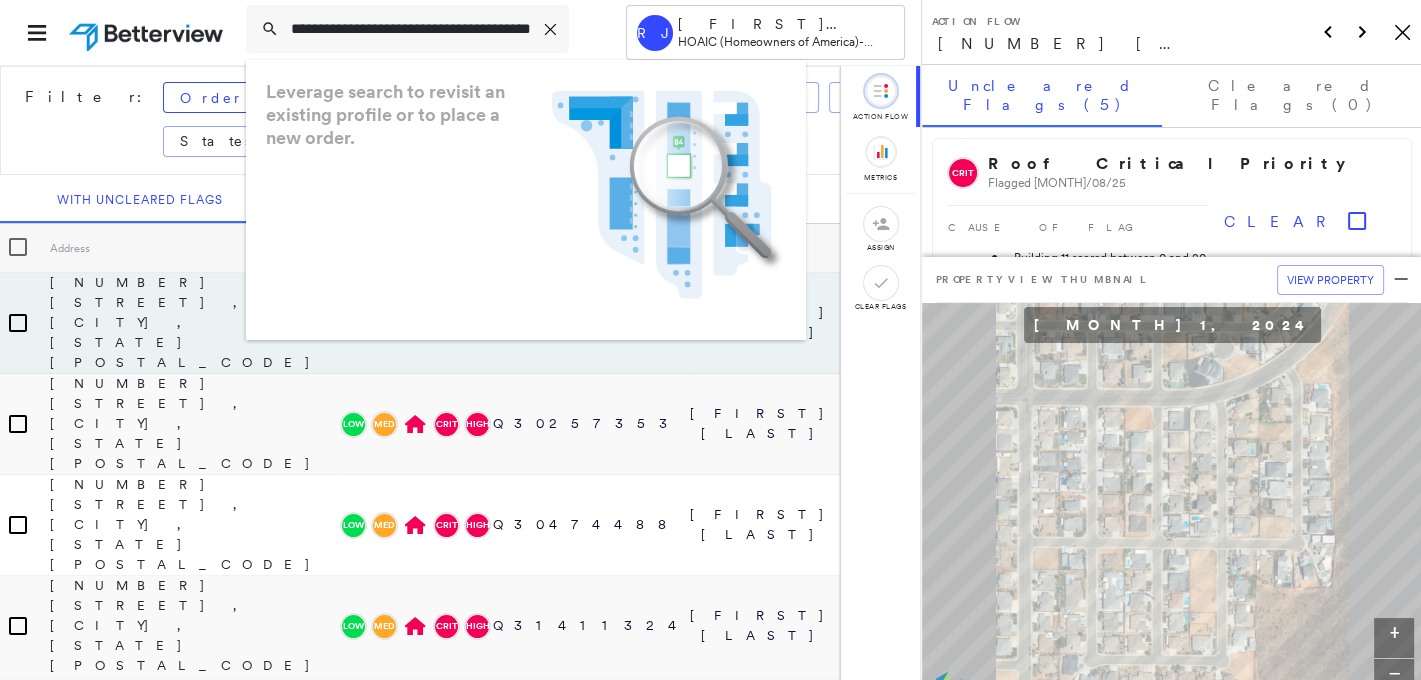 scroll, scrollTop: 0, scrollLeft: 90, axis: horizontal 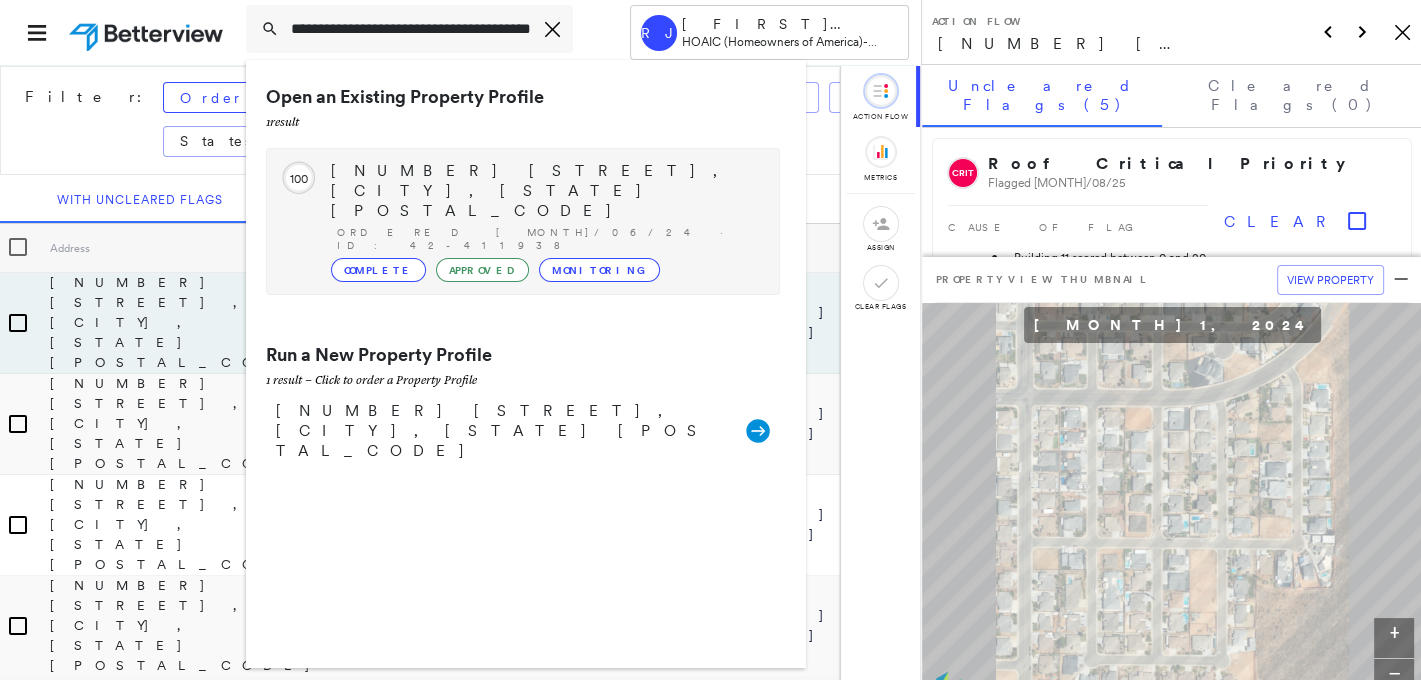 type on "**********" 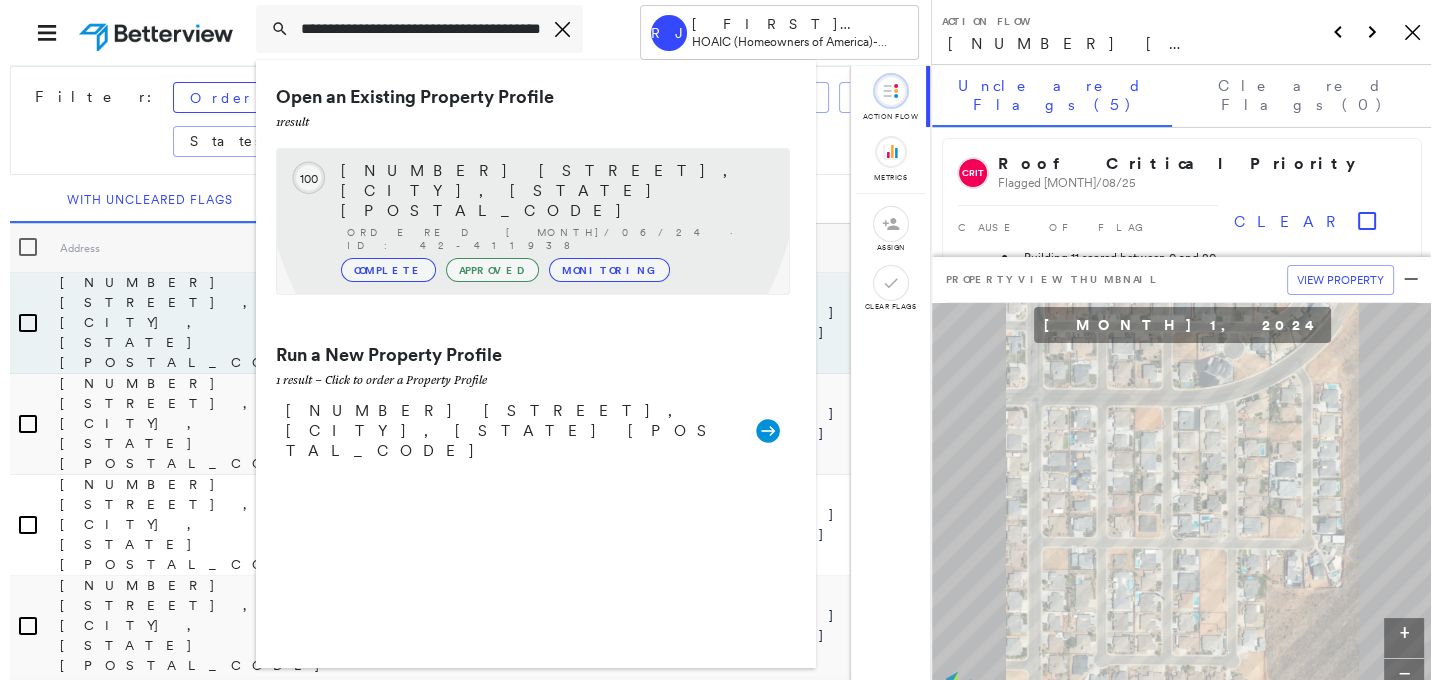 scroll, scrollTop: 0, scrollLeft: 0, axis: both 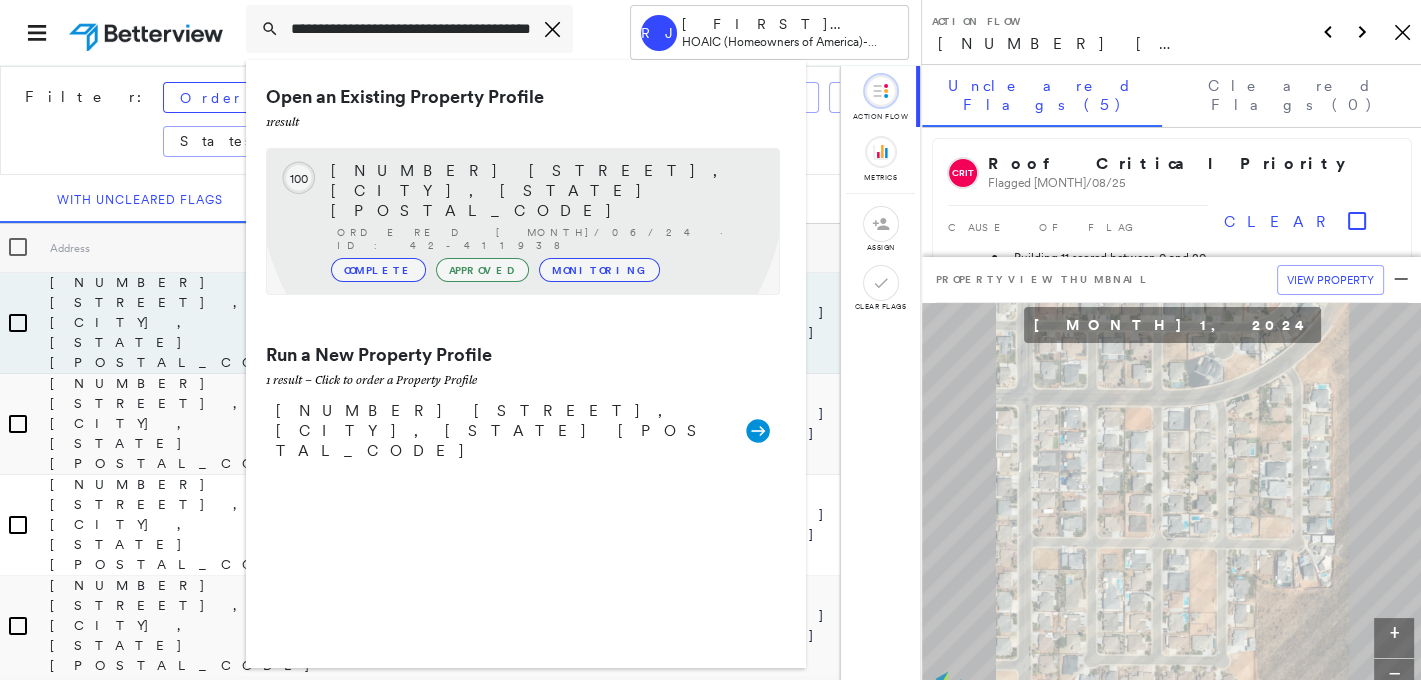 click on "12506 Landon Light Lane, Houston, TX 77038" at bounding box center [545, 191] 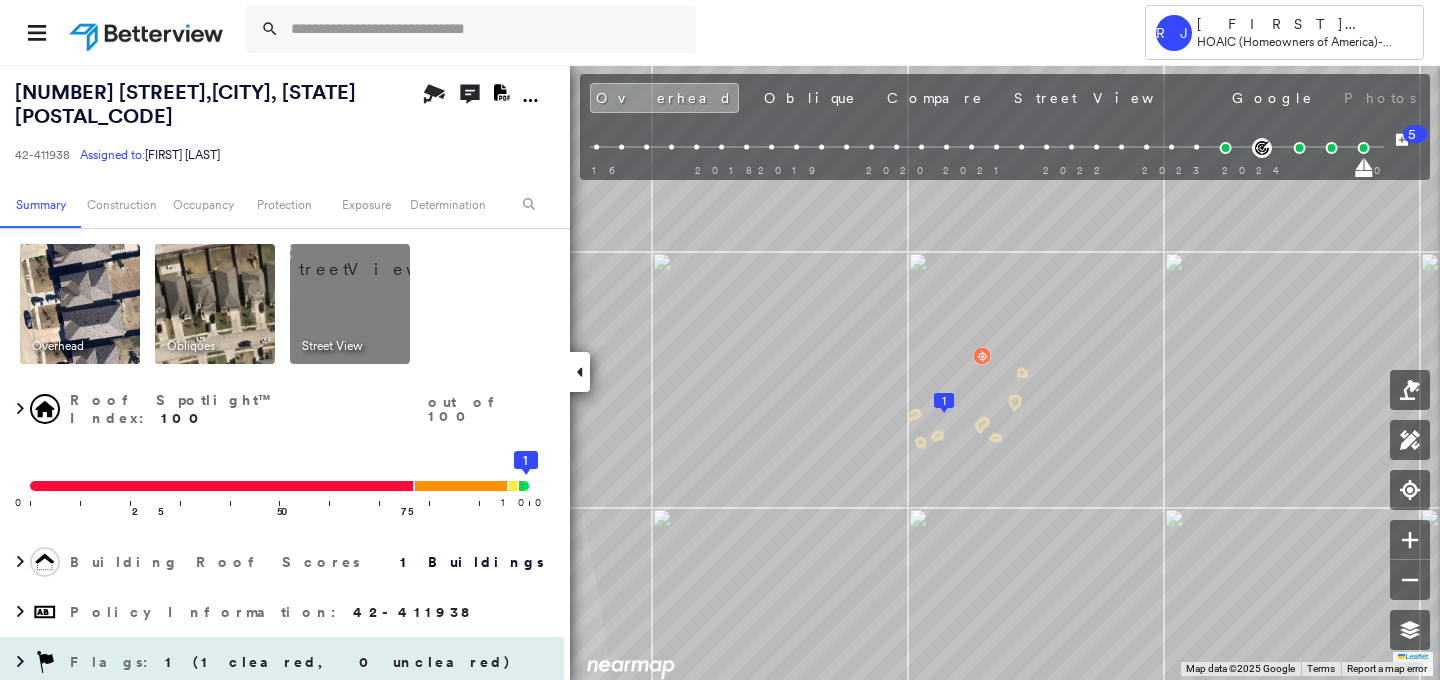 click on "1 (1 cleared, 0 uncleared)" at bounding box center (338, 662) 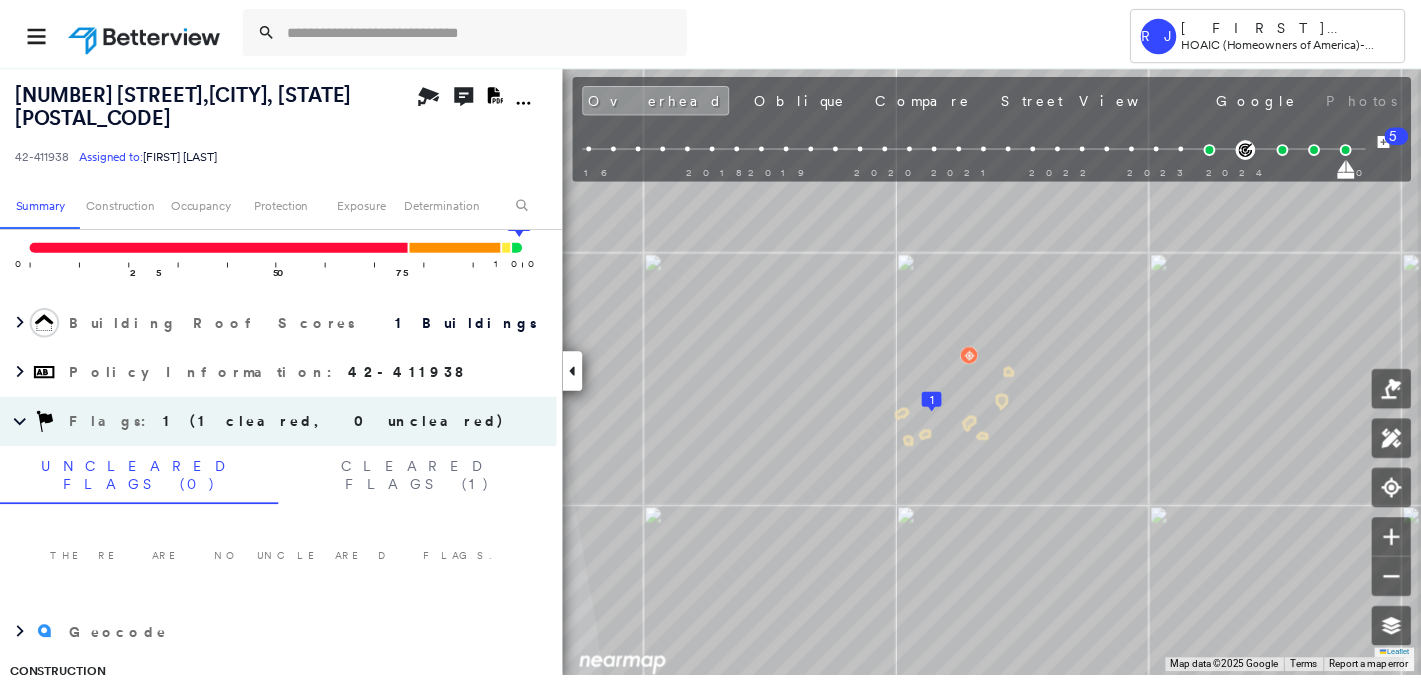 scroll, scrollTop: 242, scrollLeft: 0, axis: vertical 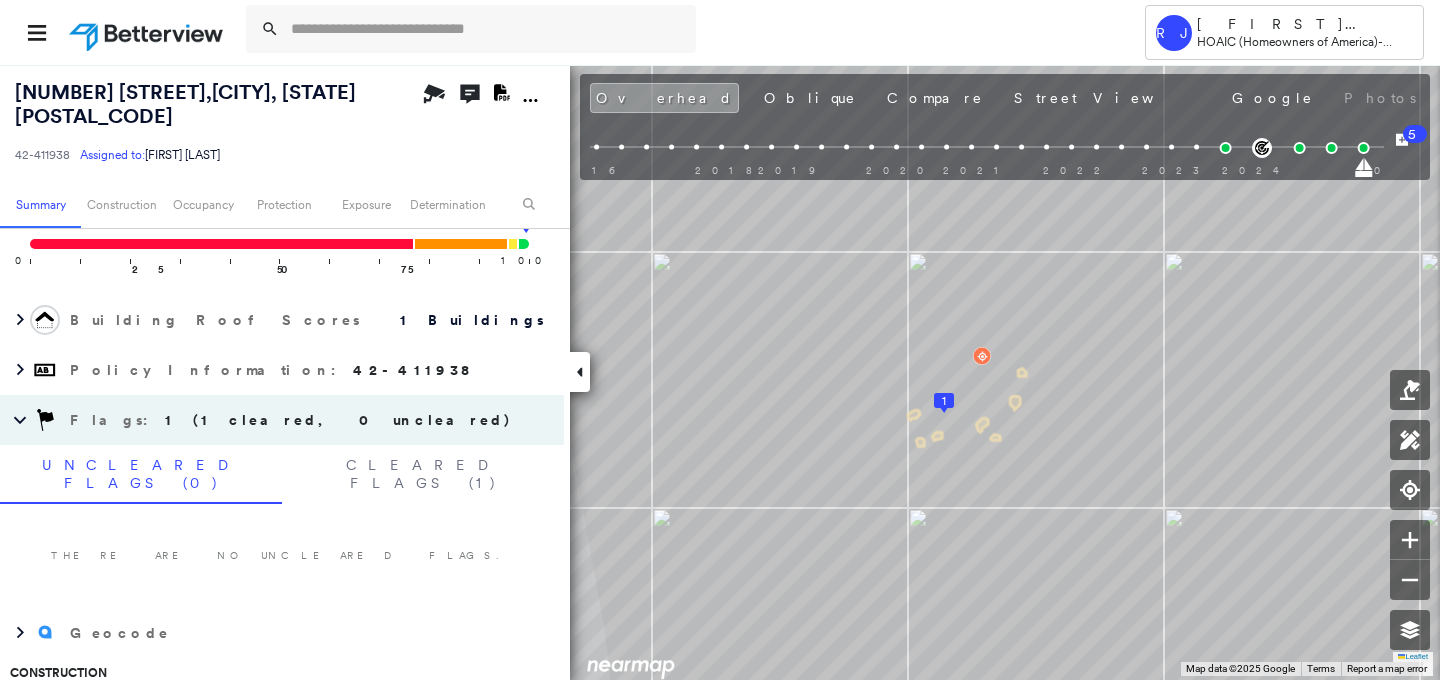 click at bounding box center [148, 32] 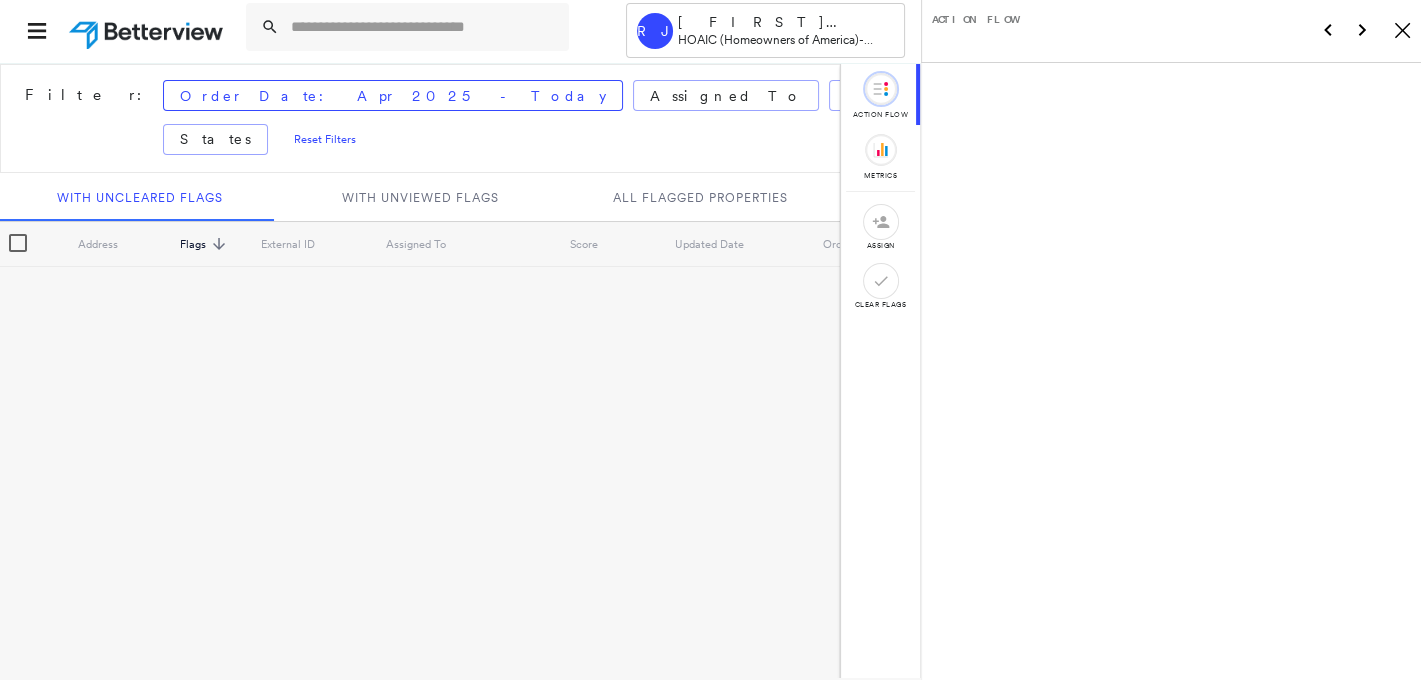 scroll, scrollTop: 0, scrollLeft: 0, axis: both 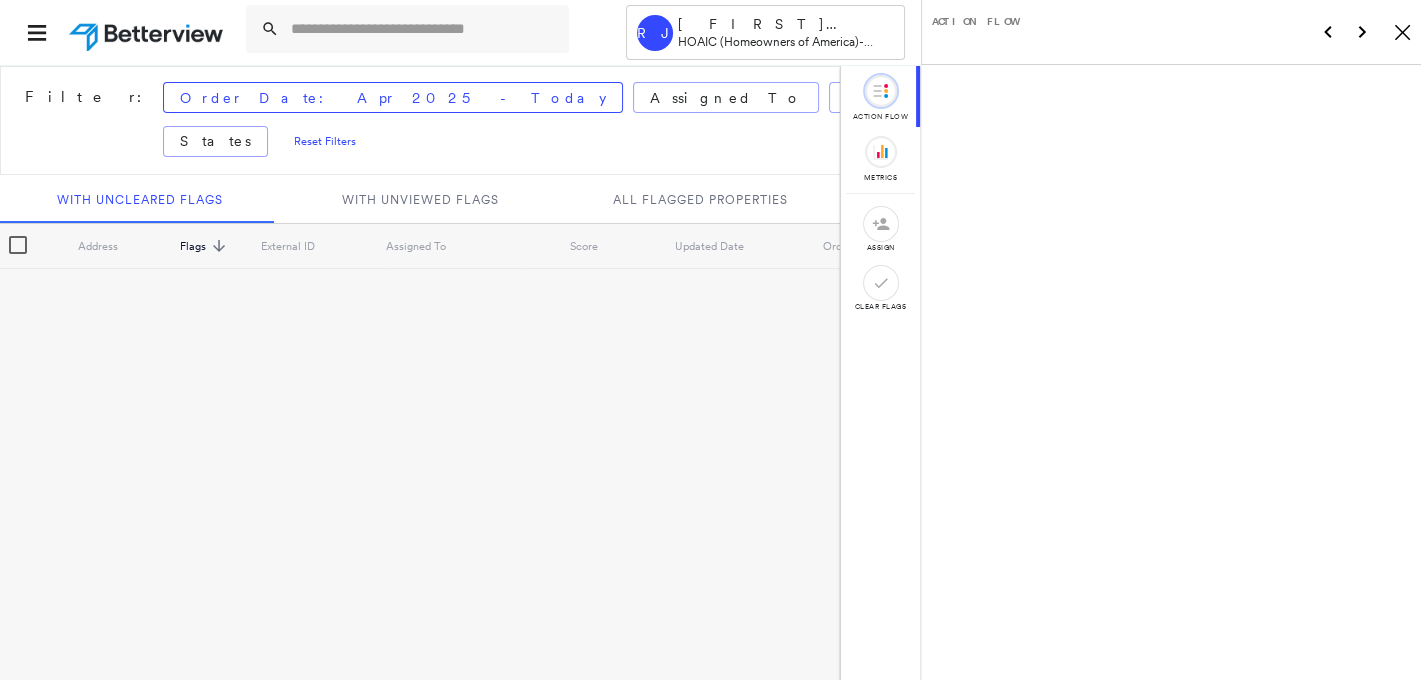 click at bounding box center [1172, 385] 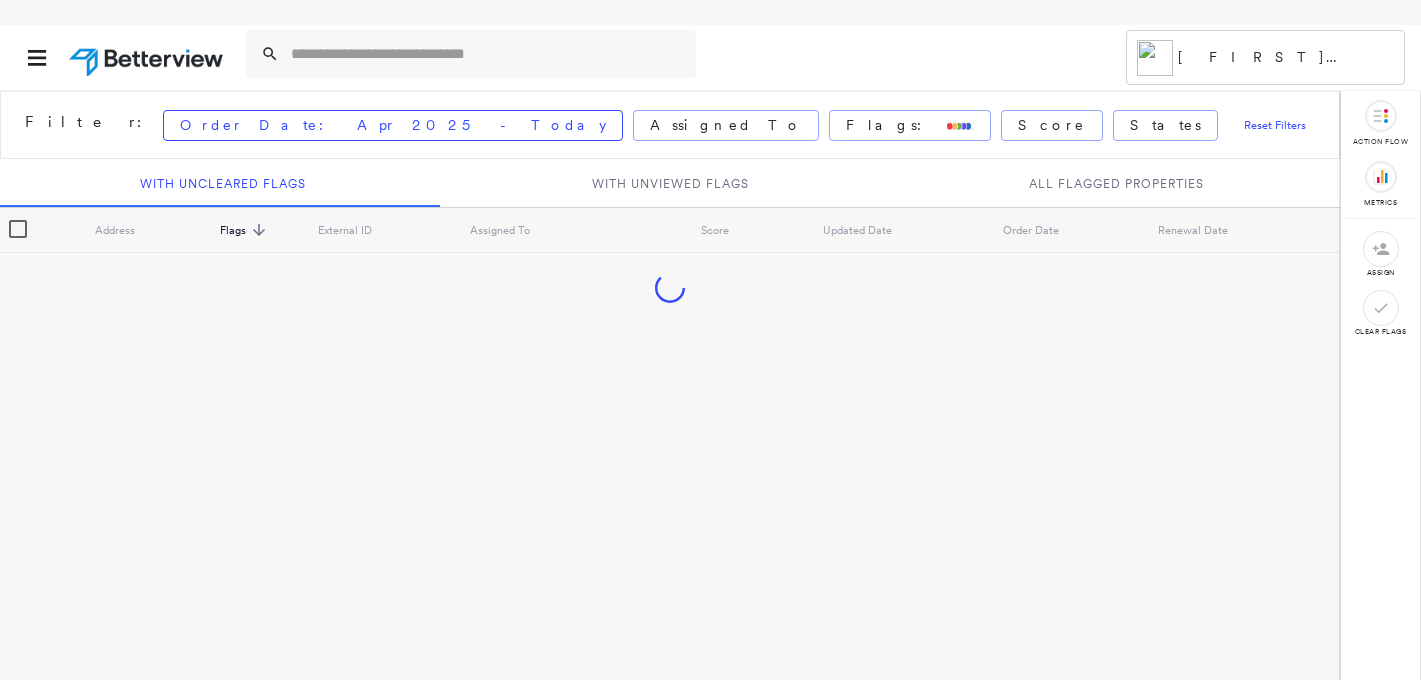 scroll, scrollTop: 0, scrollLeft: 0, axis: both 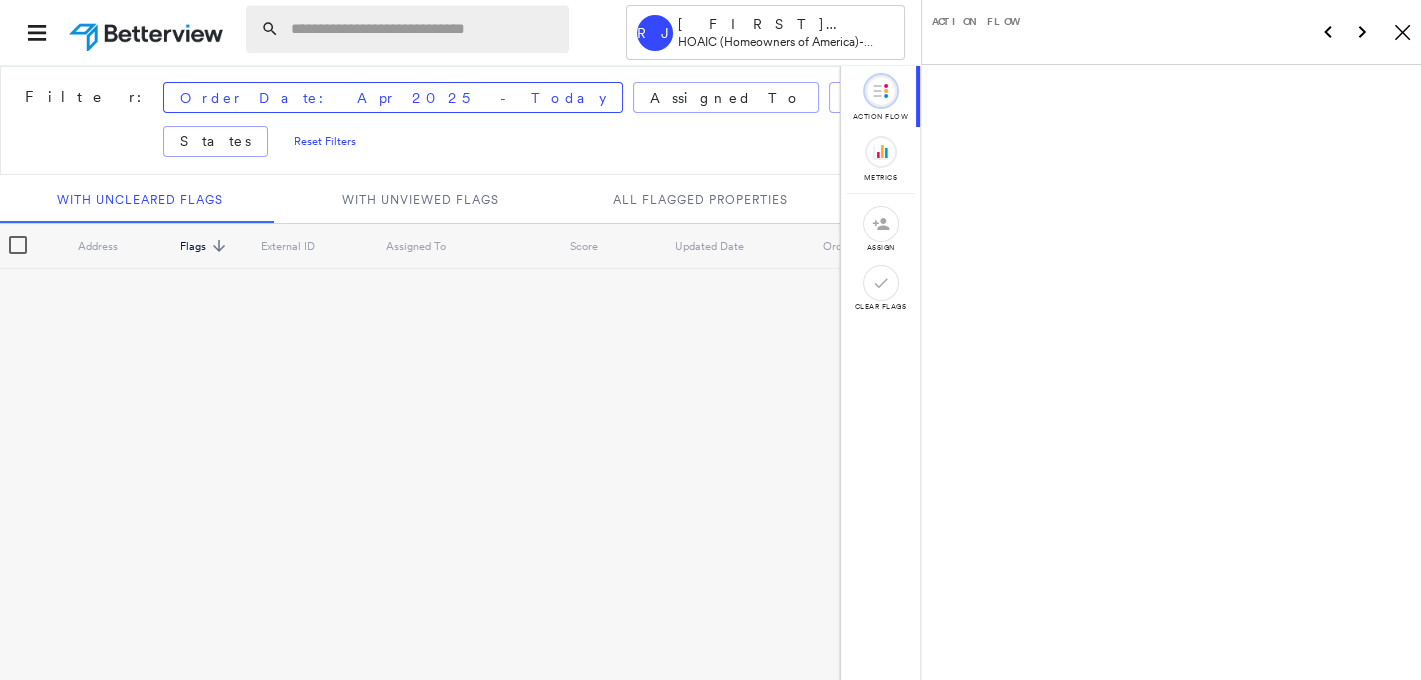 click at bounding box center (424, 29) 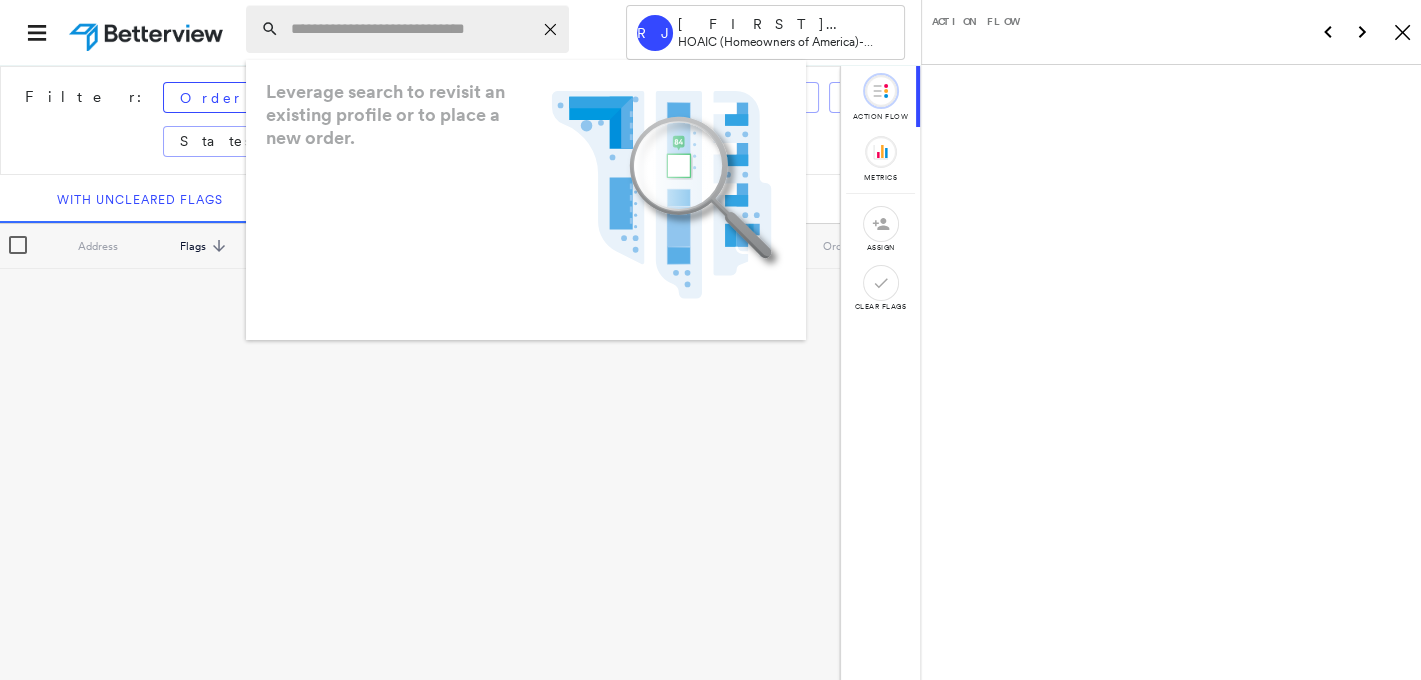 click at bounding box center [411, 29] 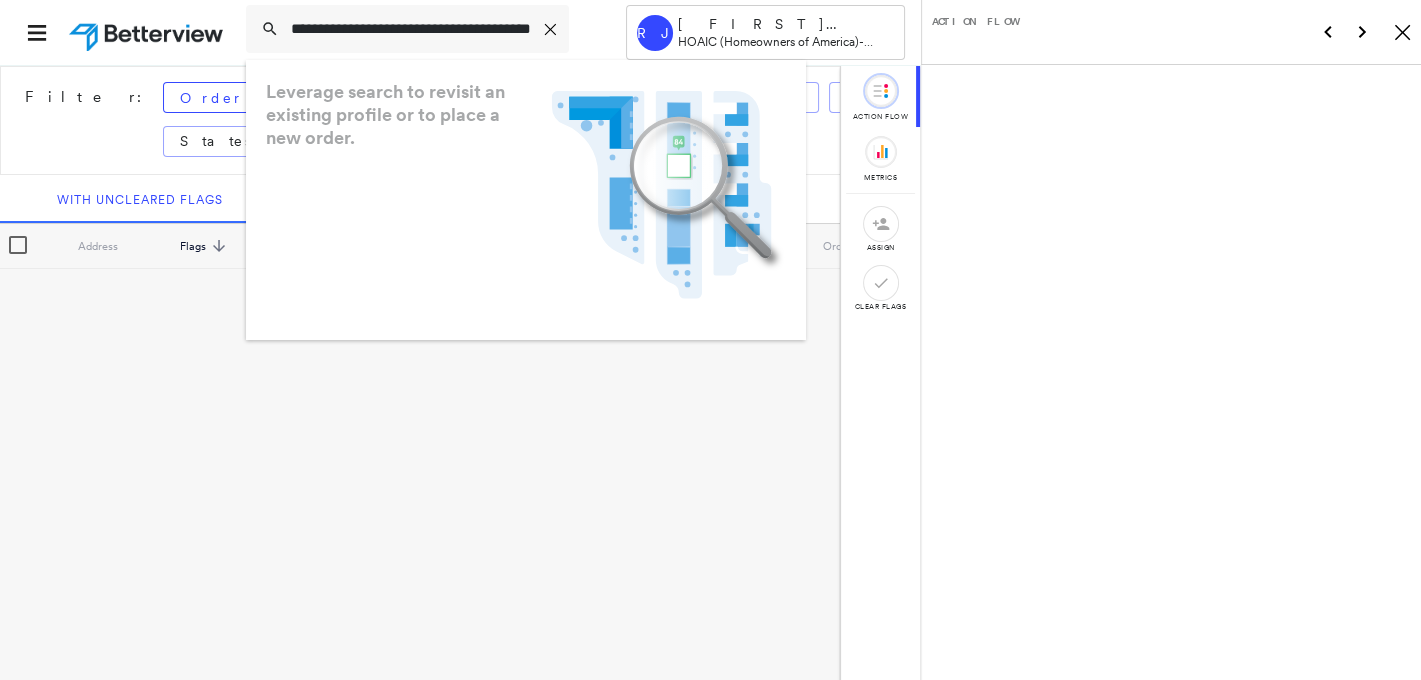 scroll, scrollTop: 0, scrollLeft: 90, axis: horizontal 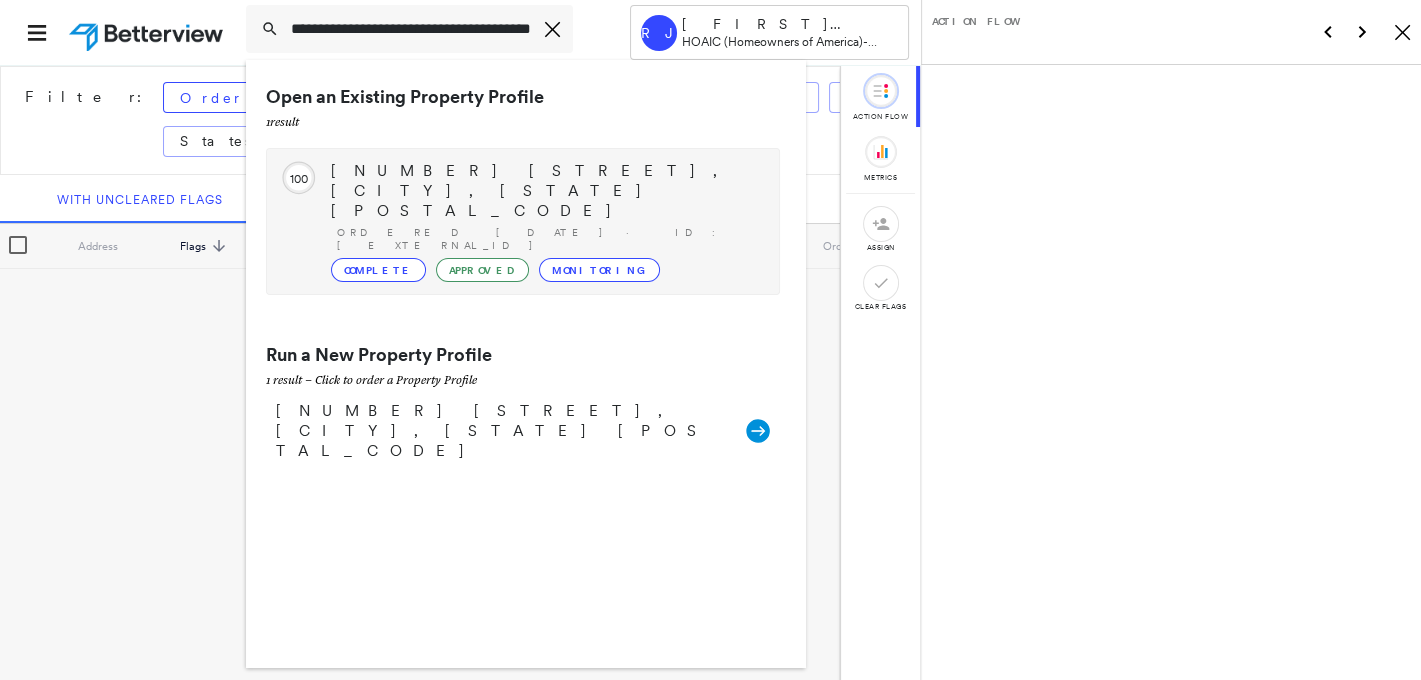 type on "**********" 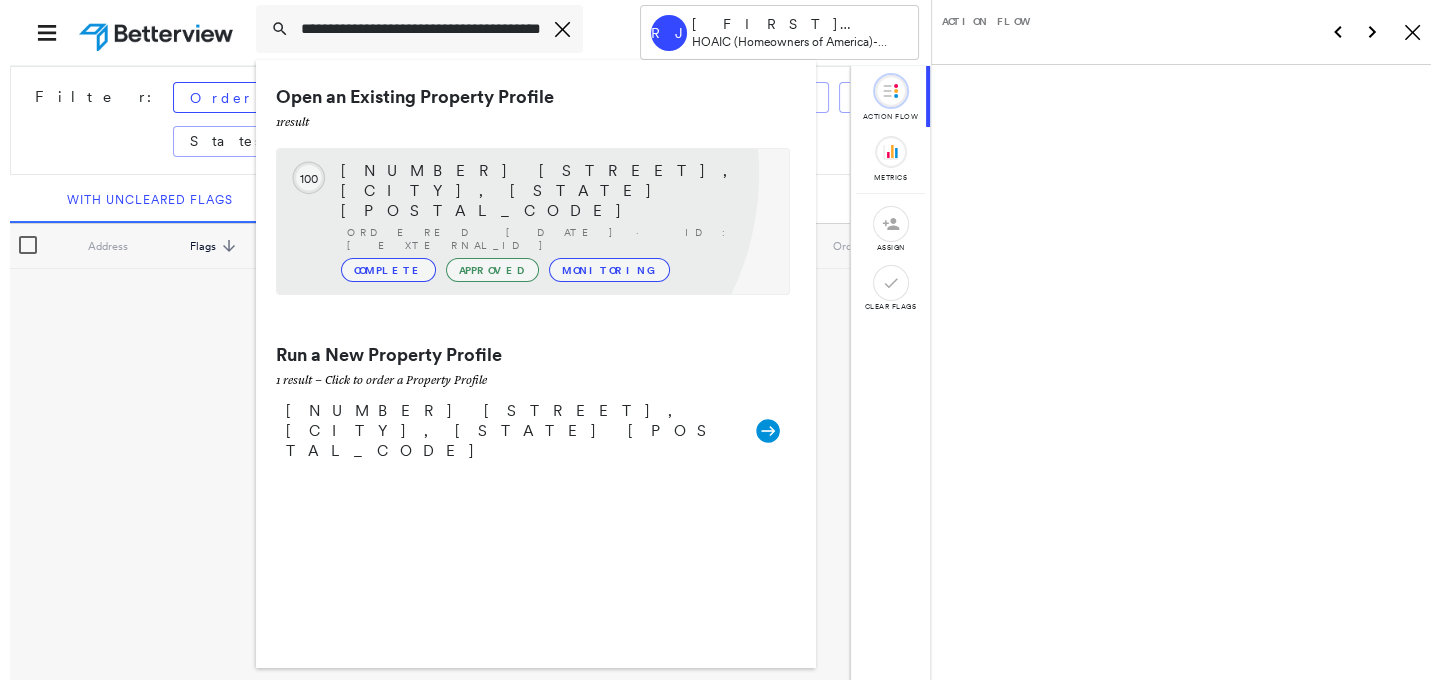 scroll, scrollTop: 0, scrollLeft: 0, axis: both 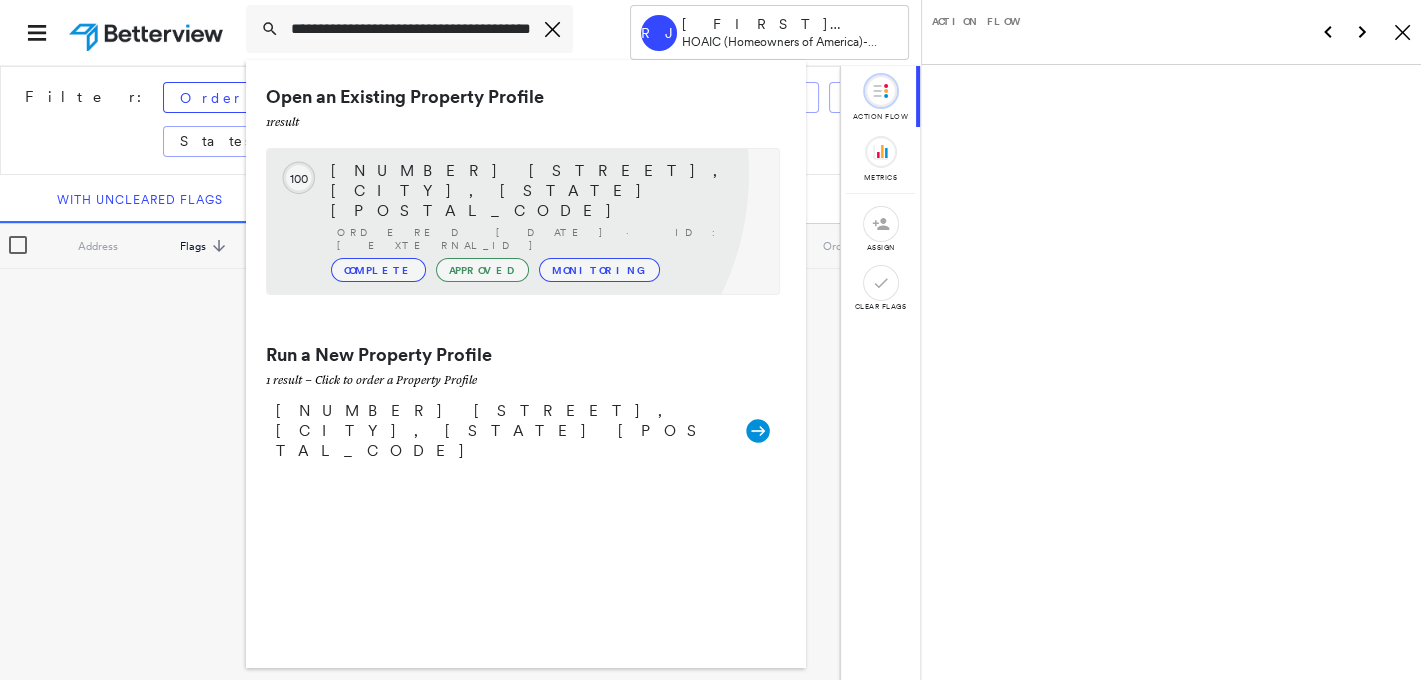 click on "[NUMBER] [STREET], [CITY], [STATE] [POSTAL_CODE]" at bounding box center (545, 191) 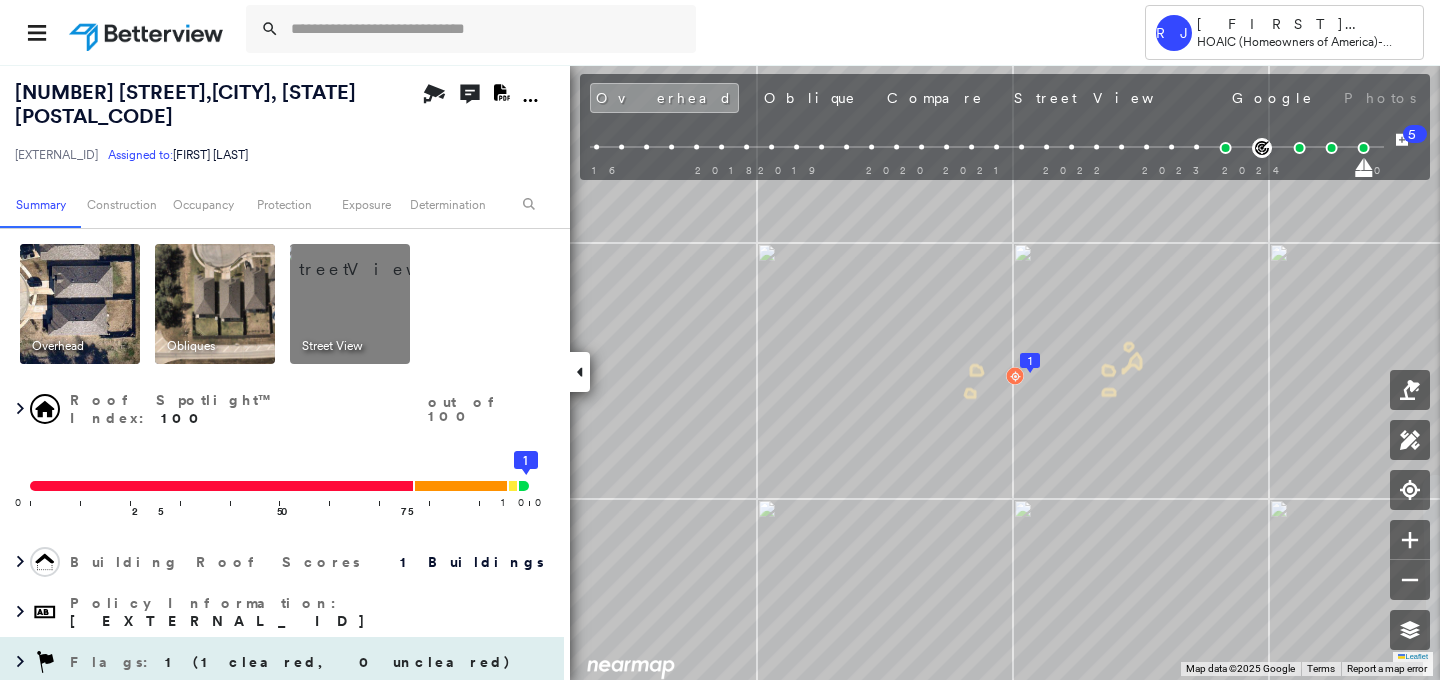 click on "1 (1 cleared, 0 uncleared)" at bounding box center [338, 662] 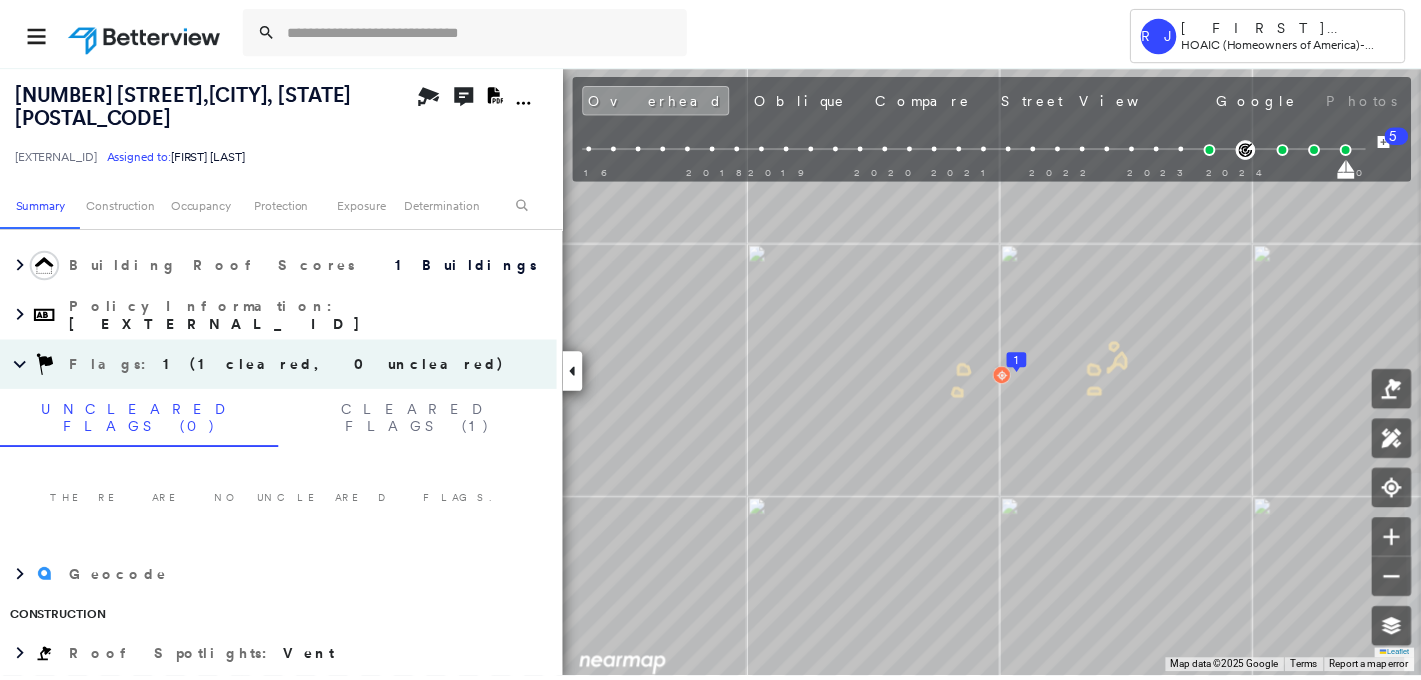 scroll, scrollTop: 335, scrollLeft: 0, axis: vertical 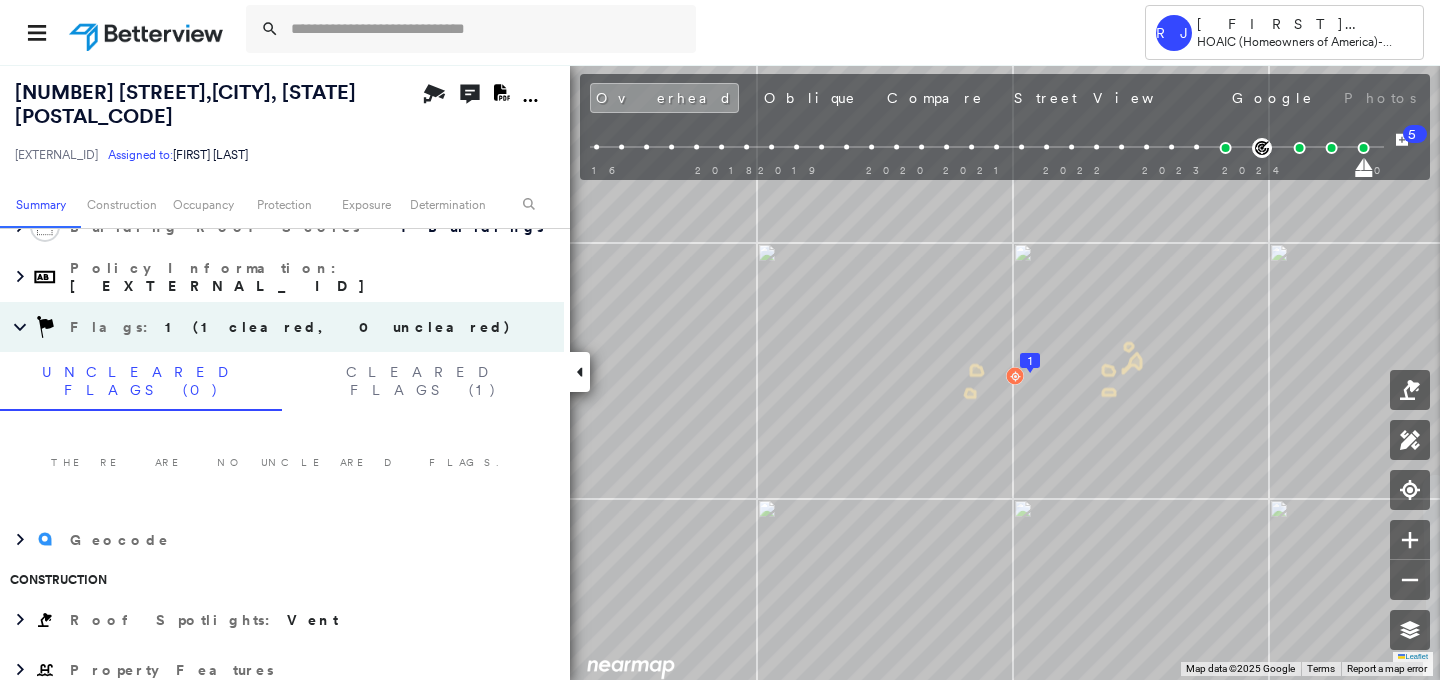 click at bounding box center [148, 32] 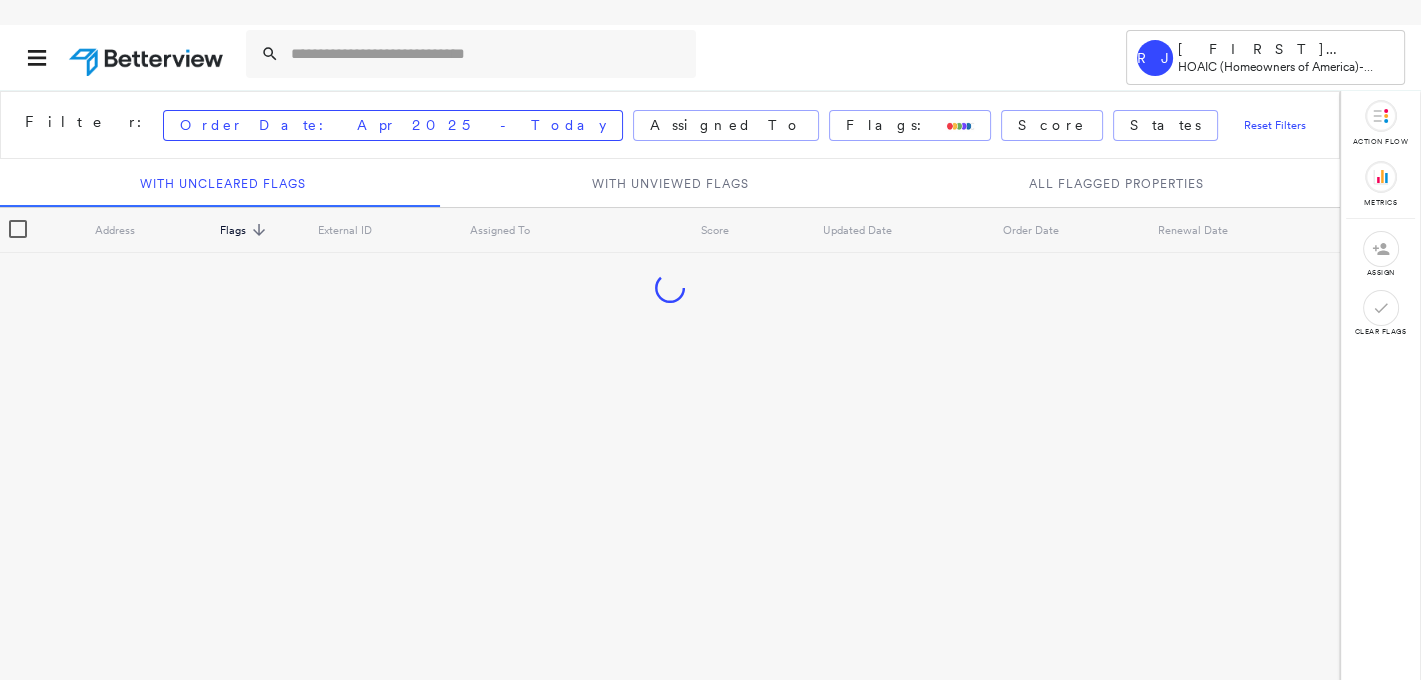 click on "Filter: Order Date: [MONTH] 2025 - Today Assigned To Flags: Score States Reset Filters With Uncleared Flags With Unviewed Flags All Flagged Properties Address Flags sorted descending External ID Assigned To Score Updated Date Order Date Renewal Date" at bounding box center [670, 396] 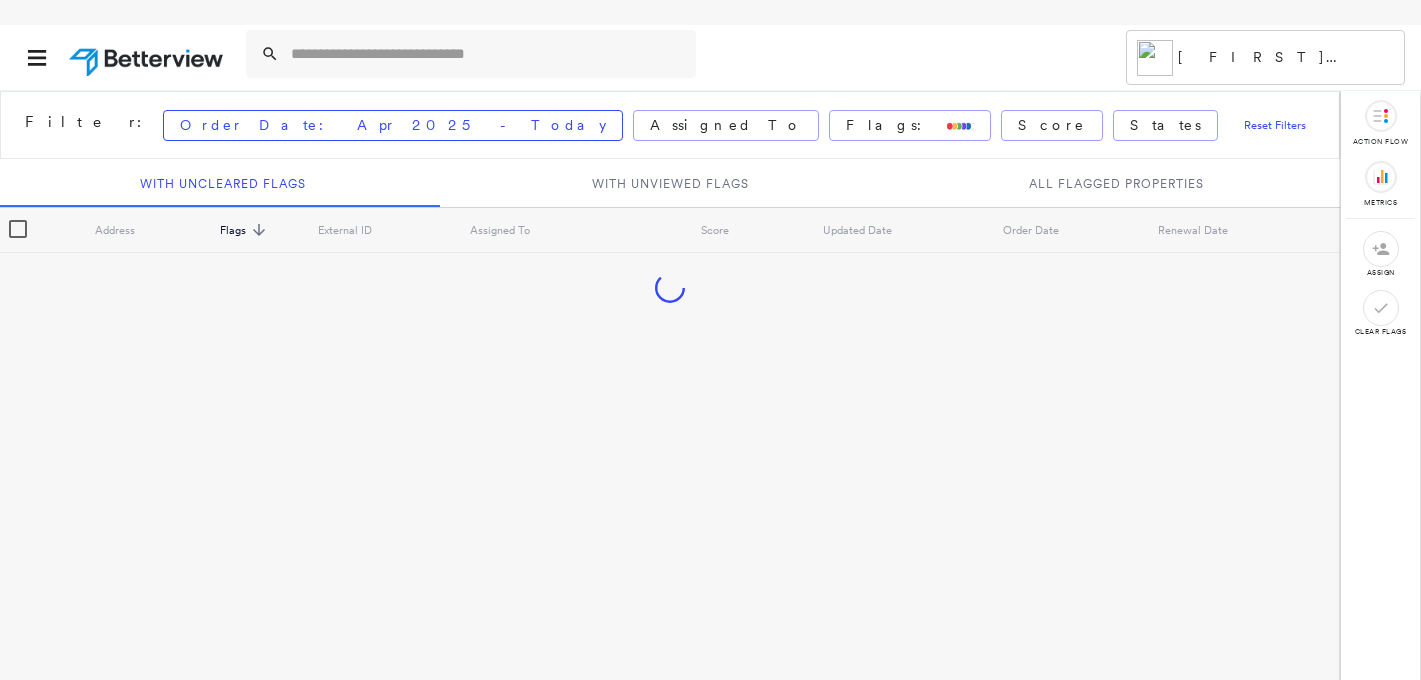 scroll, scrollTop: 0, scrollLeft: 0, axis: both 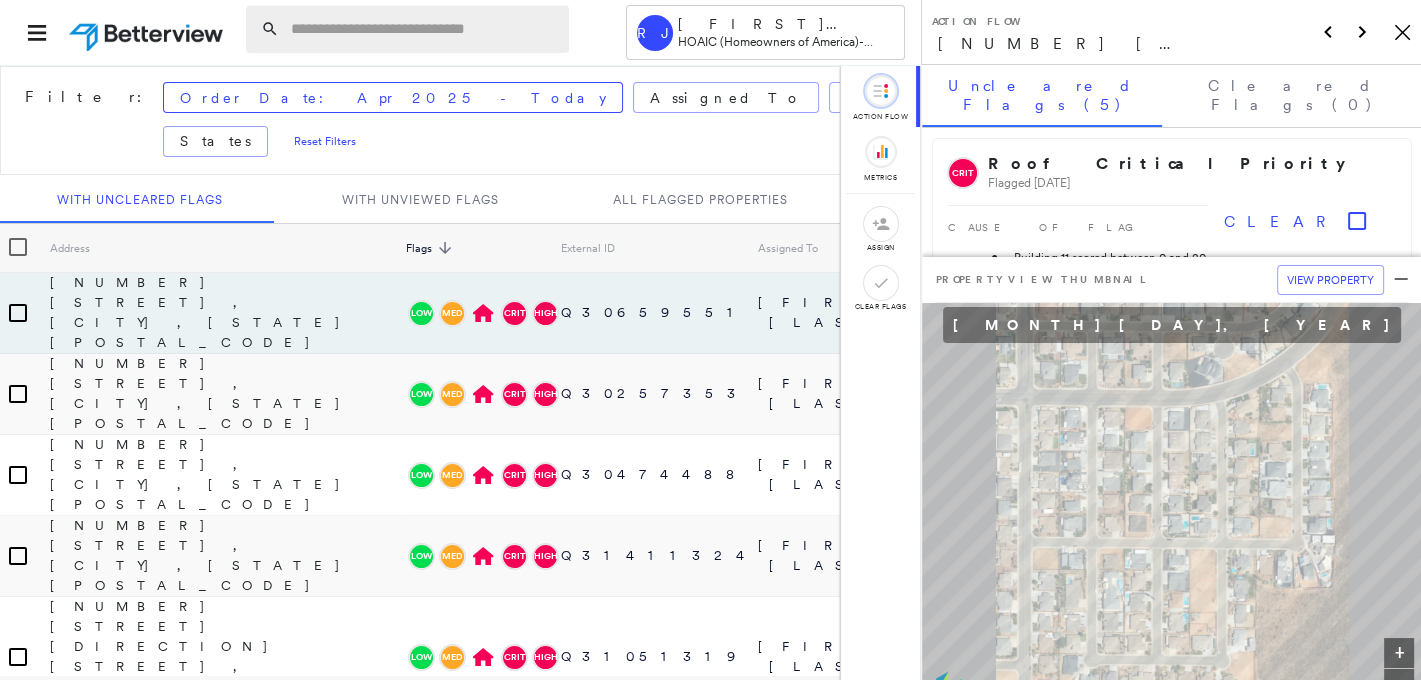 click at bounding box center (424, 29) 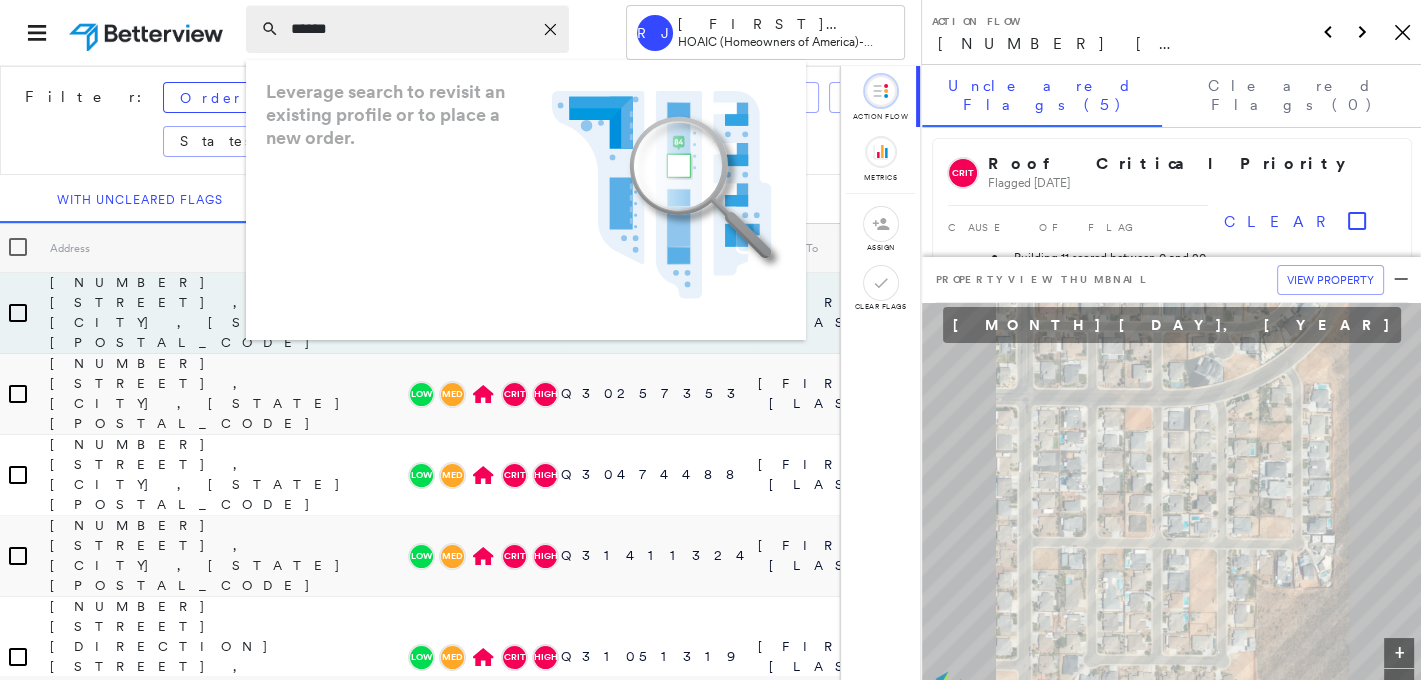 click on "******" at bounding box center [411, 29] 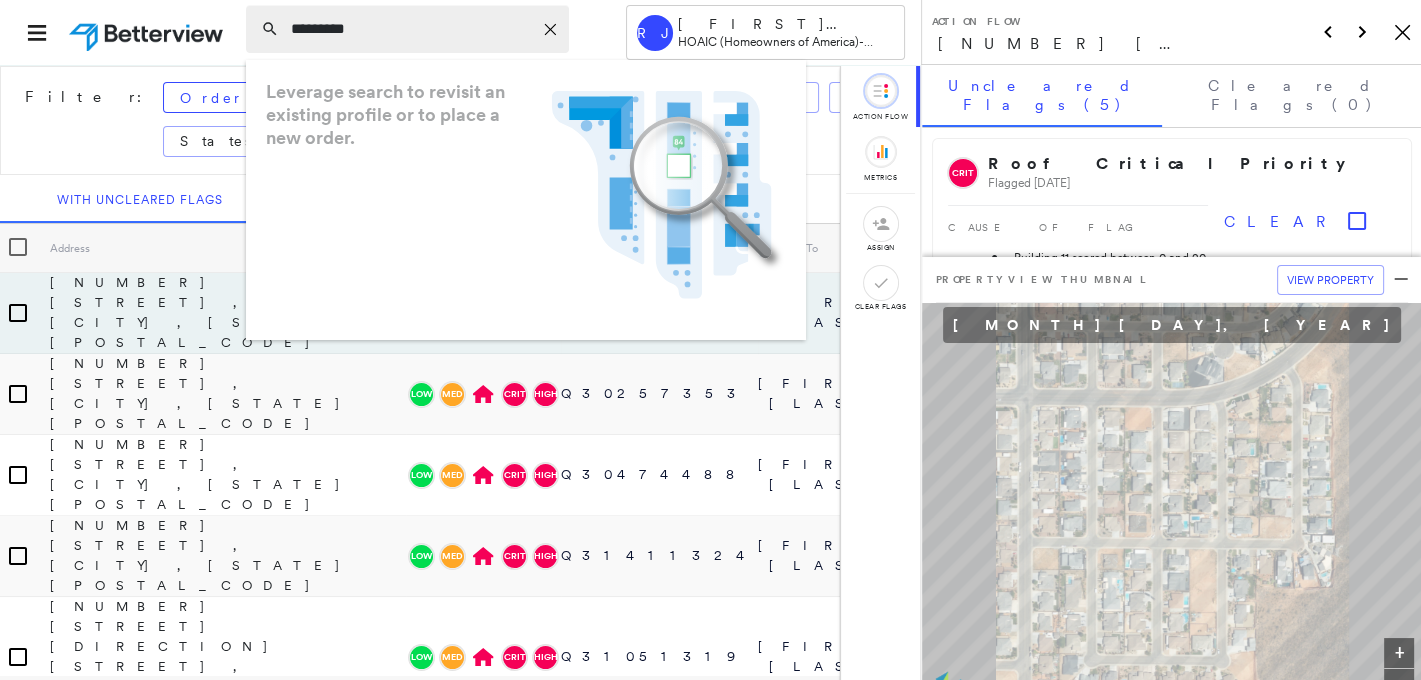 type on "*********" 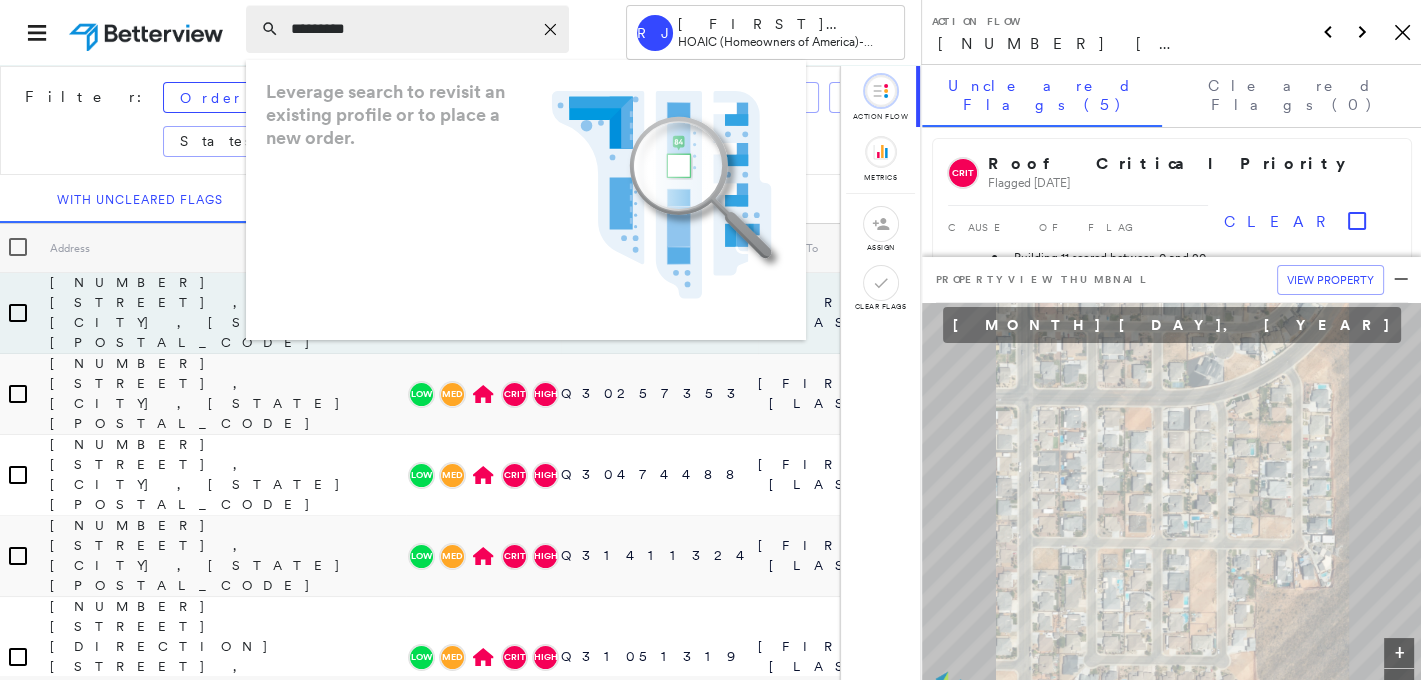 click 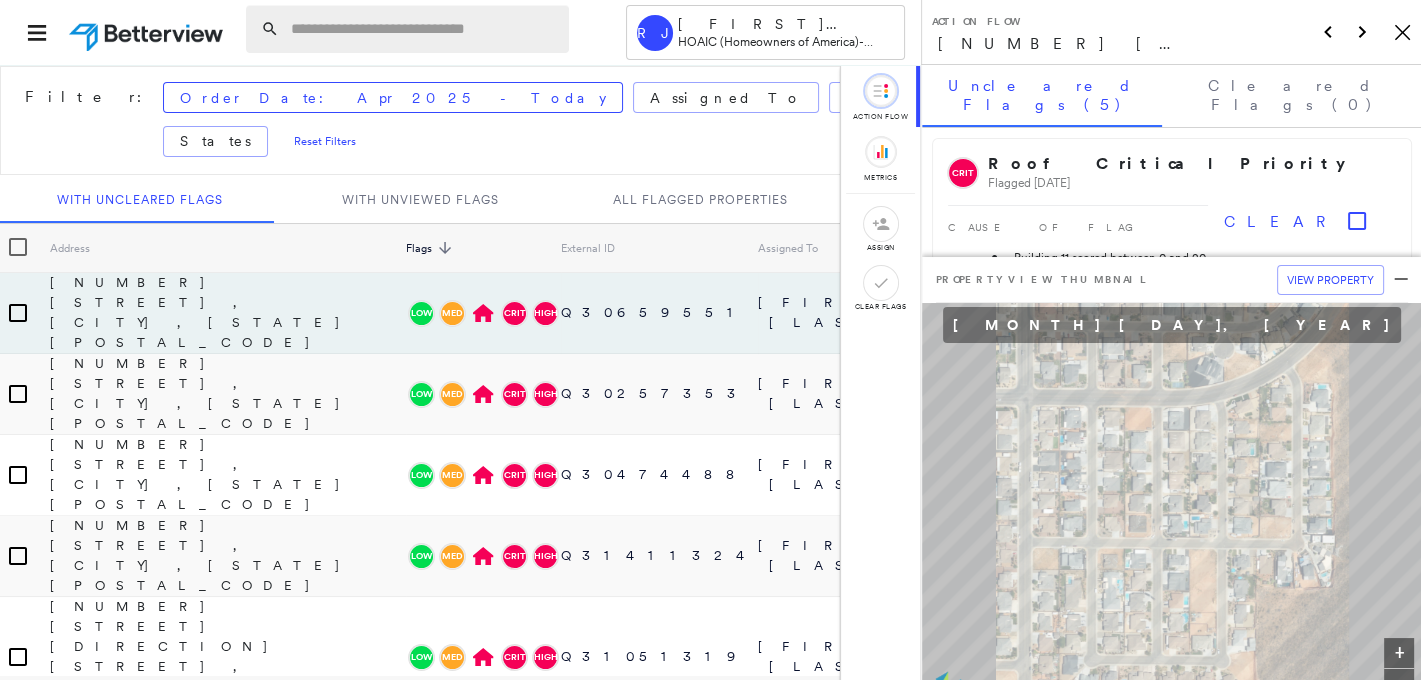 click at bounding box center [424, 29] 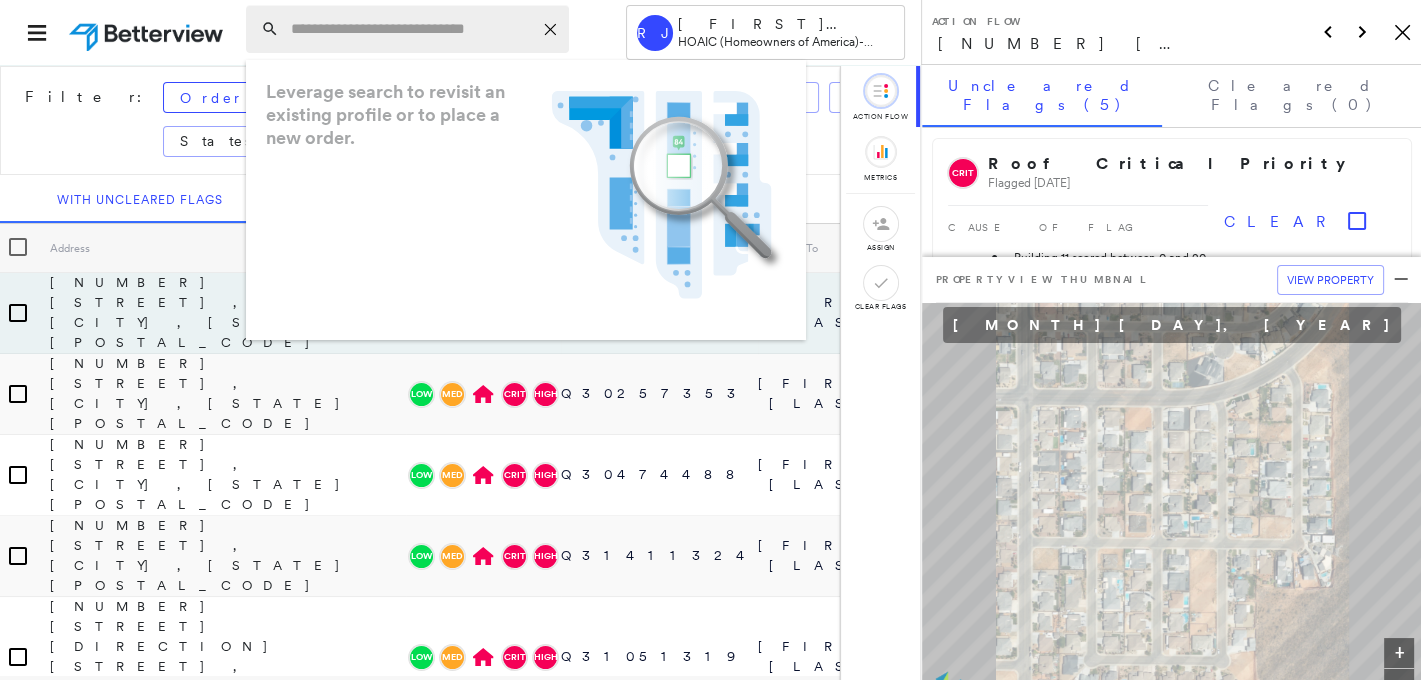 paste on "**********" 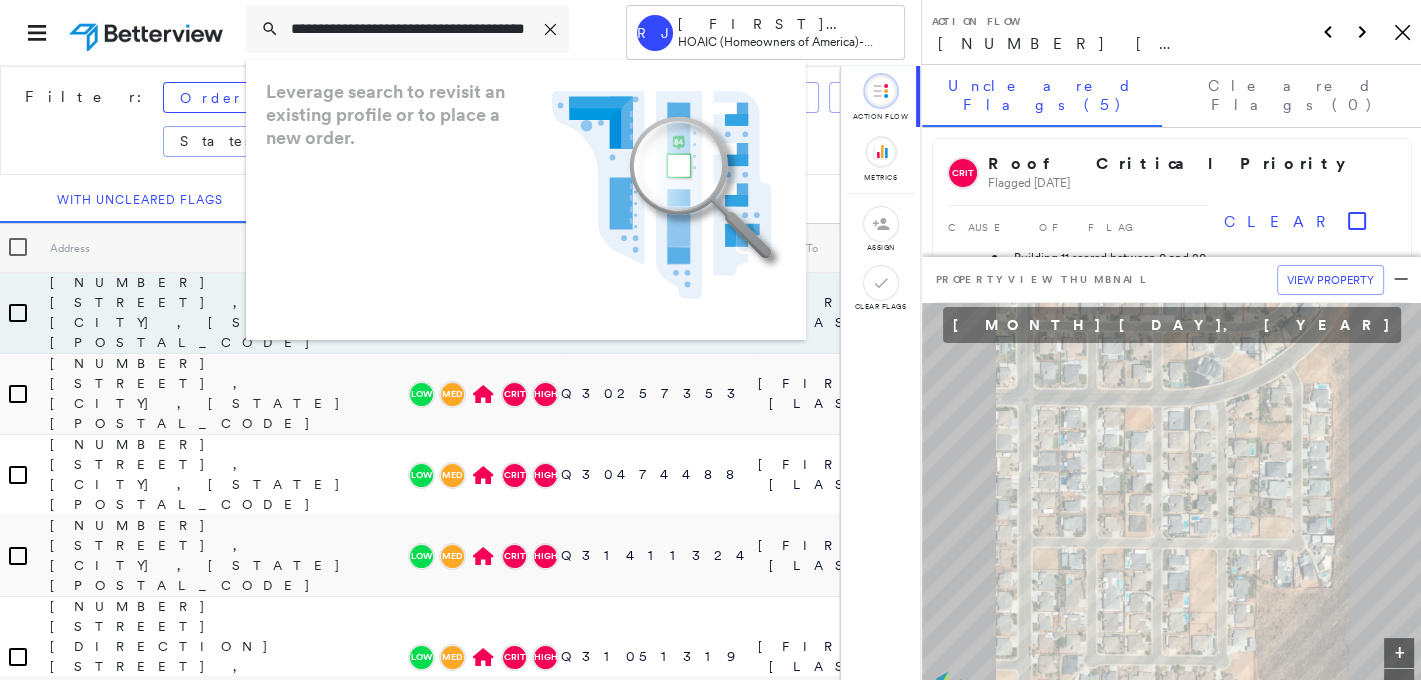 scroll, scrollTop: 0, scrollLeft: 87, axis: horizontal 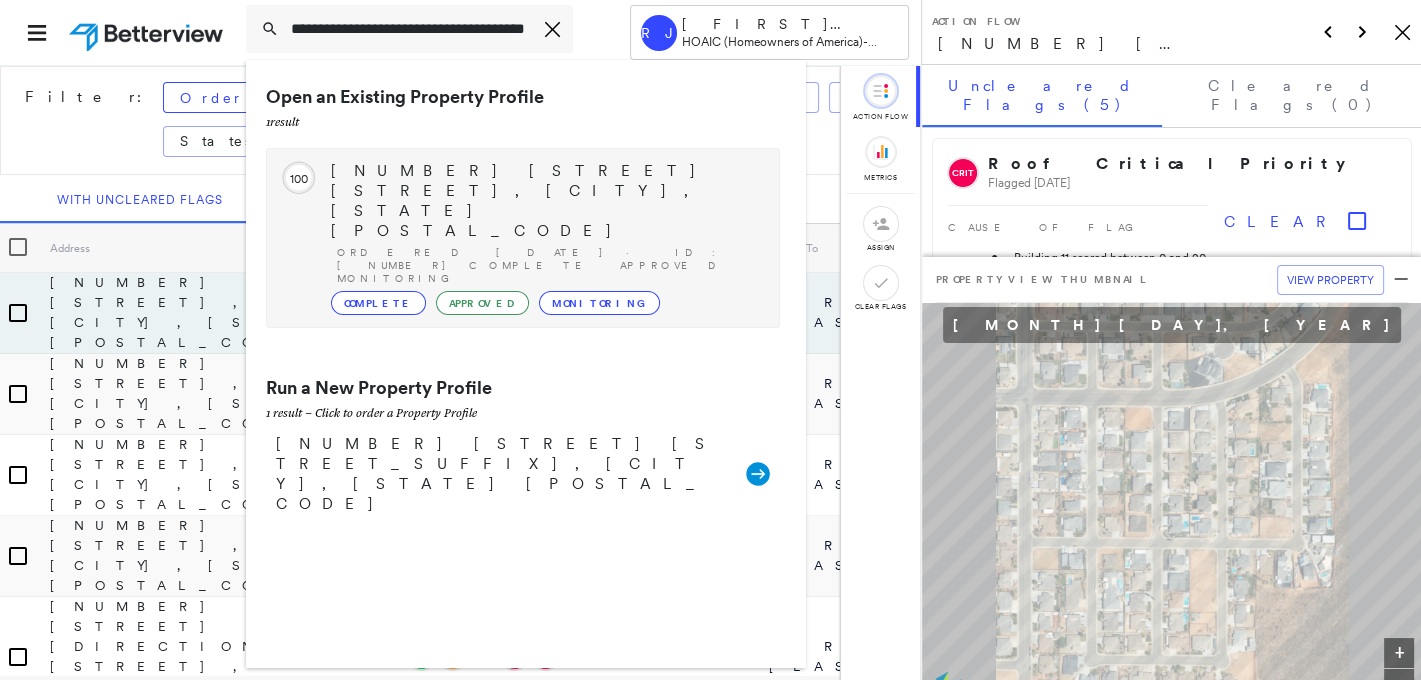 type on "**********" 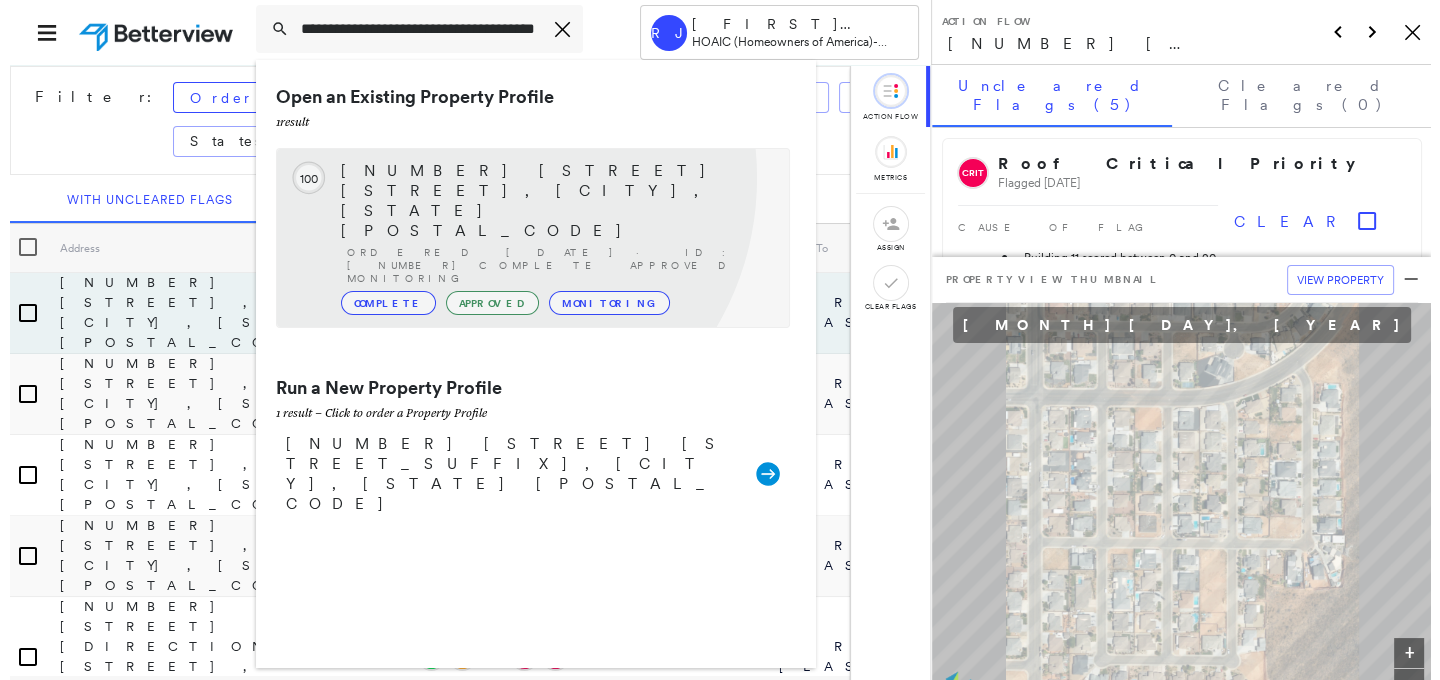 scroll, scrollTop: 0, scrollLeft: 0, axis: both 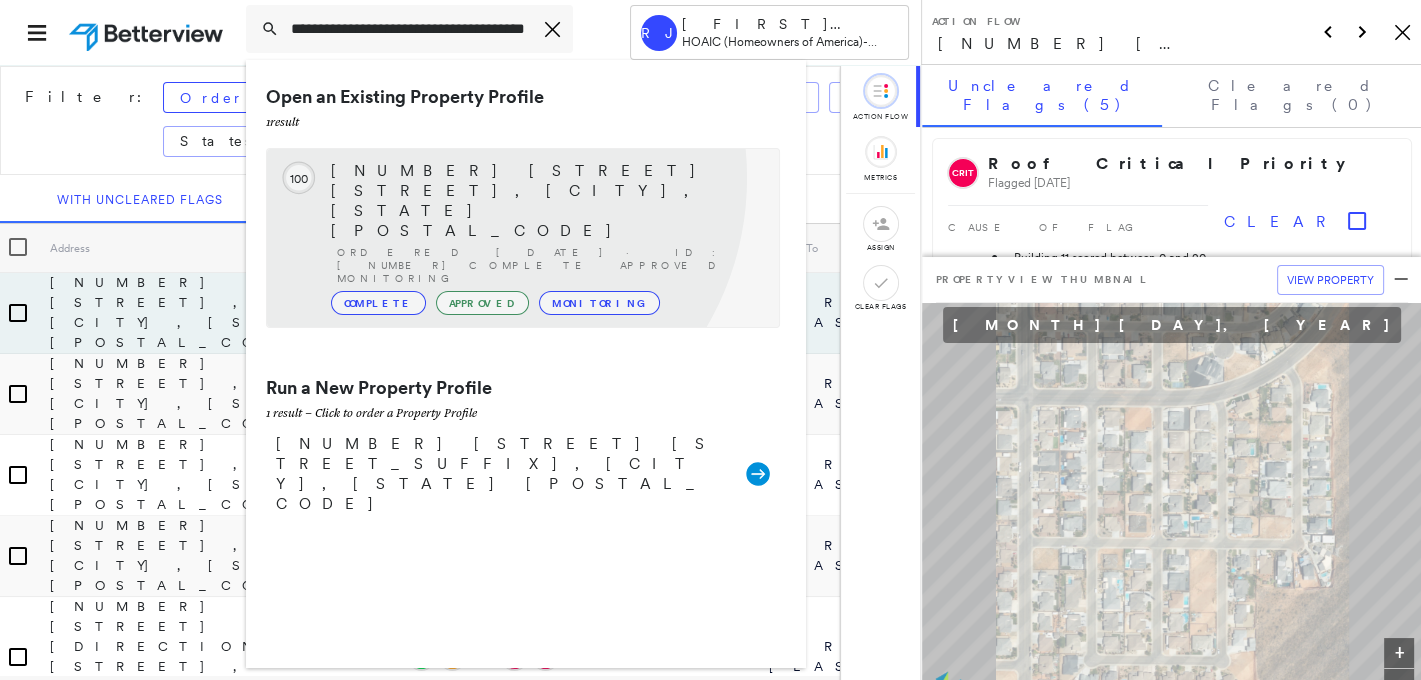 click on "[NUMBER] [STREET] [STREET], [CITY], [STATE] [POSTAL_CODE]" at bounding box center (545, 201) 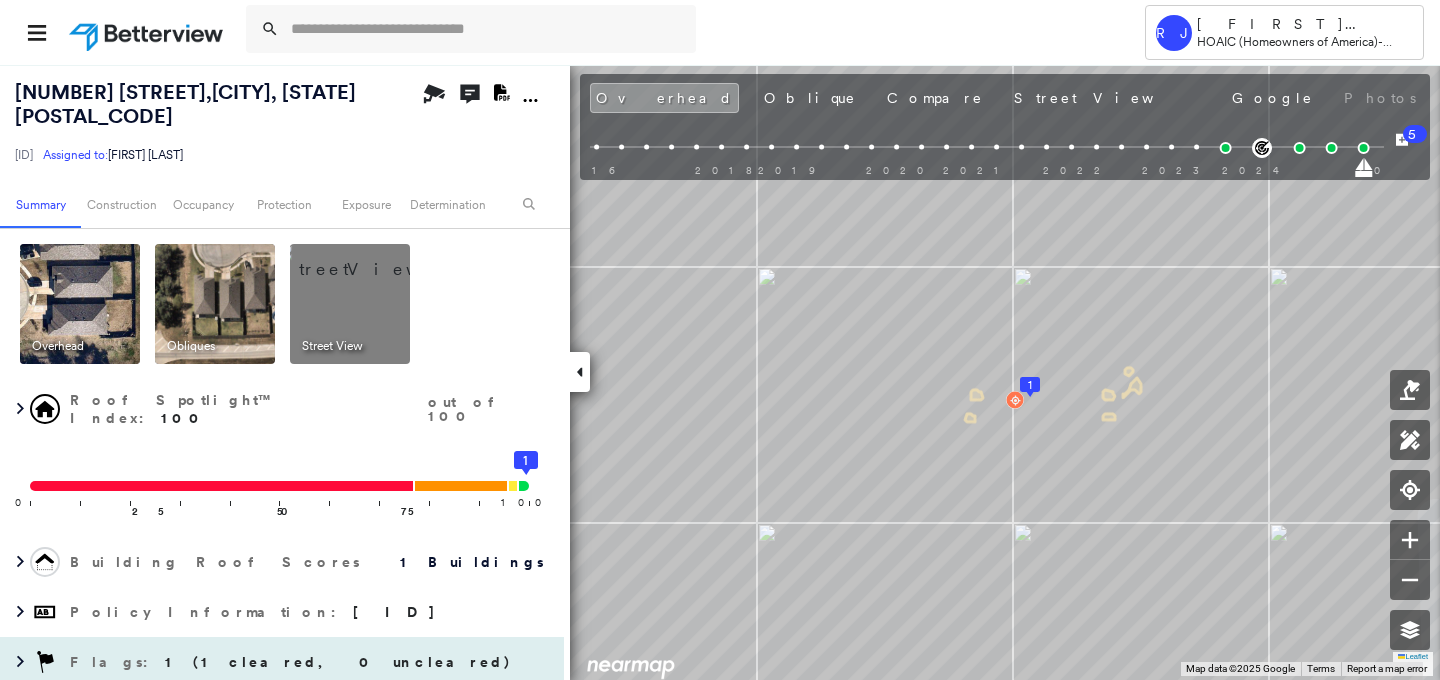 click on "1 (1 cleared, 0 uncleared)" at bounding box center [338, 662] 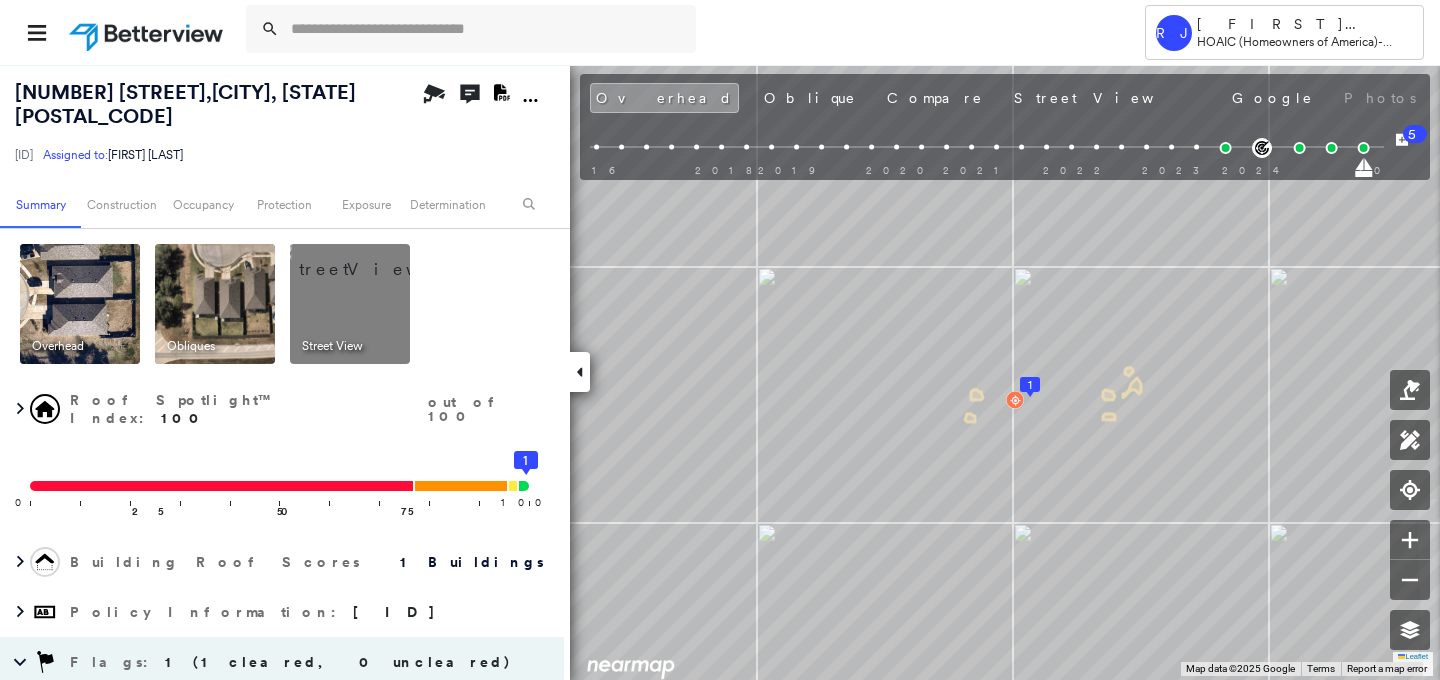 drag, startPoint x: 562, startPoint y: 312, endPoint x: 563, endPoint y: 350, distance: 38.013157 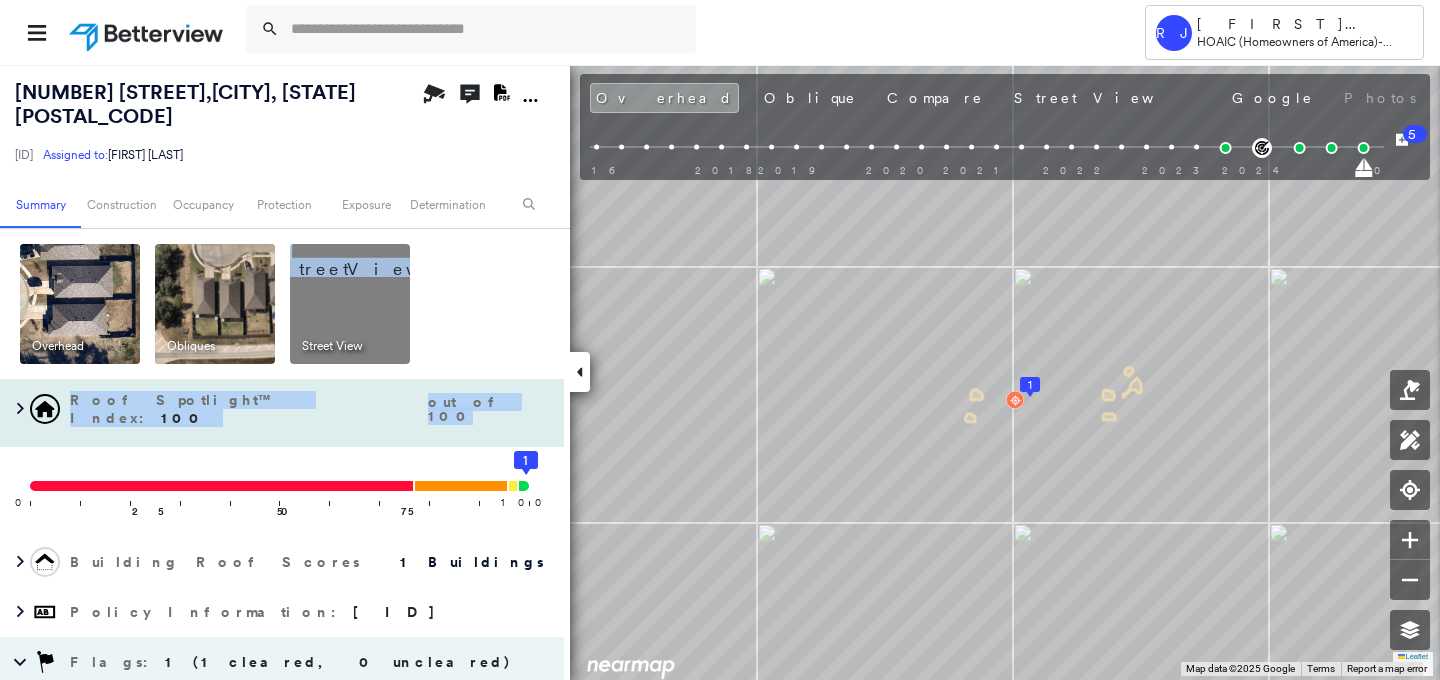 drag, startPoint x: 563, startPoint y: 332, endPoint x: 562, endPoint y: 386, distance: 54.00926 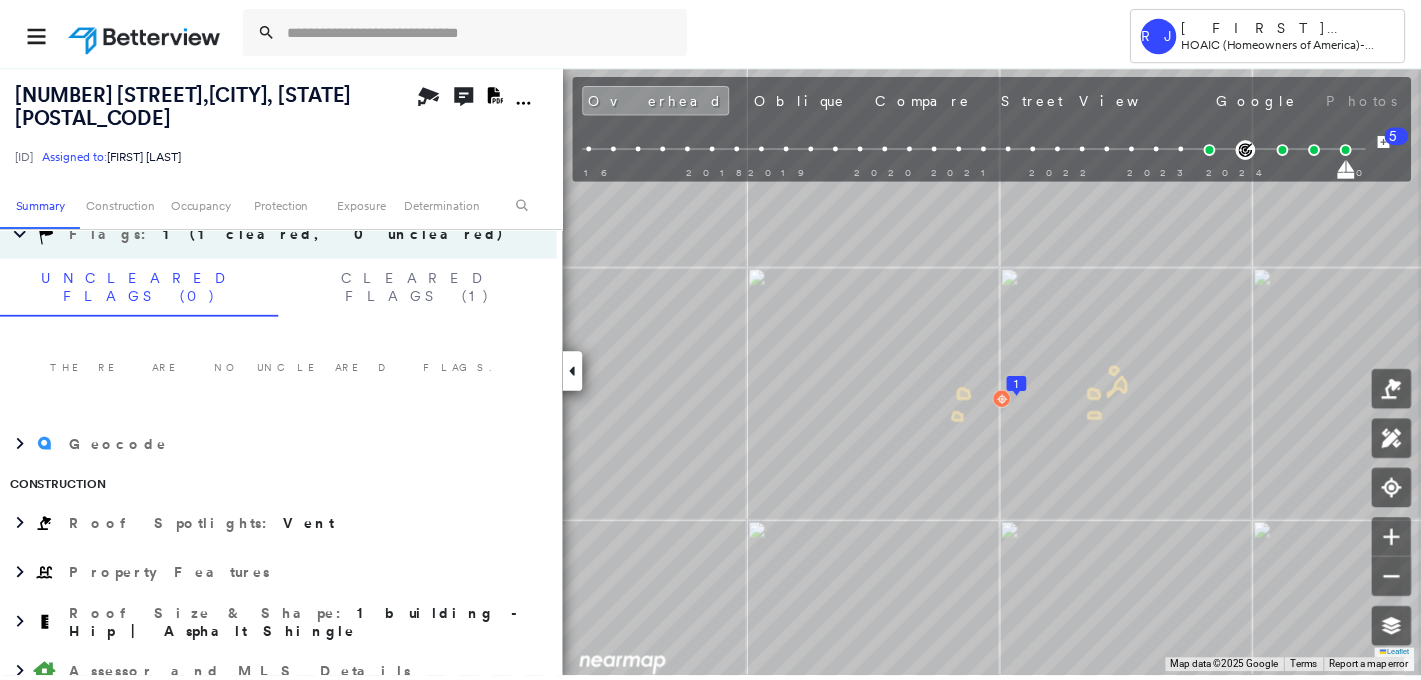 scroll, scrollTop: 0, scrollLeft: 0, axis: both 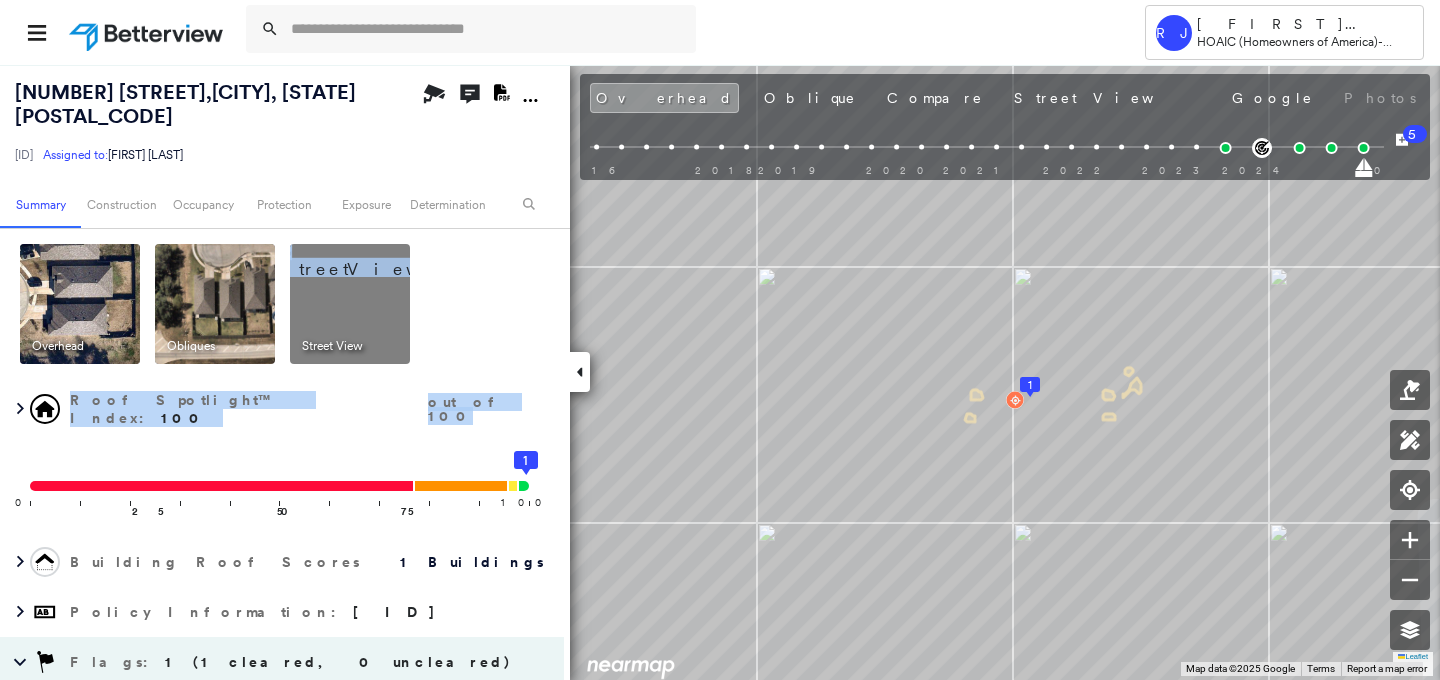 click at bounding box center (148, 32) 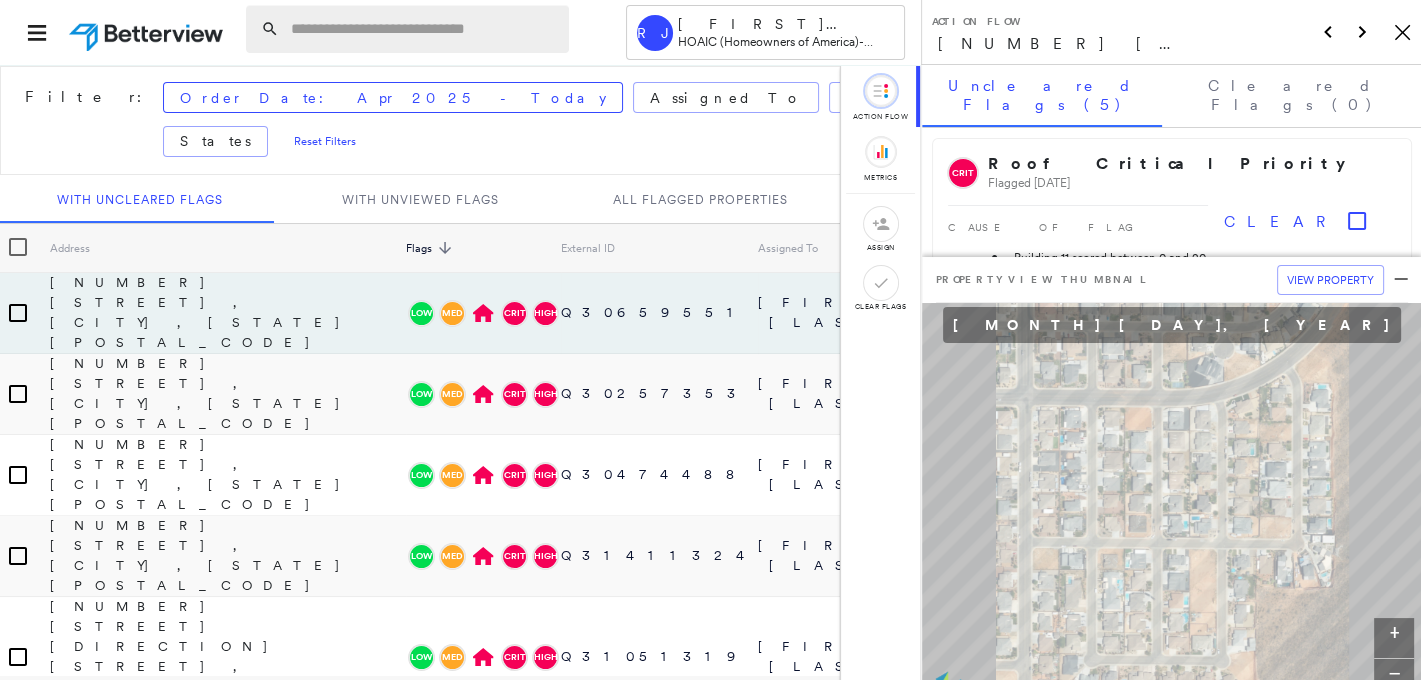 click at bounding box center [424, 29] 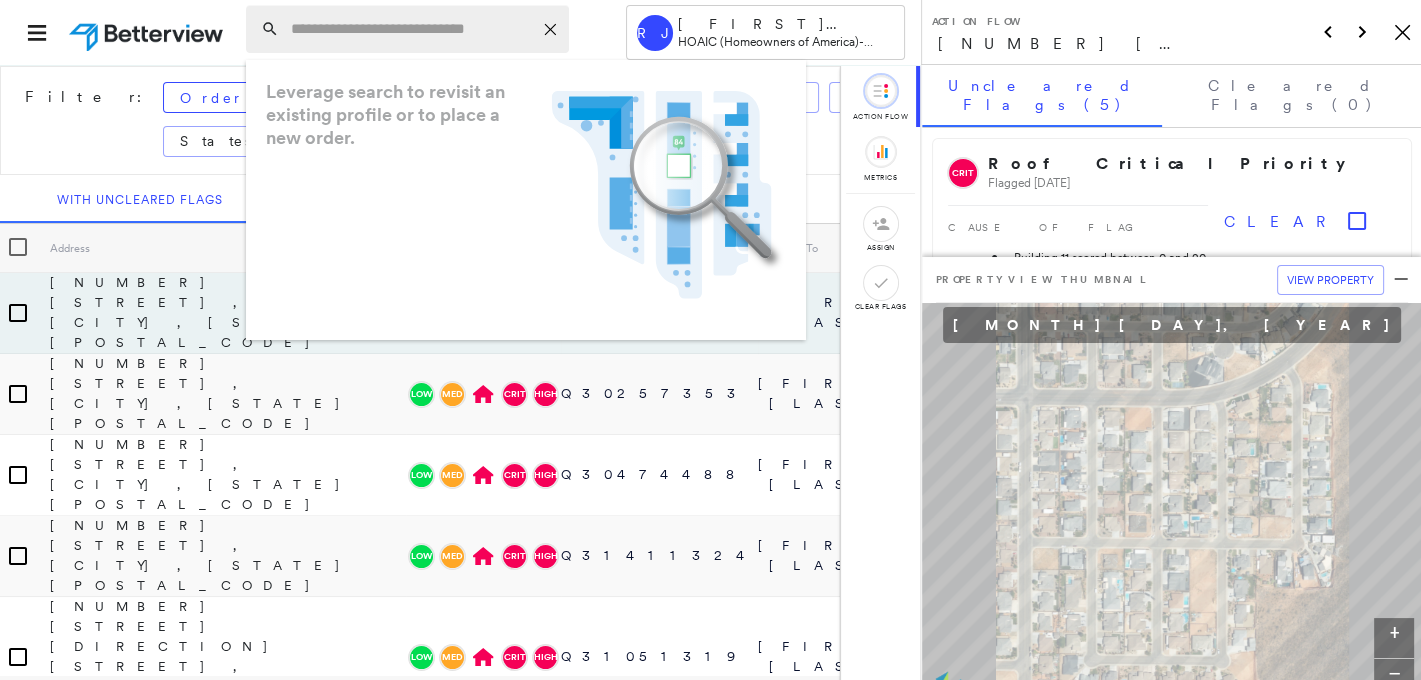 paste on "**********" 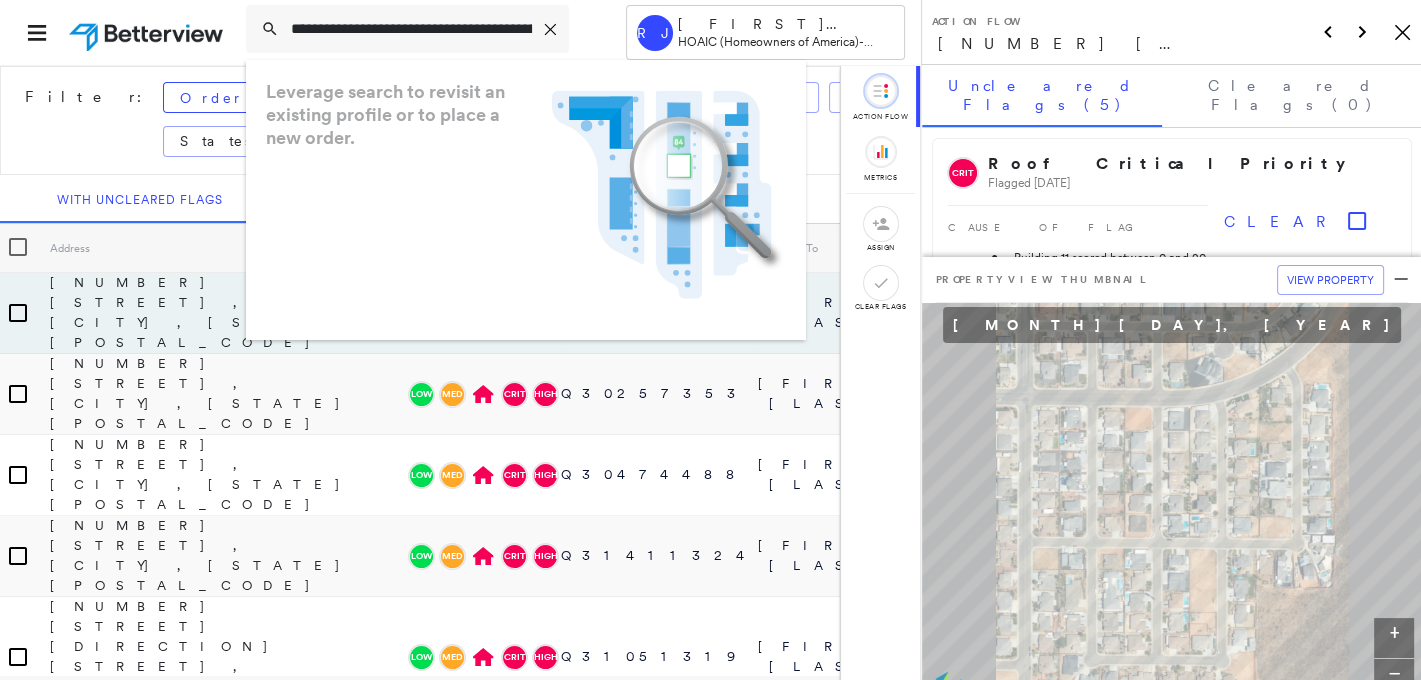 scroll, scrollTop: 0, scrollLeft: 115, axis: horizontal 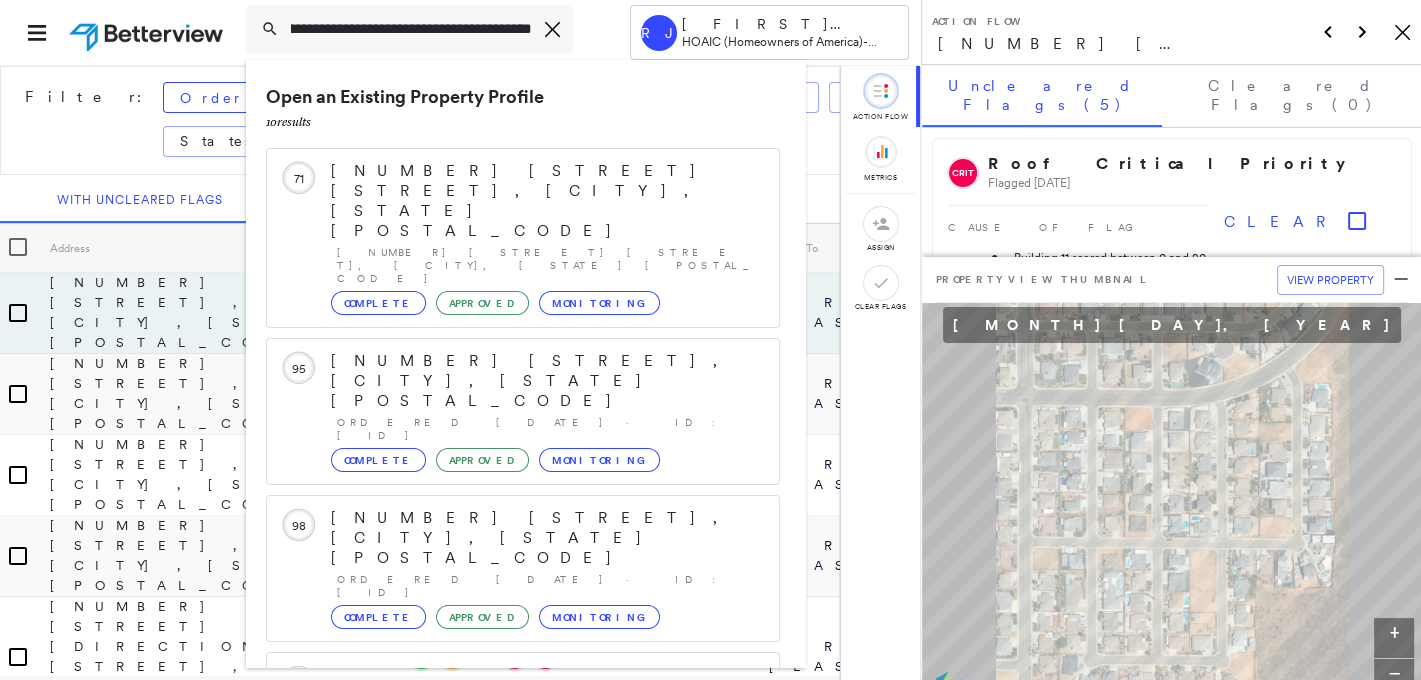 type on "**********" 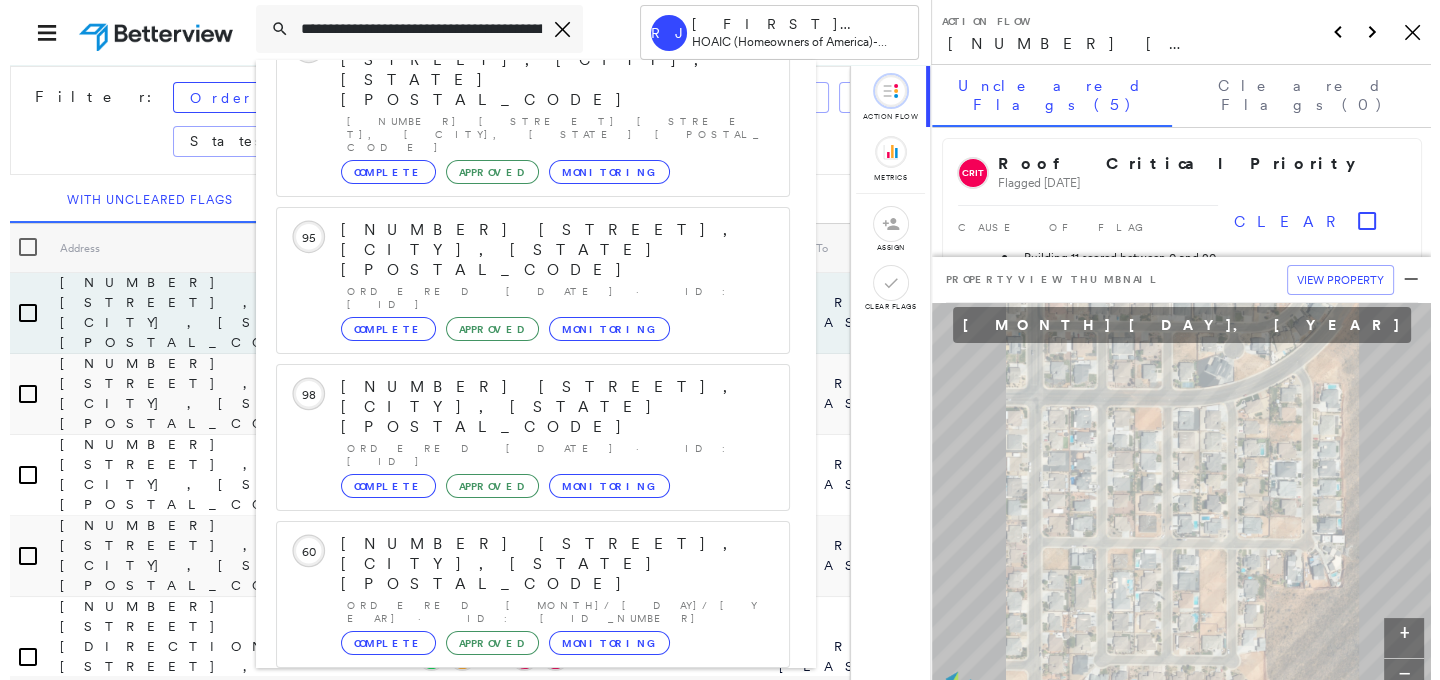 scroll, scrollTop: 208, scrollLeft: 0, axis: vertical 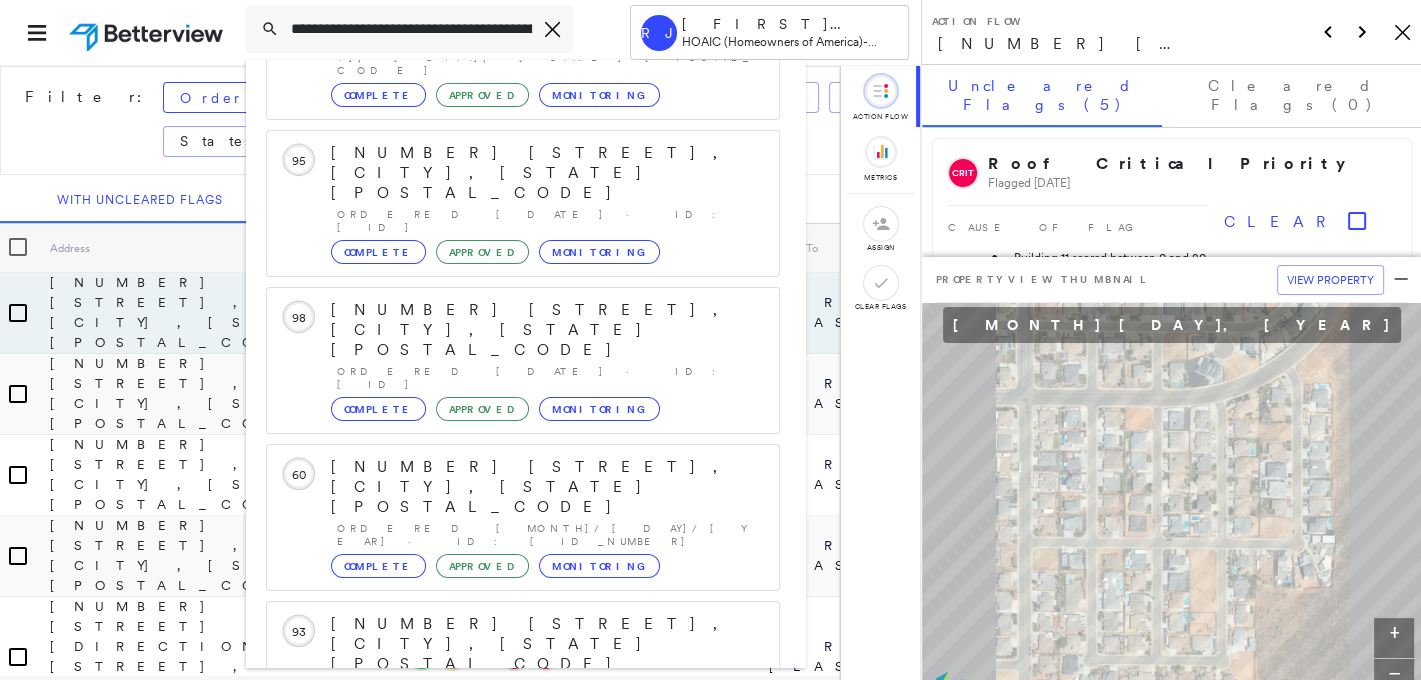 click on "14855 Black Farms Rd, Huntersville, NC 28078" at bounding box center [501, 946] 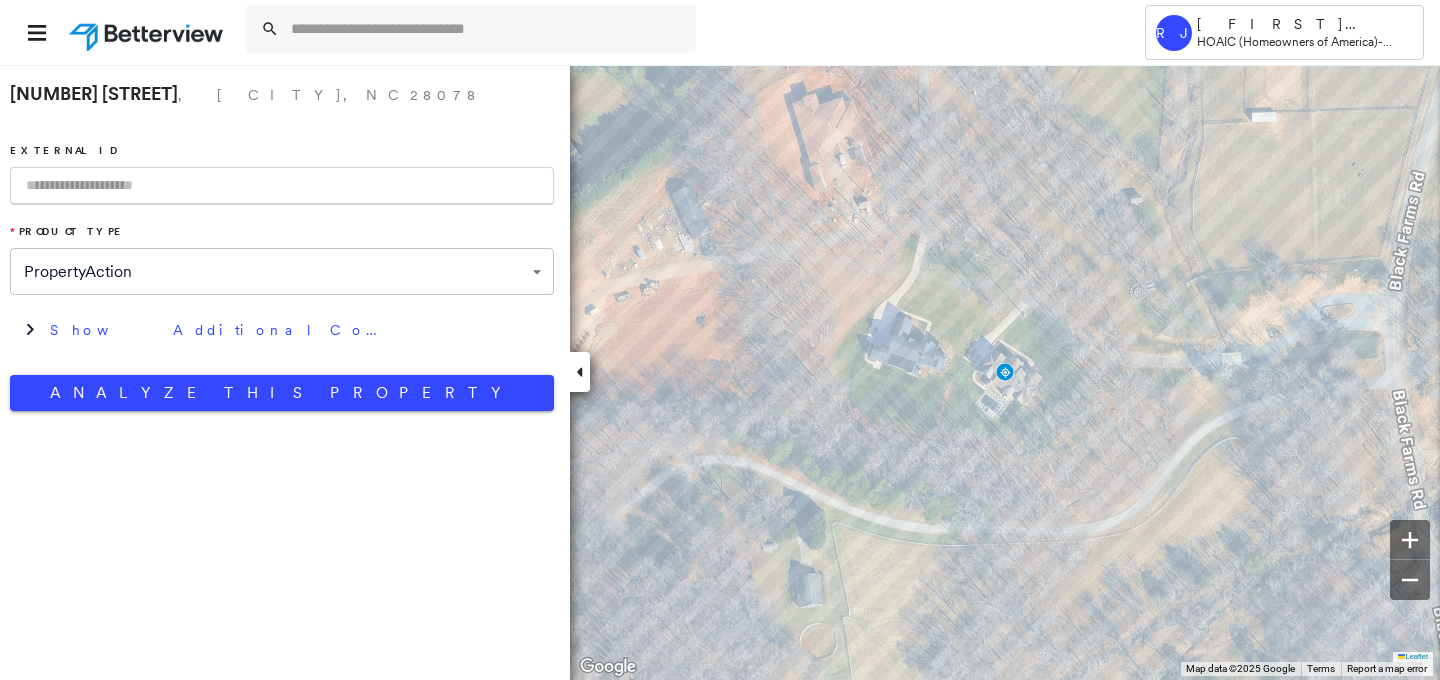click at bounding box center [282, 186] 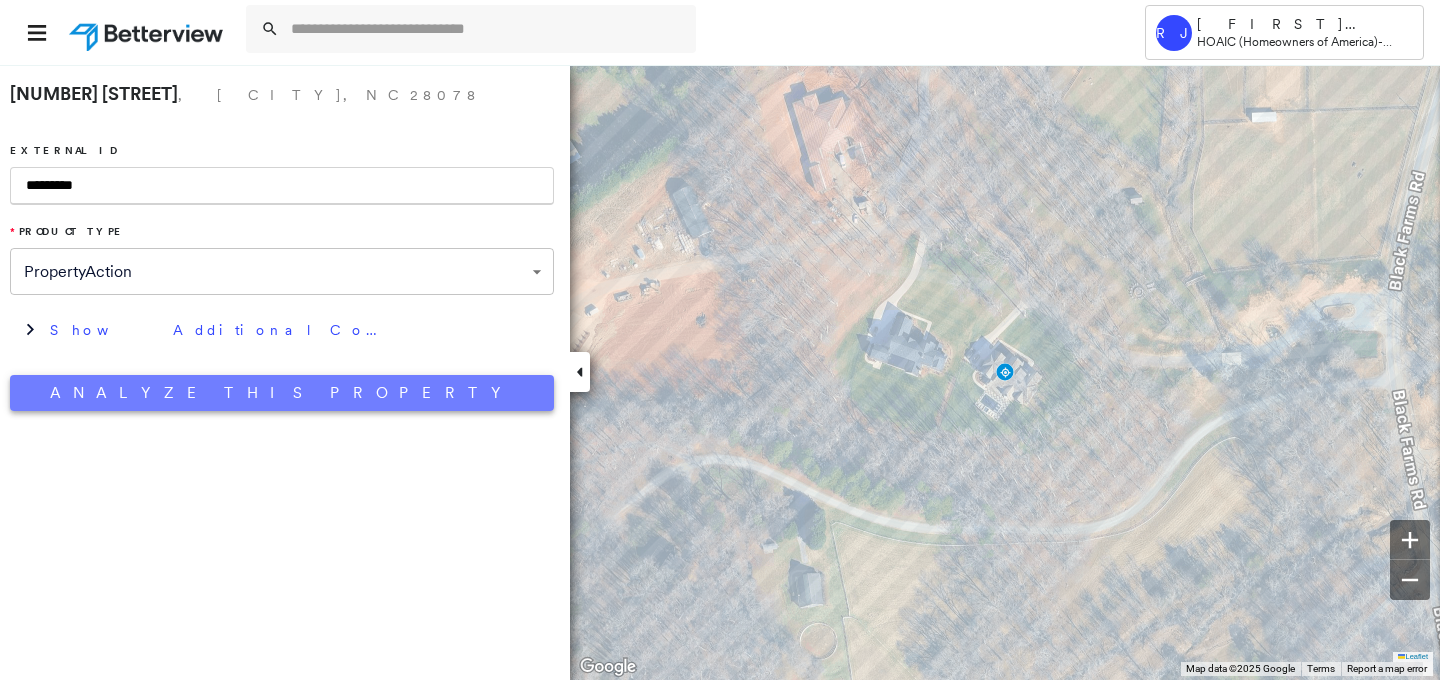 type on "*********" 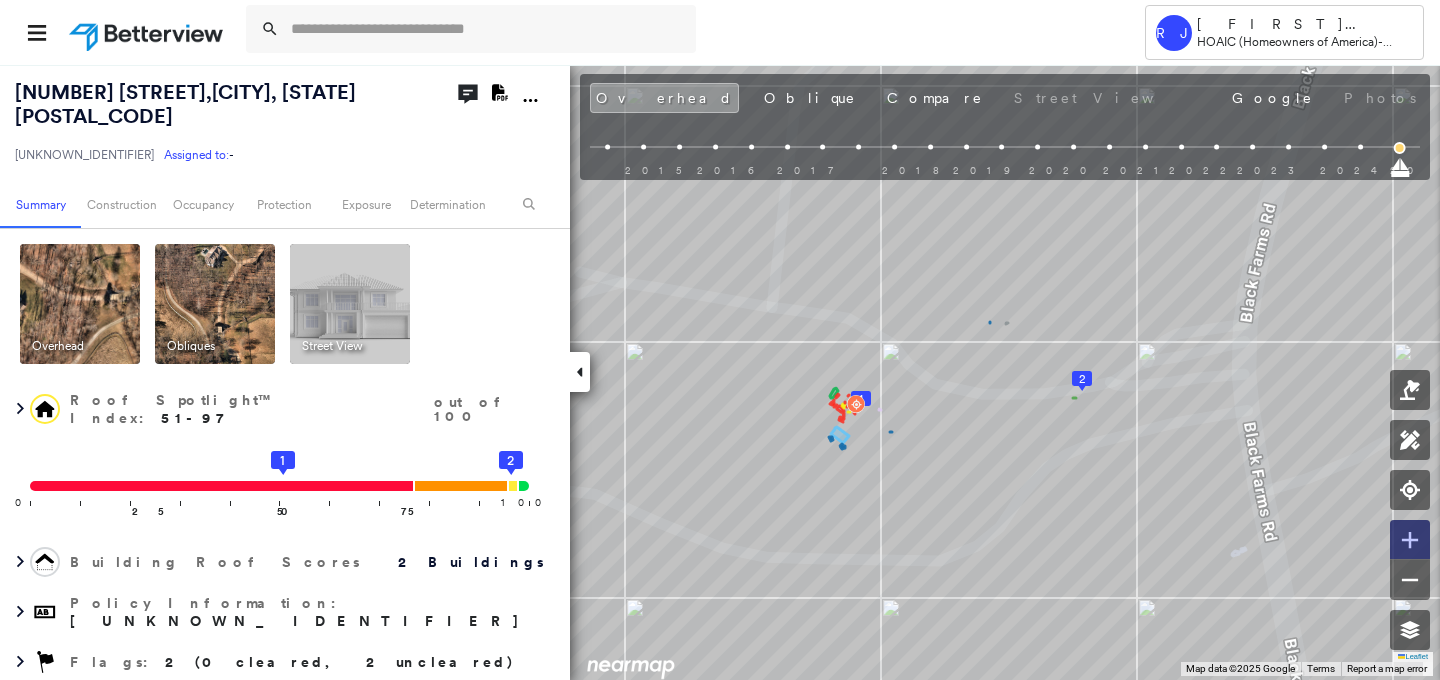 click 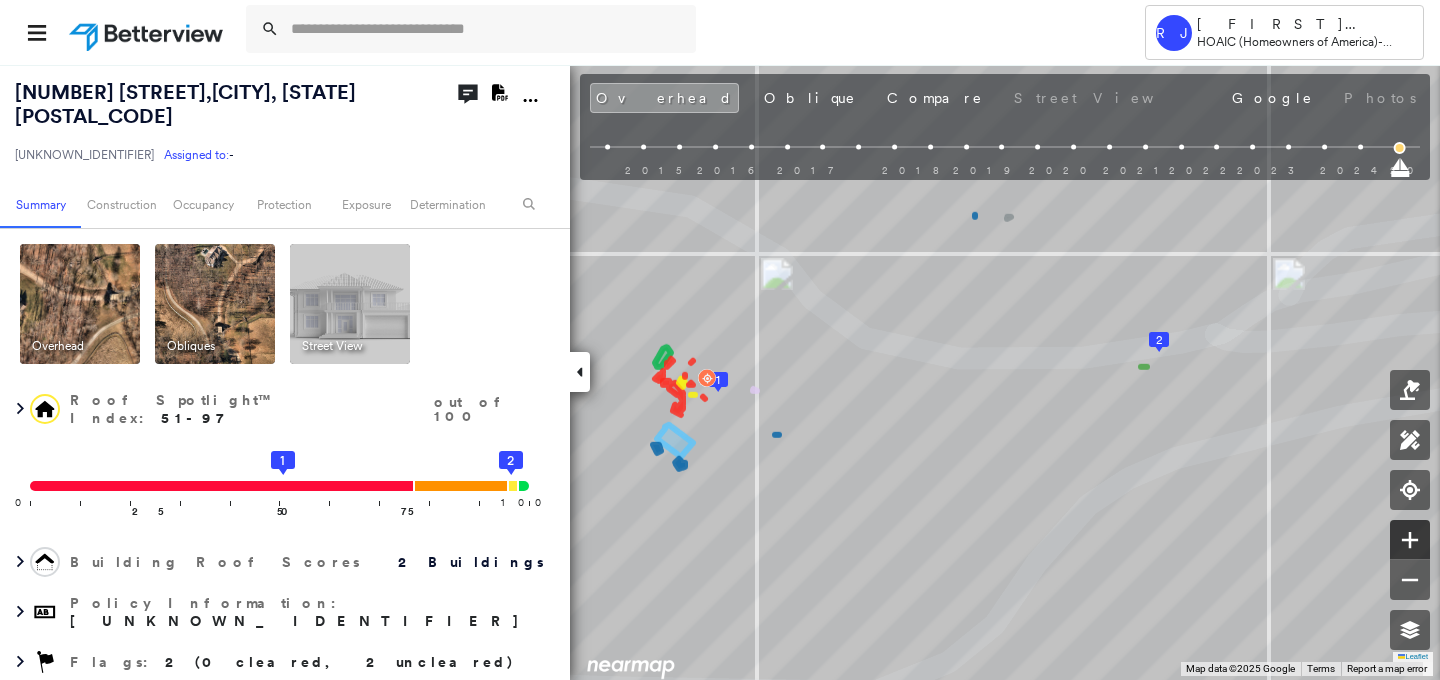 click 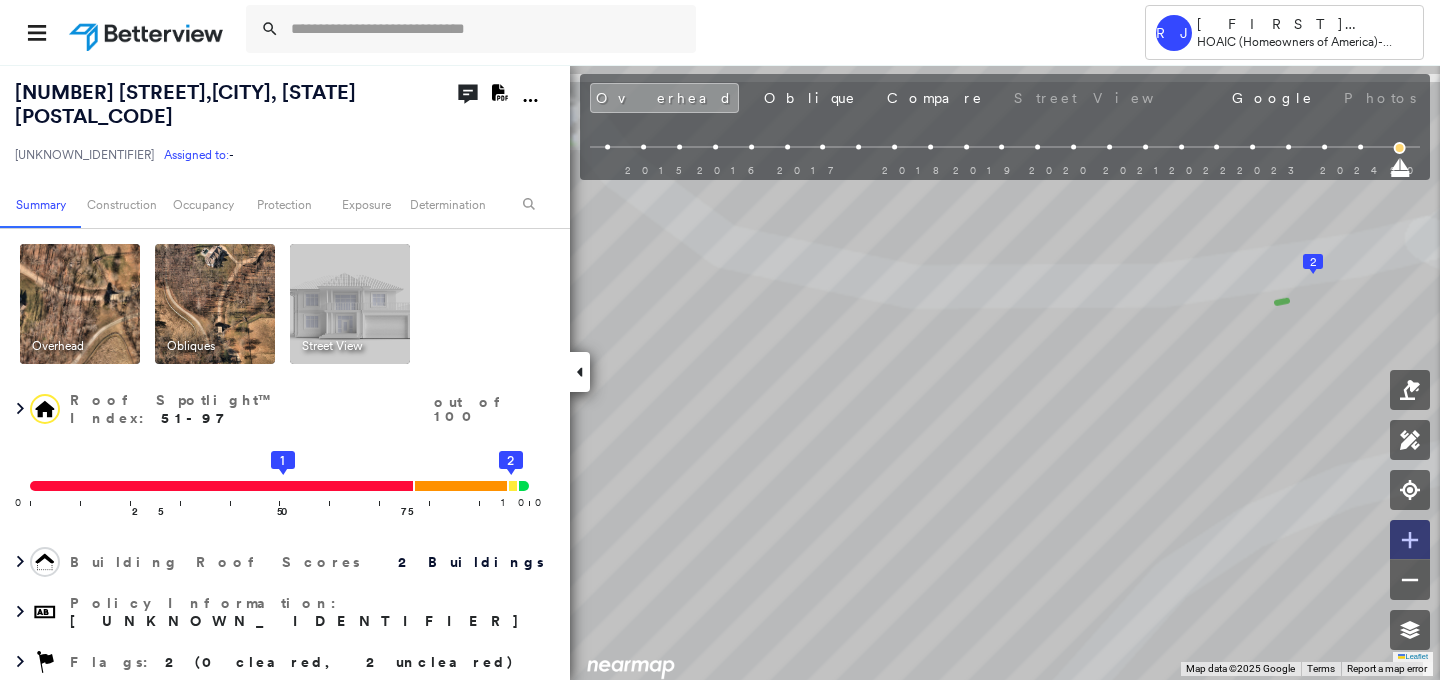 click 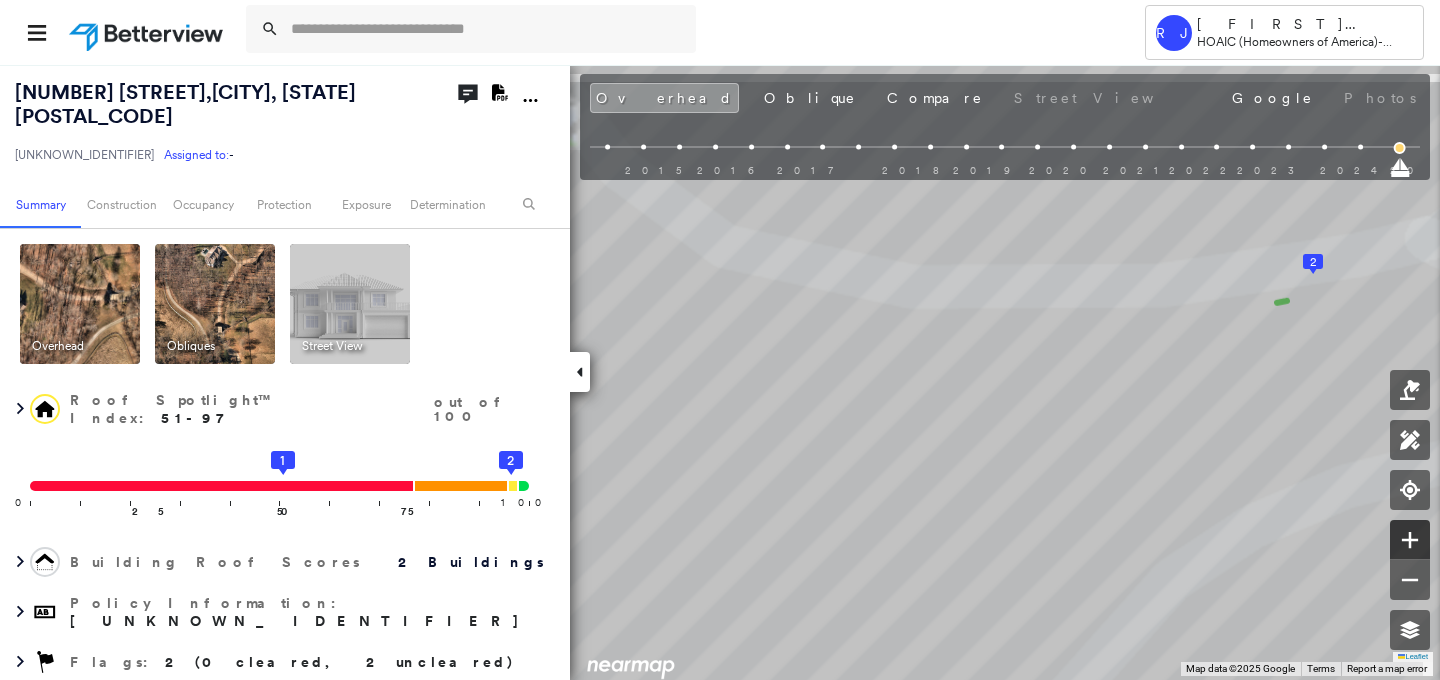 click 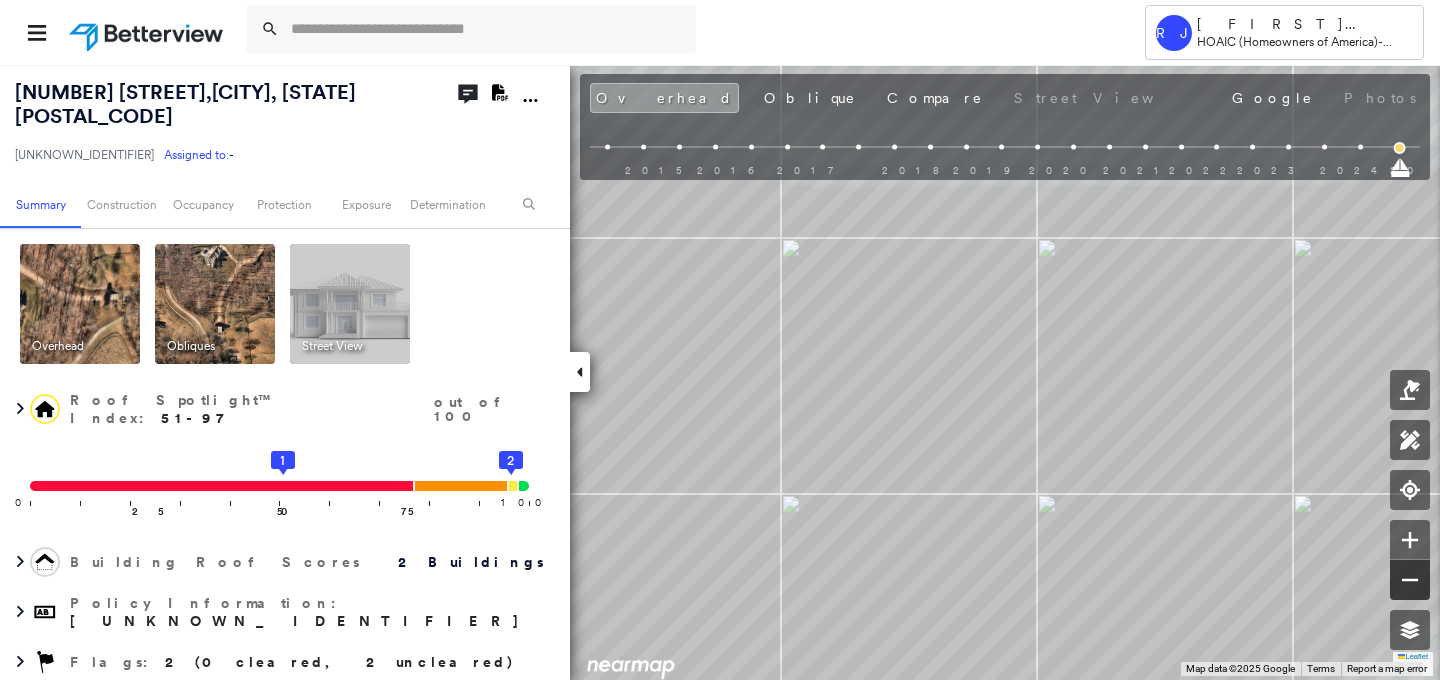 click at bounding box center [1410, 580] 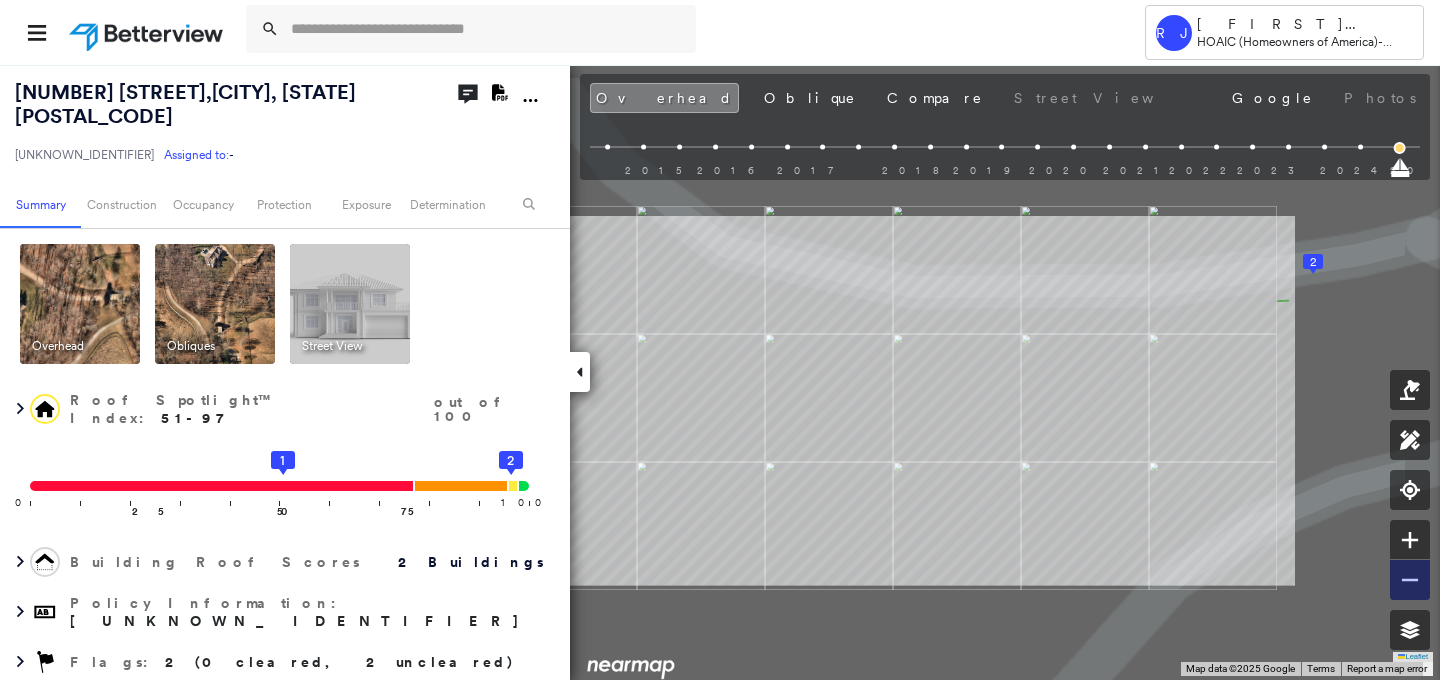 click at bounding box center (1410, 580) 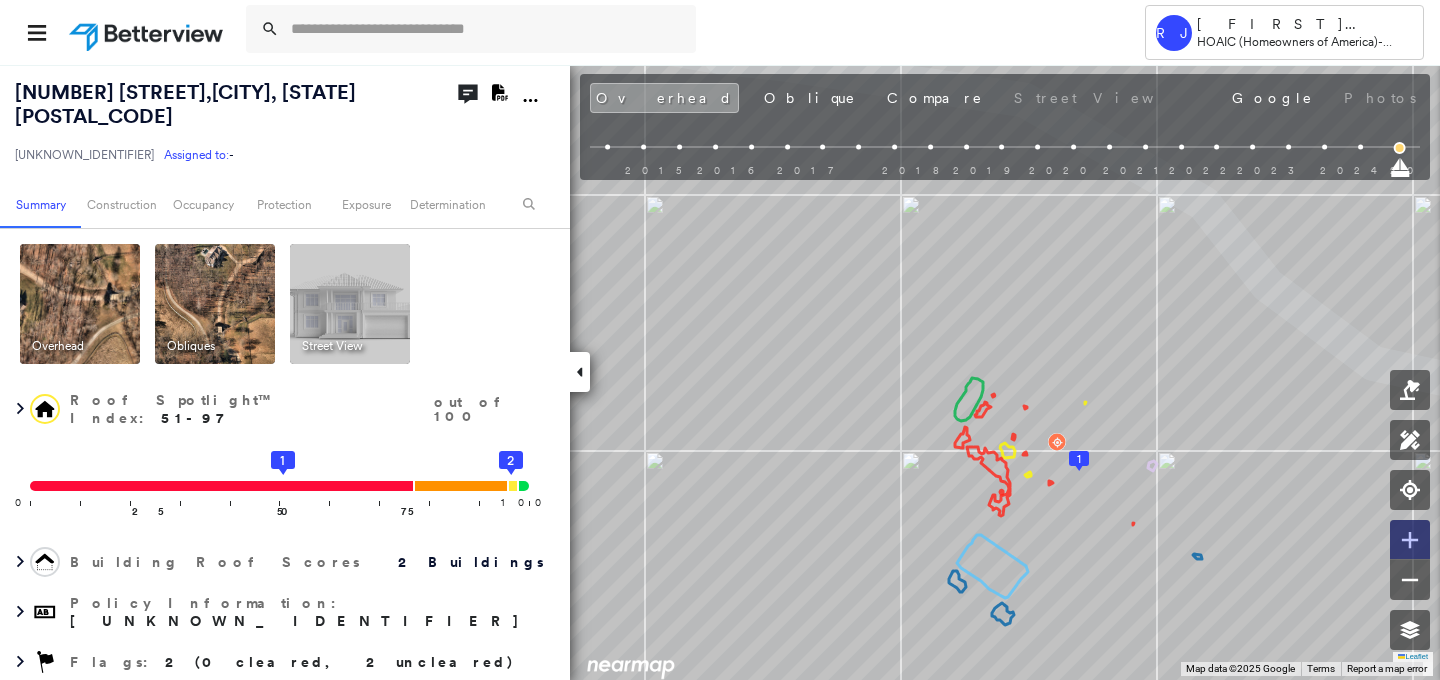 click 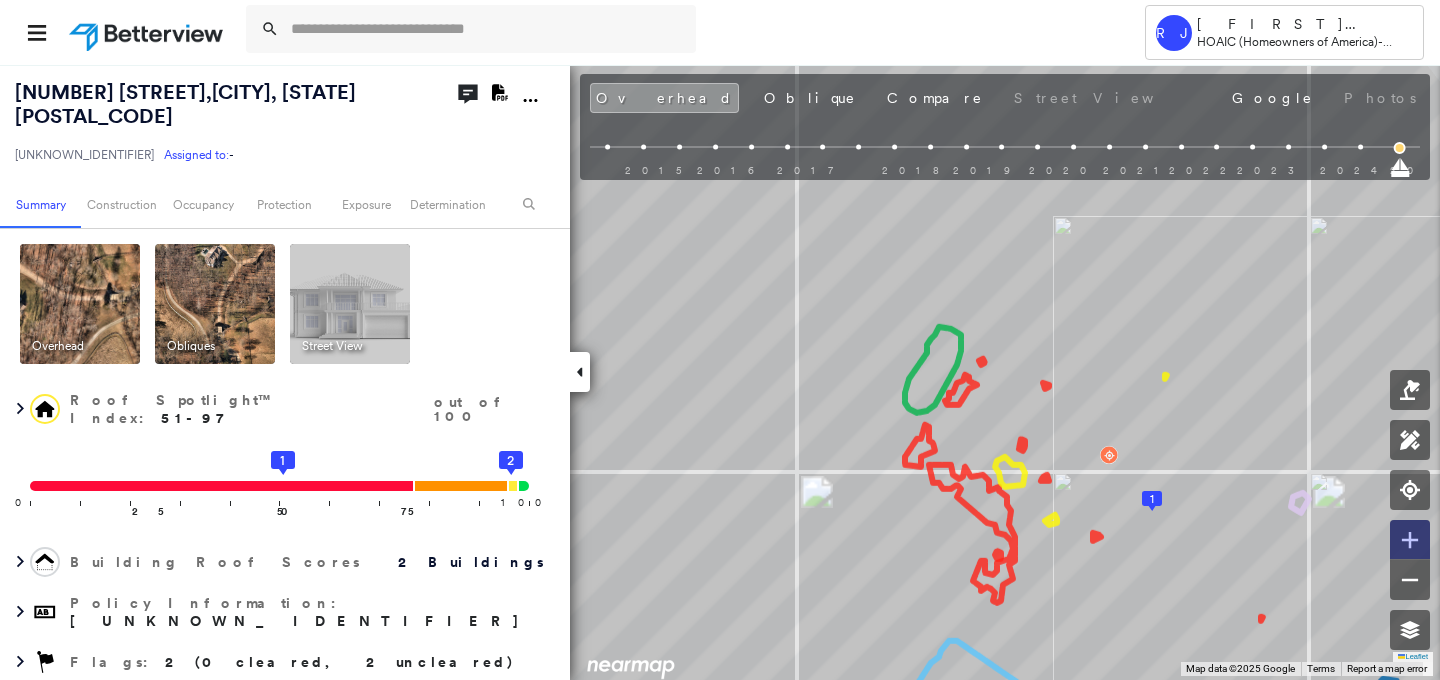 click 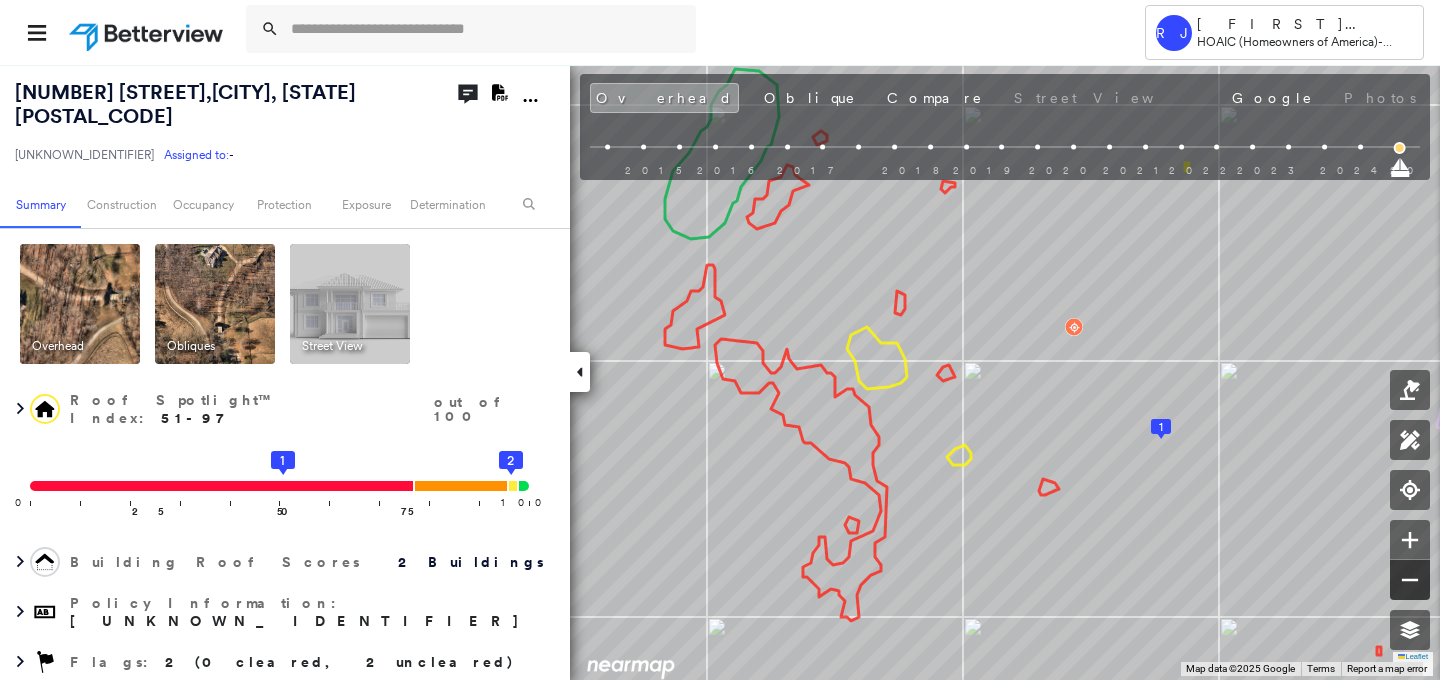 click 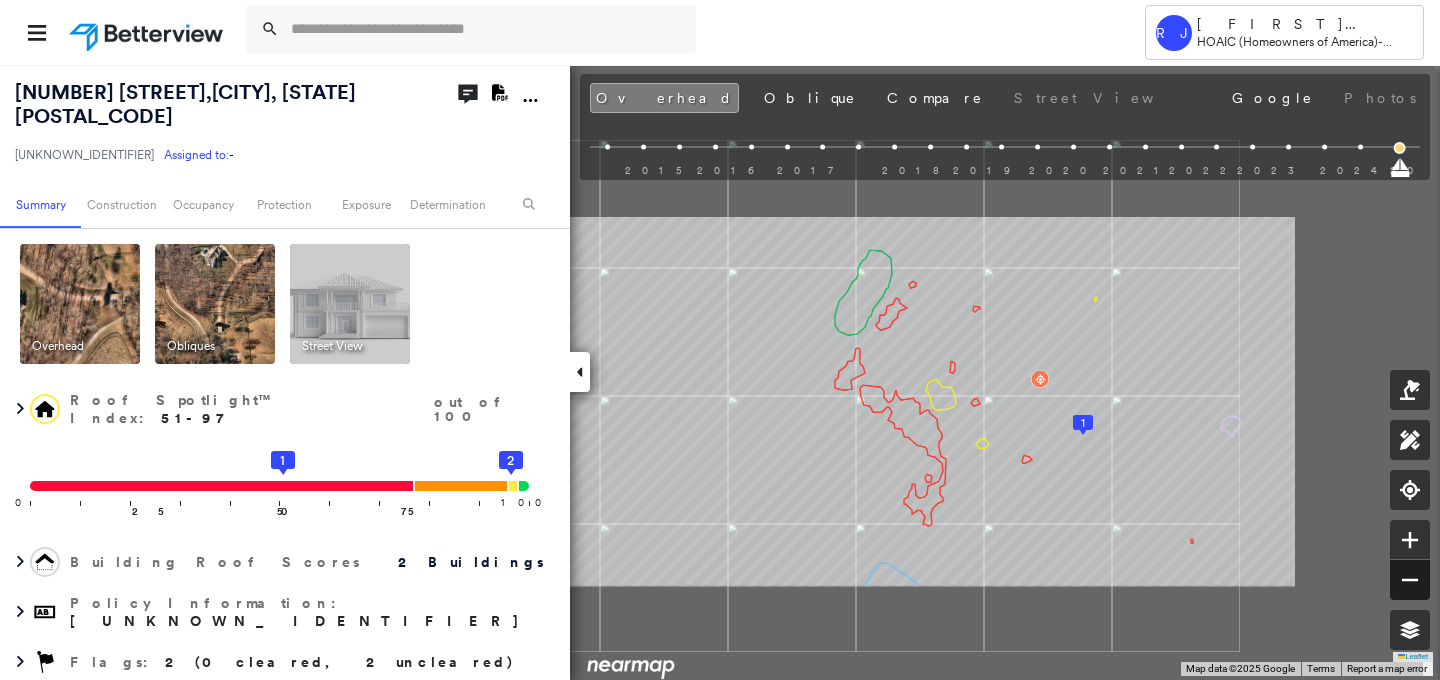 click 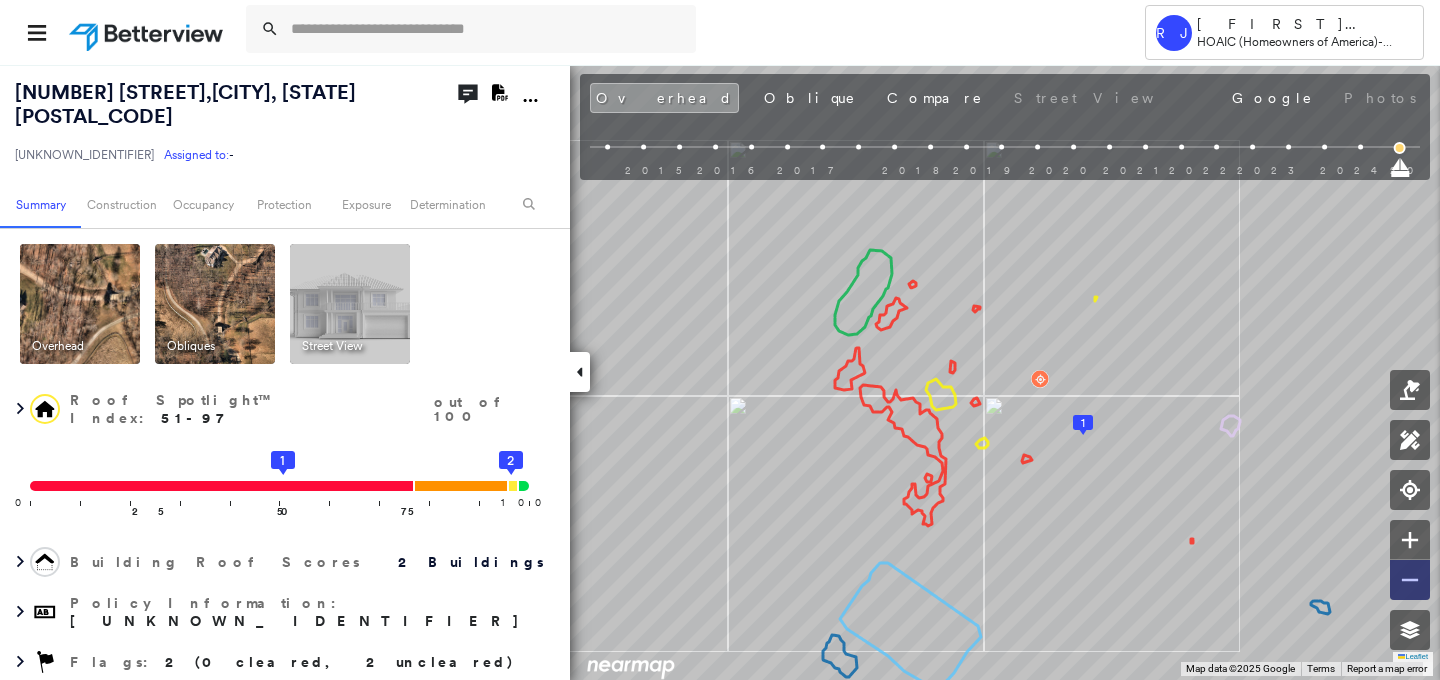 click 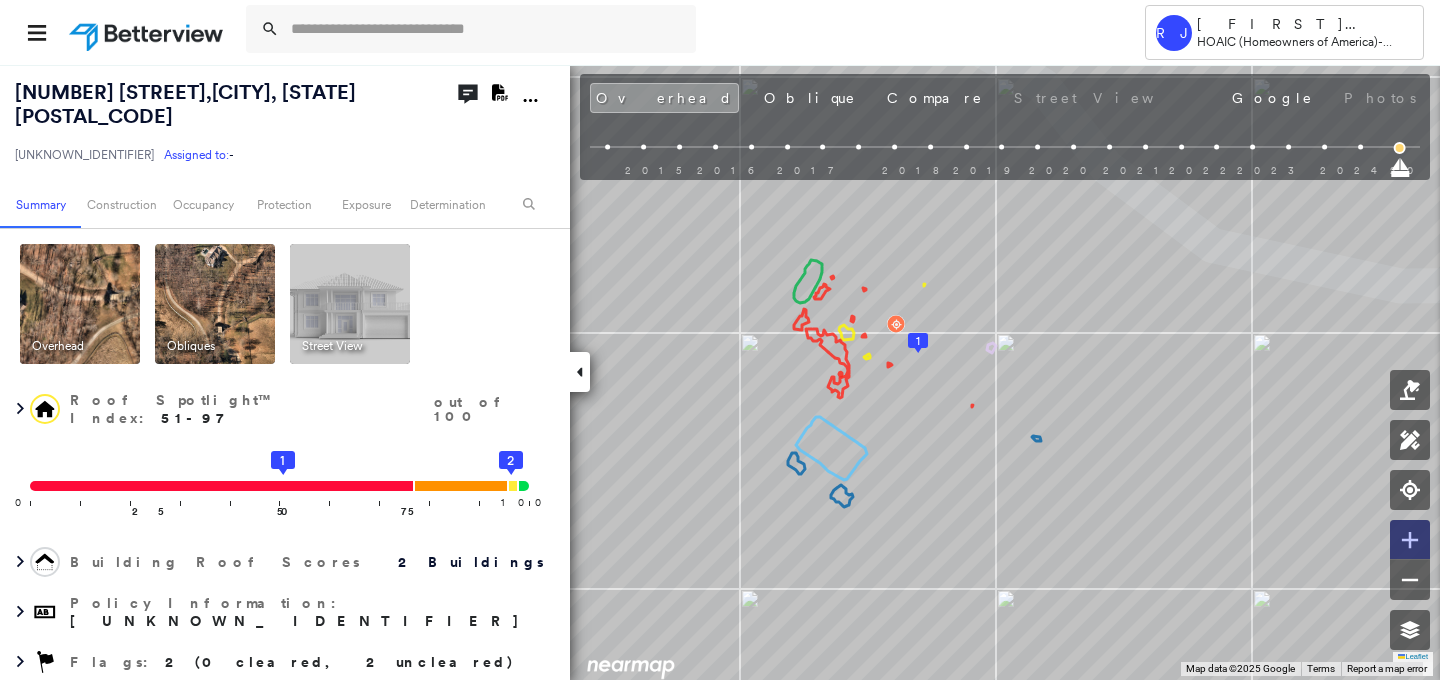 click 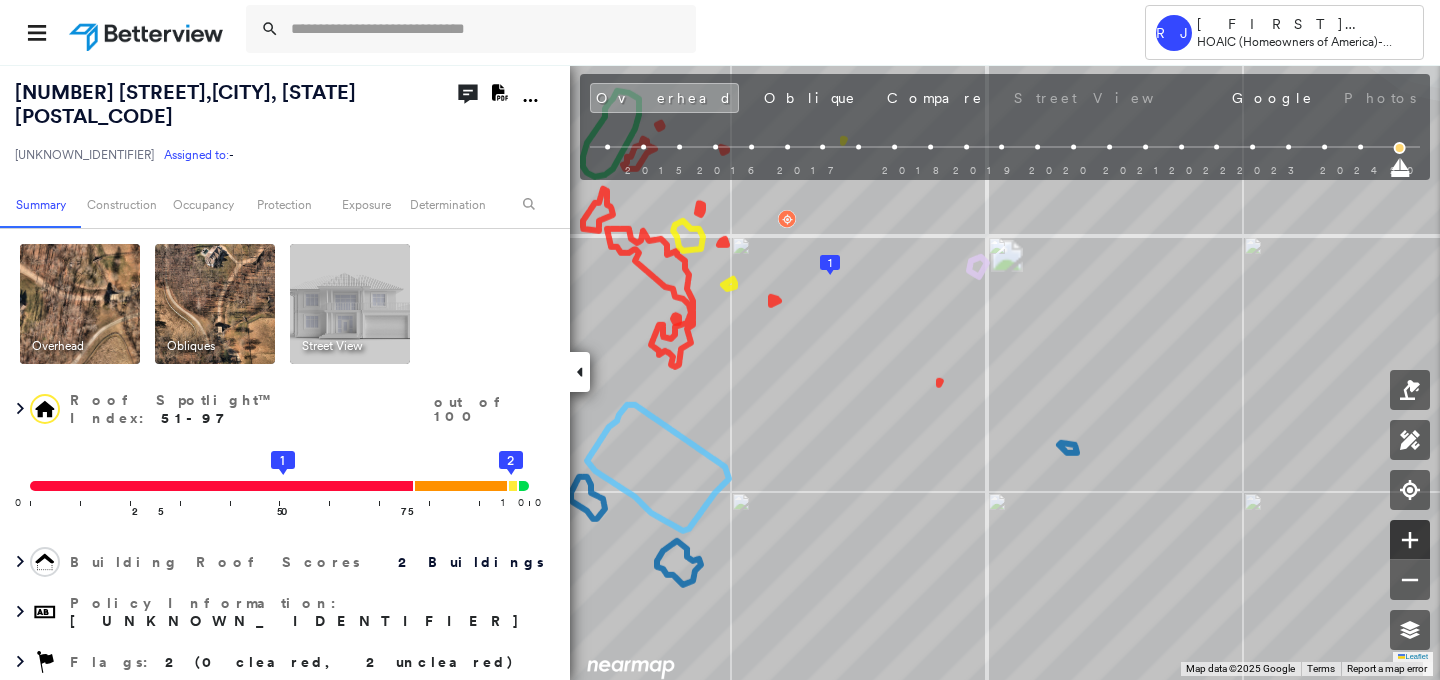 click 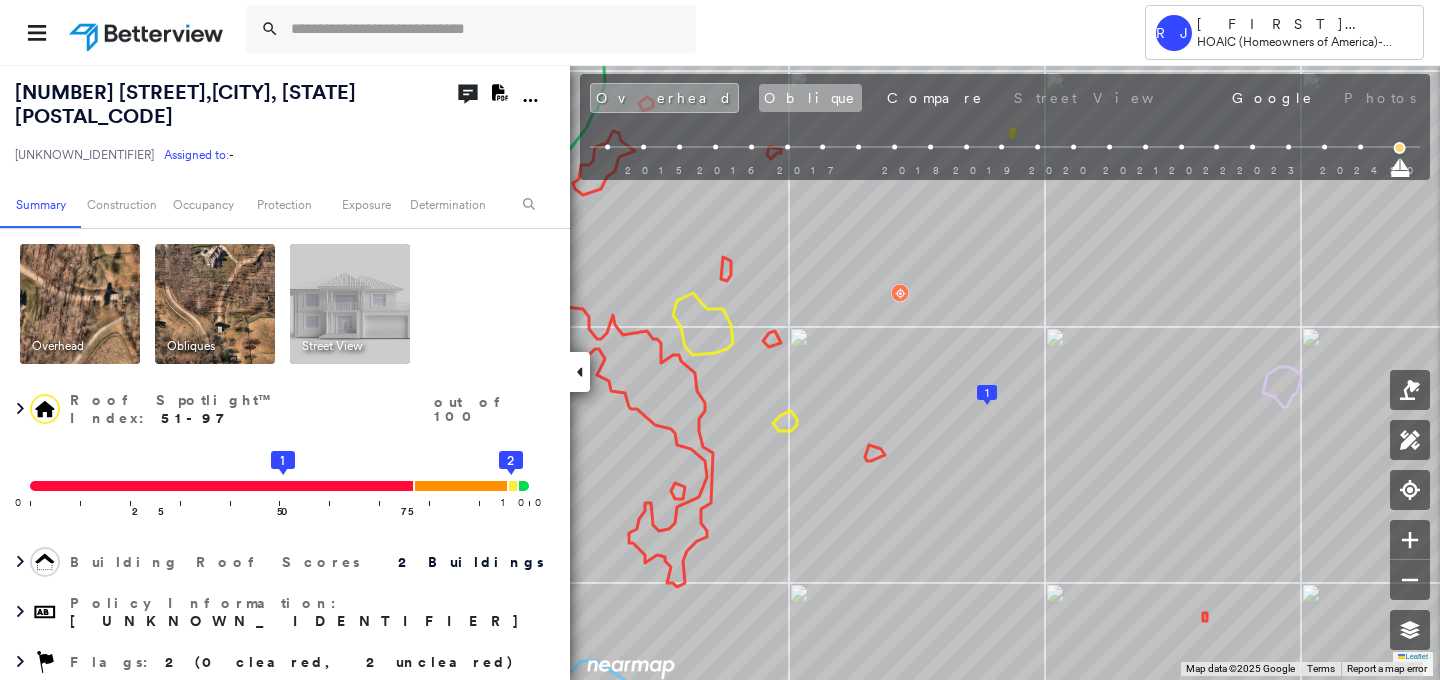 click on "Oblique" at bounding box center [810, 98] 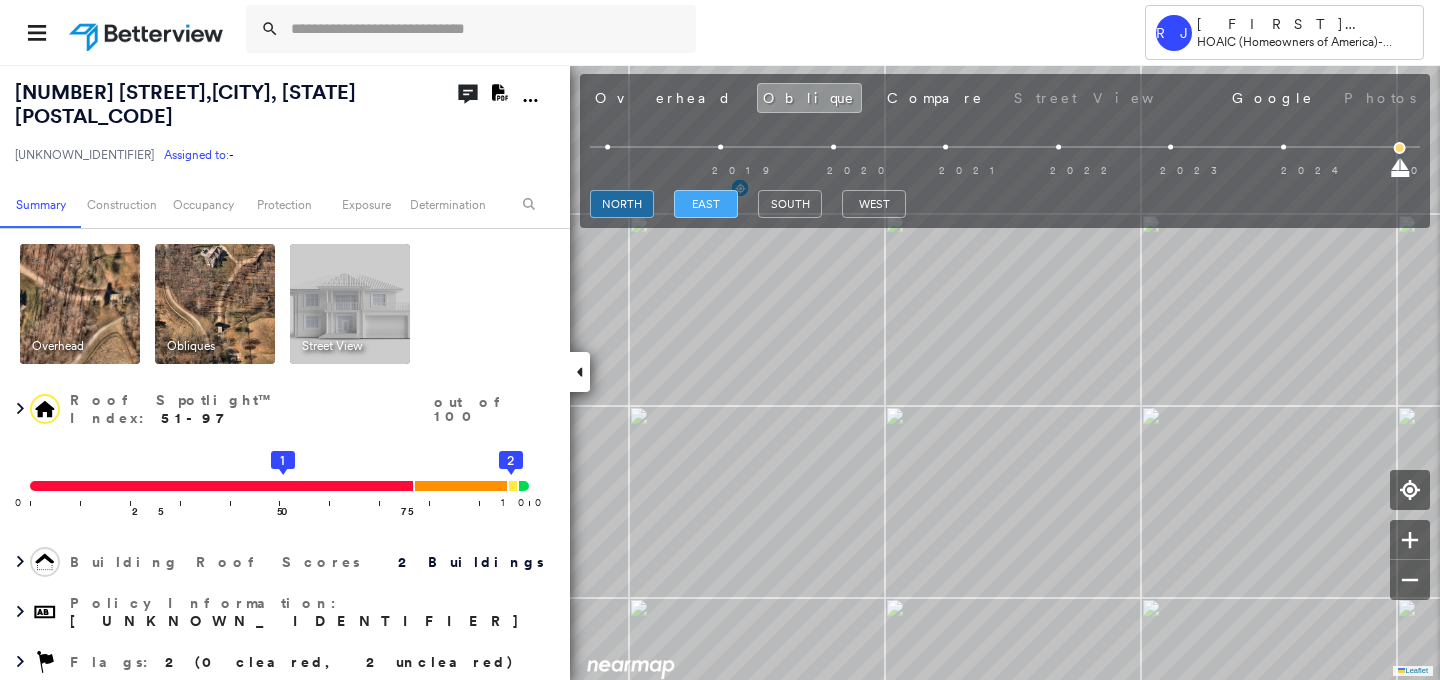 click on "east" at bounding box center (706, 204) 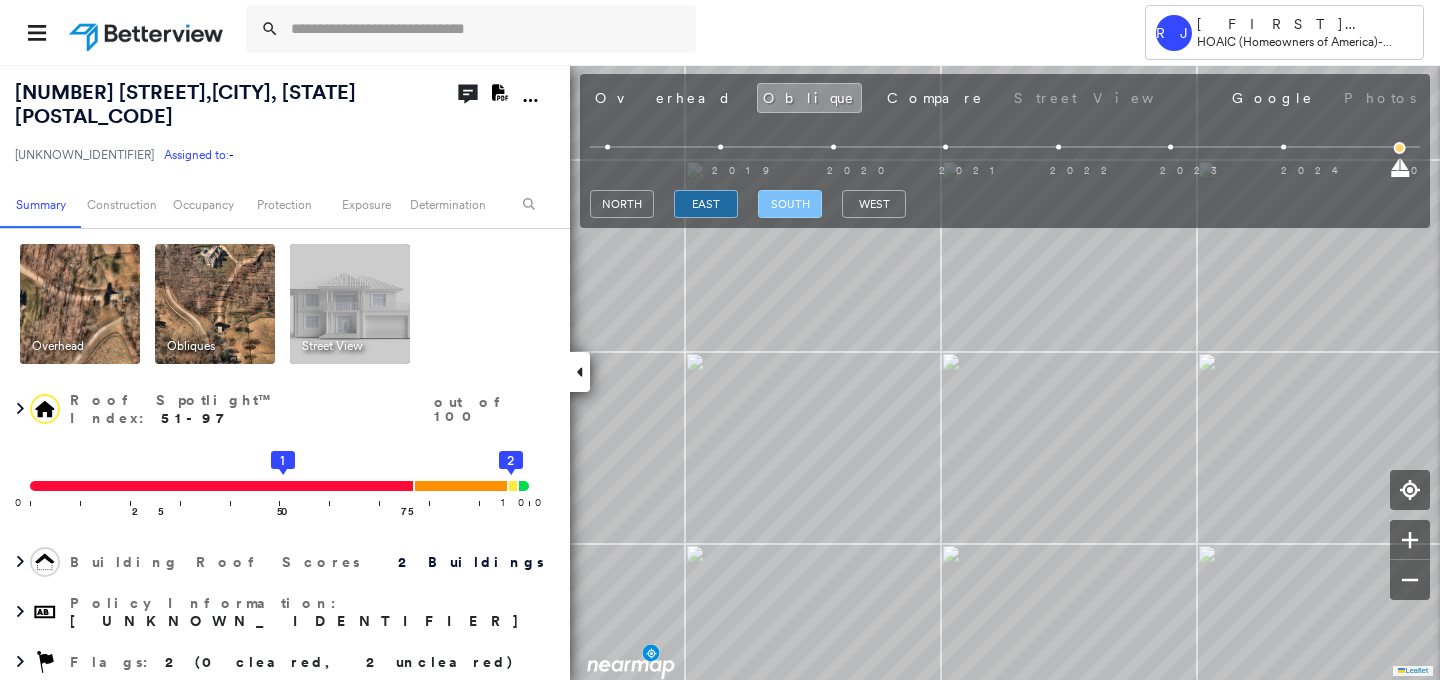 click on "south" at bounding box center (790, 204) 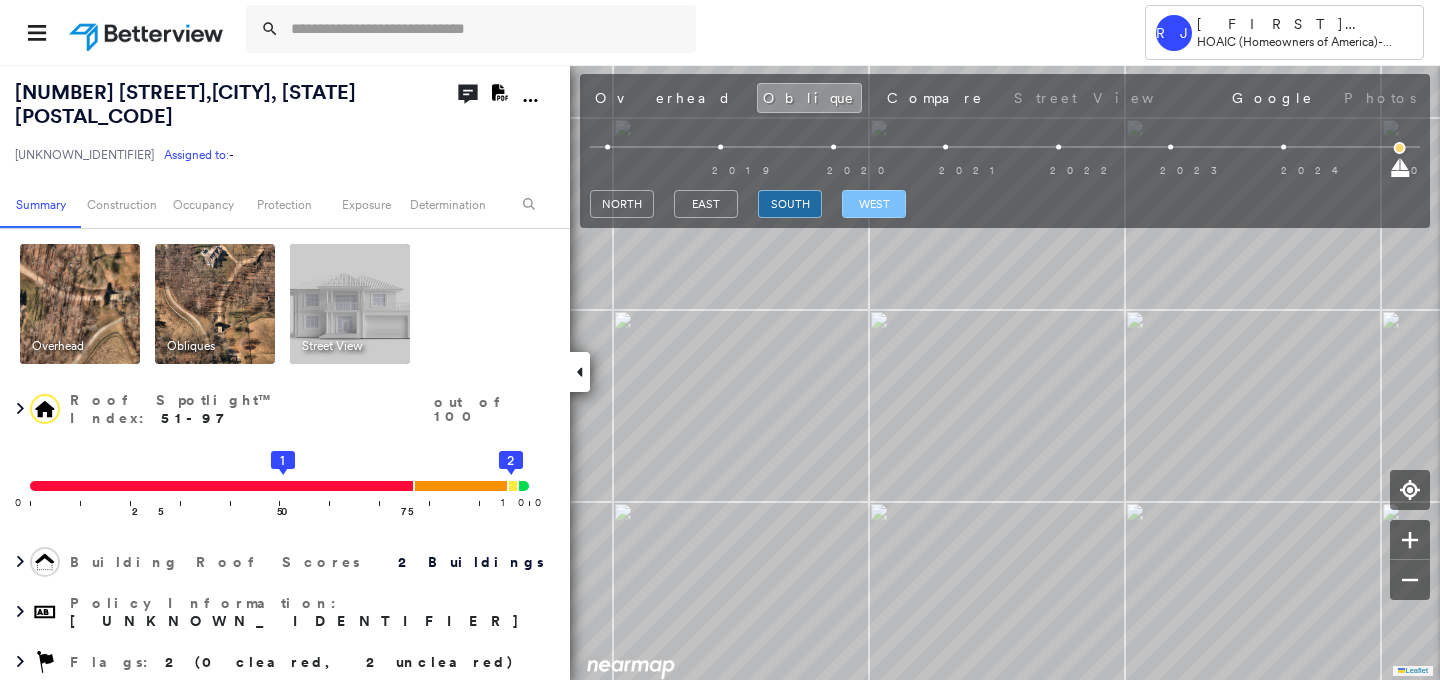 click on "west" at bounding box center (874, 204) 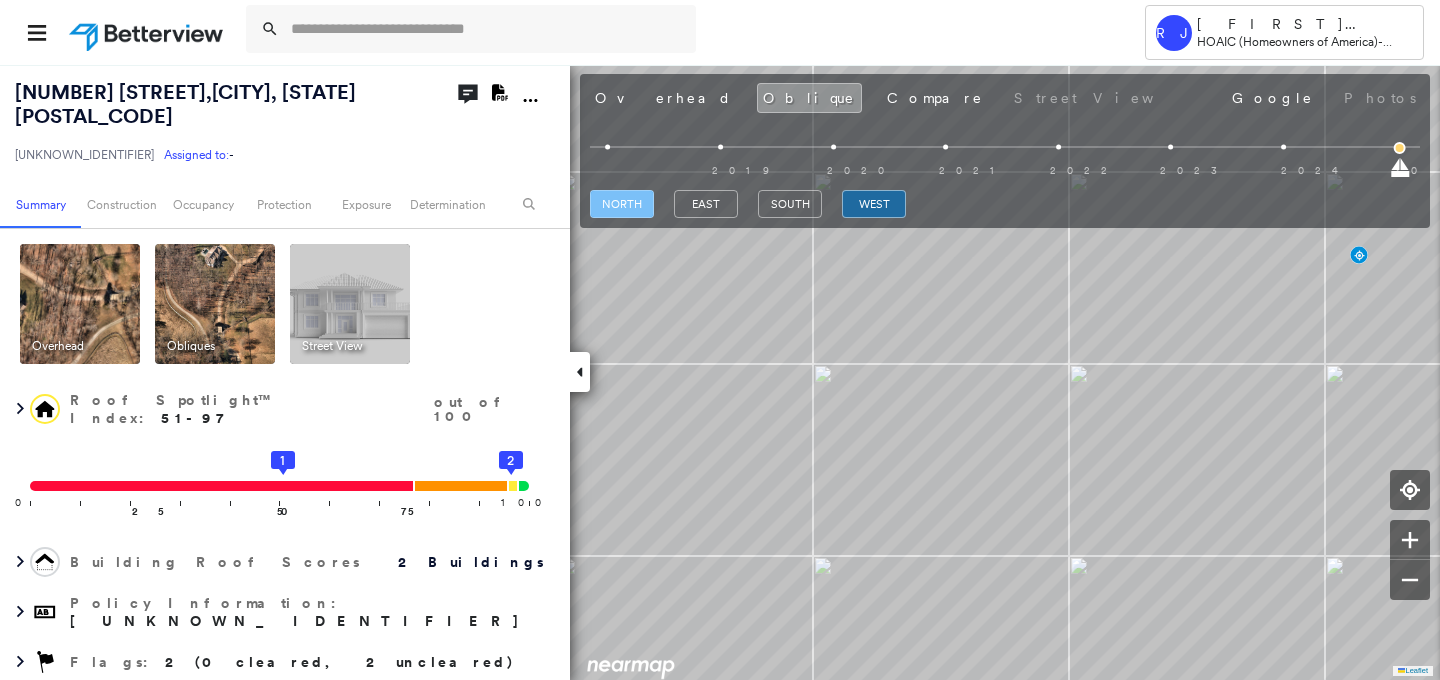 click on "north" at bounding box center [622, 204] 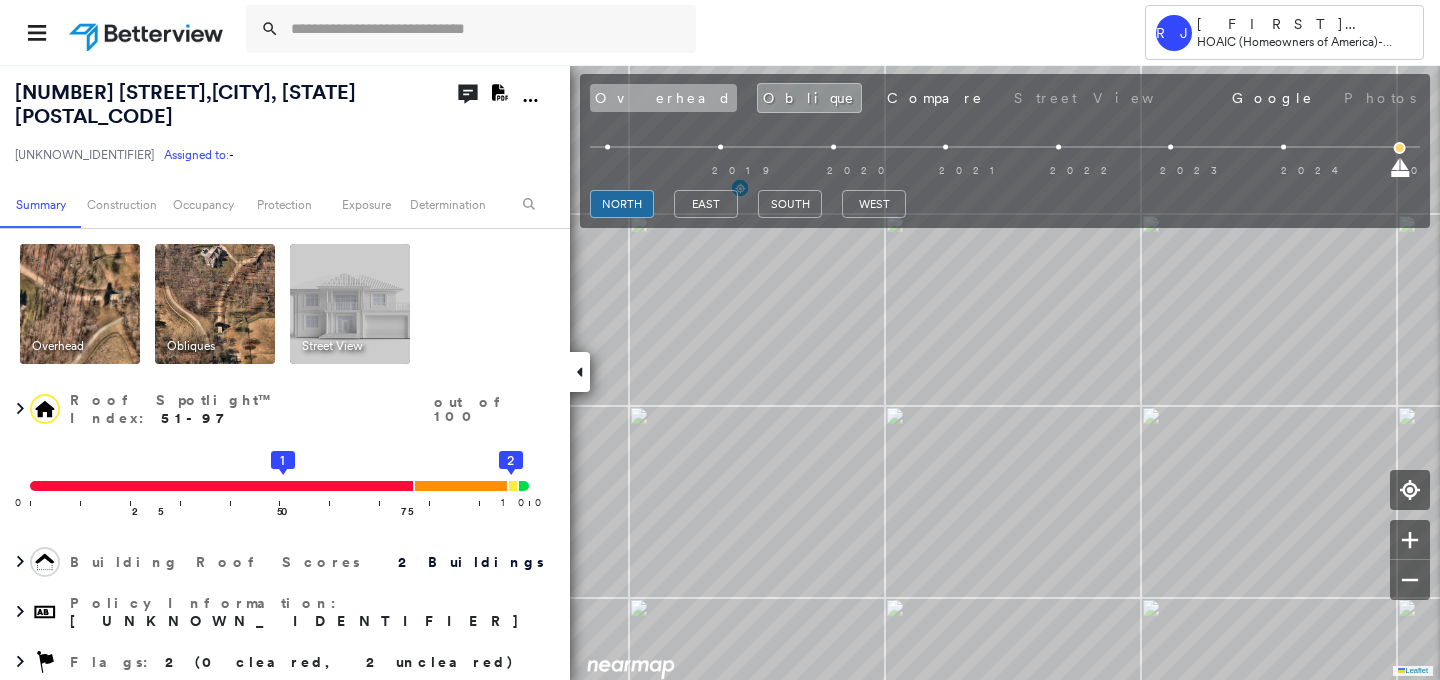 click on "Overhead" at bounding box center (663, 98) 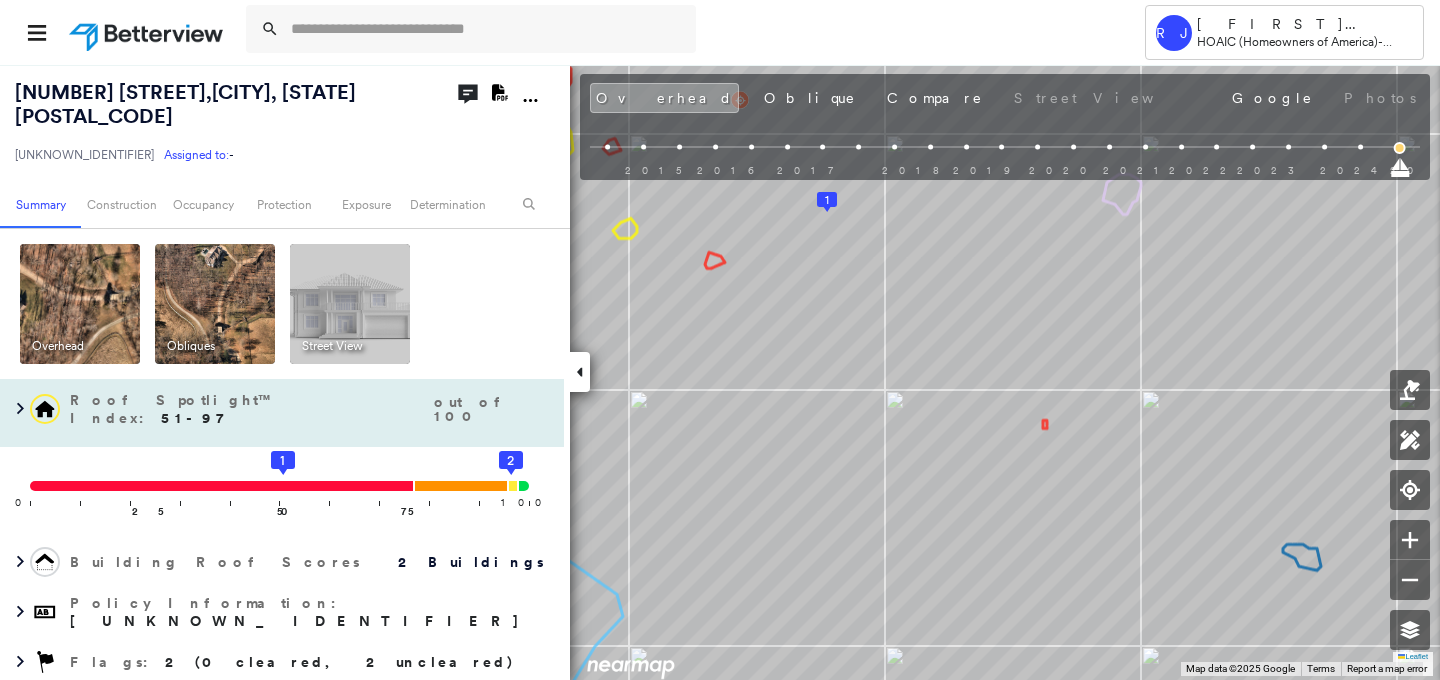 drag, startPoint x: 144, startPoint y: 557, endPoint x: 466, endPoint y: 419, distance: 350.32556 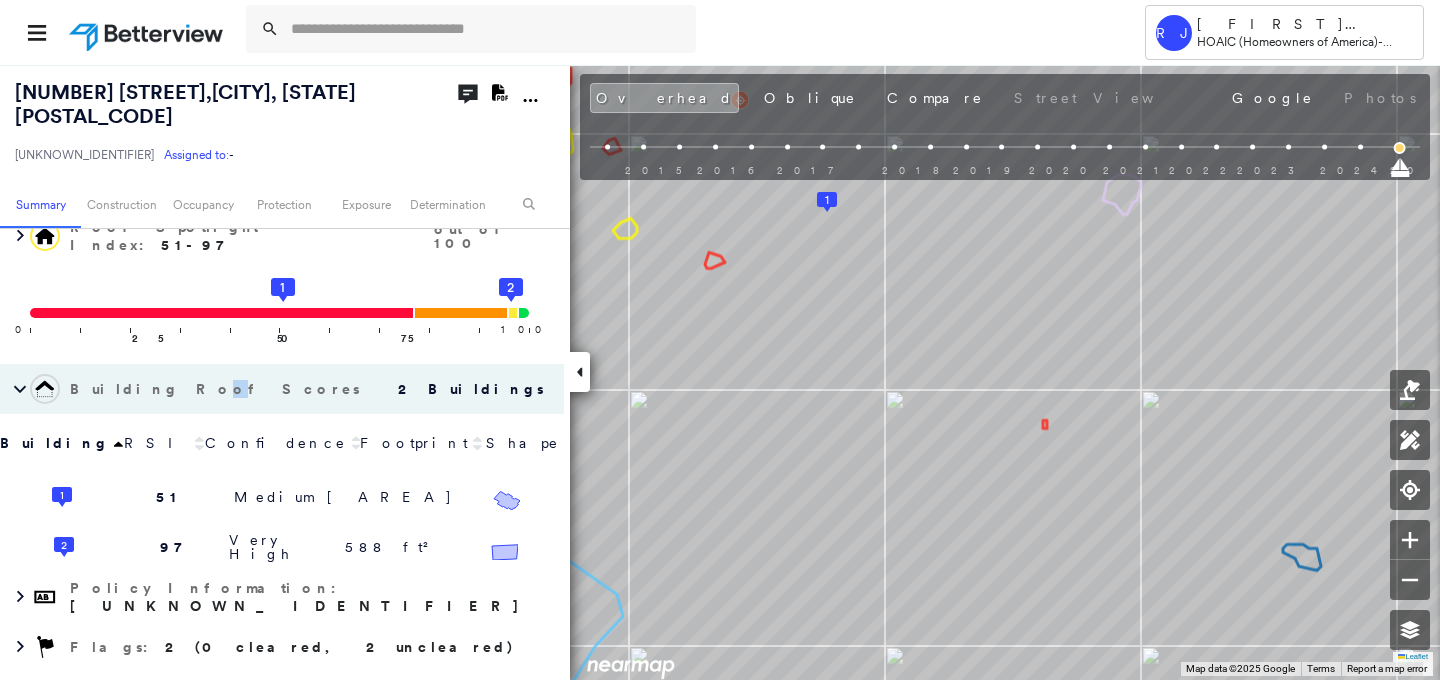 scroll, scrollTop: 227, scrollLeft: 0, axis: vertical 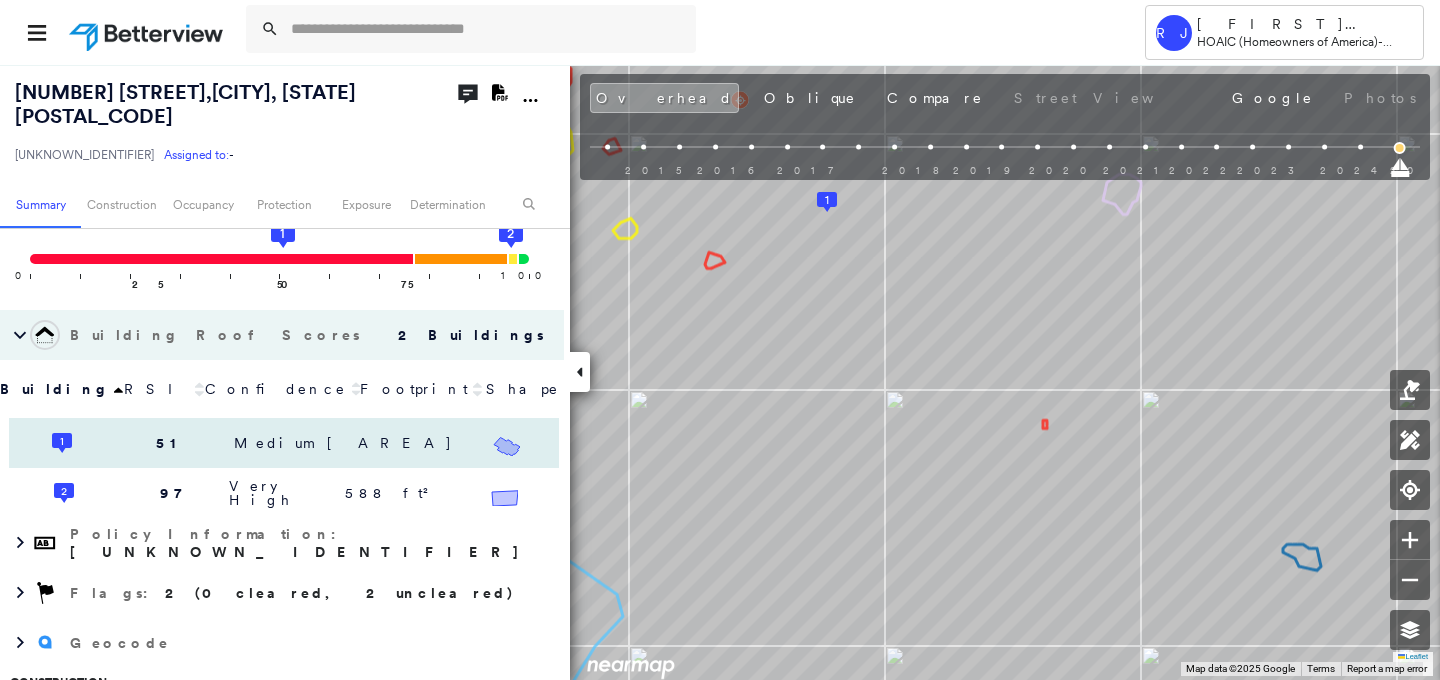 click on "Medium" at bounding box center (274, 443) 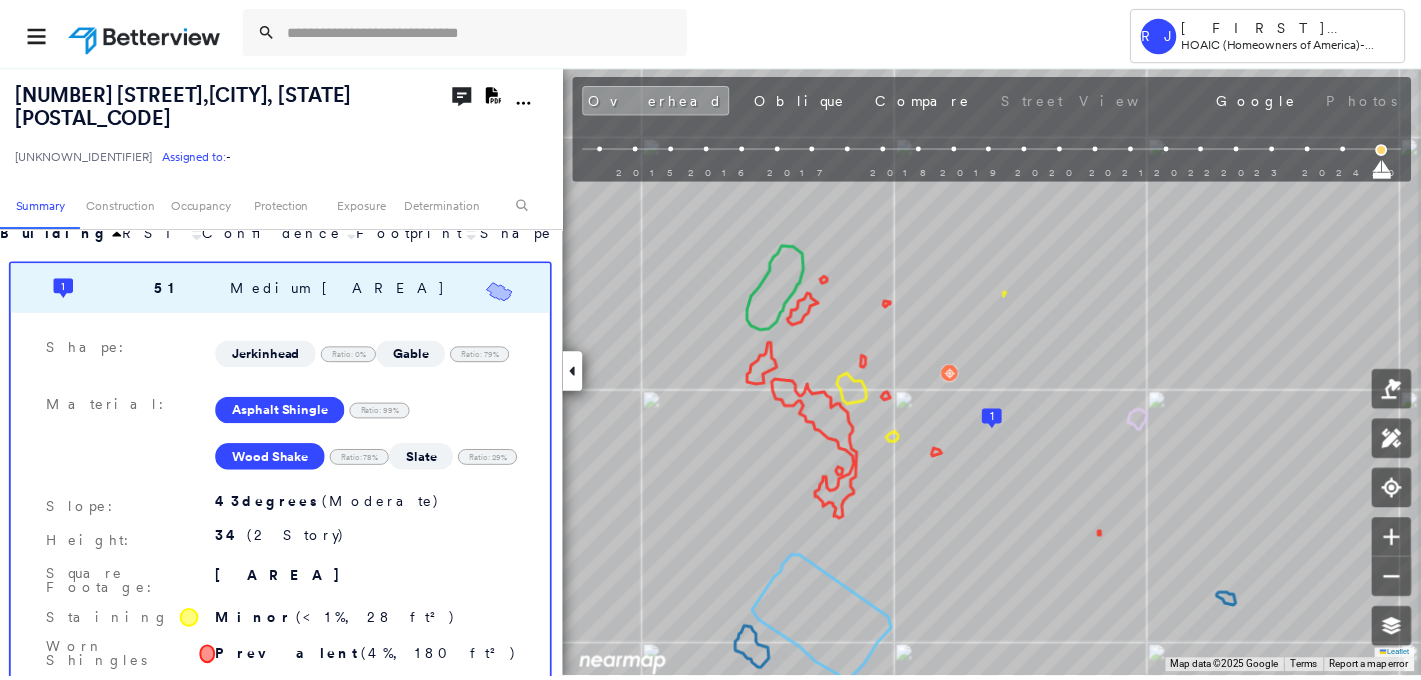 scroll, scrollTop: 389, scrollLeft: 0, axis: vertical 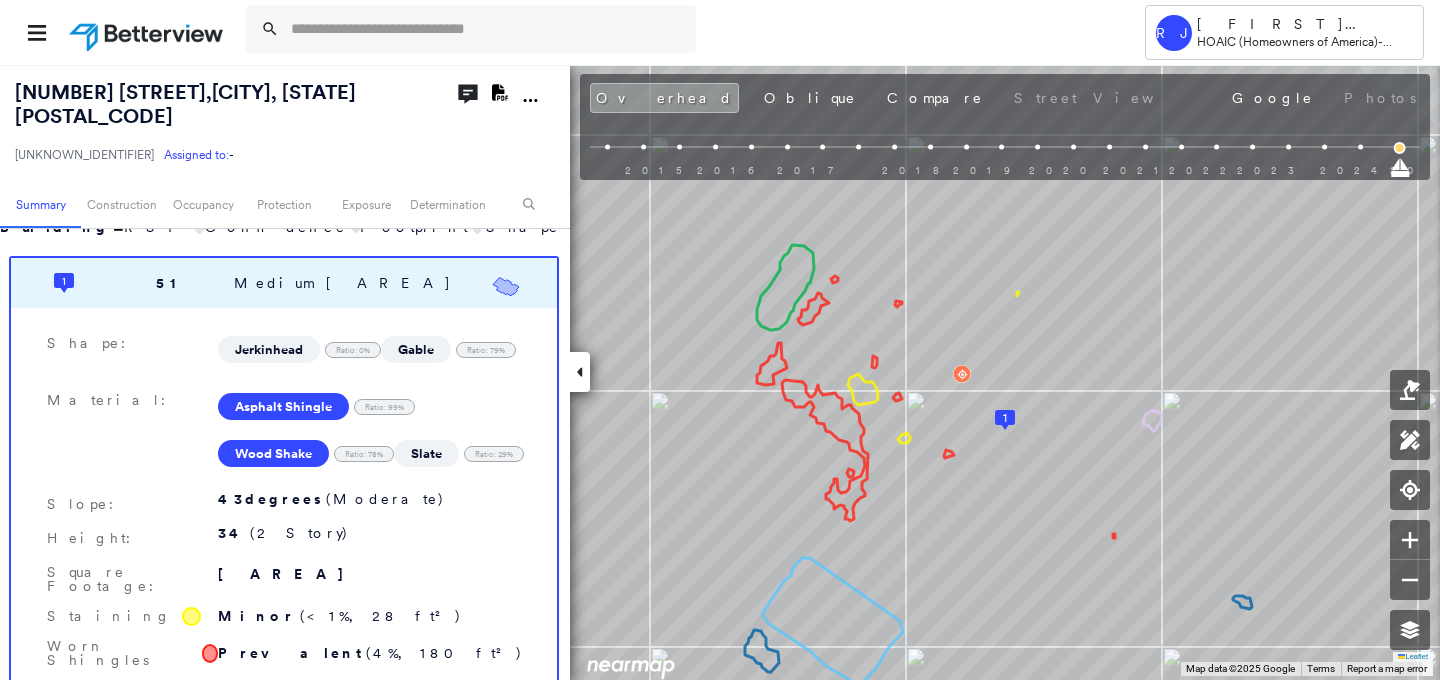 drag, startPoint x: 283, startPoint y: 271, endPoint x: 245, endPoint y: 164, distance: 113.54735 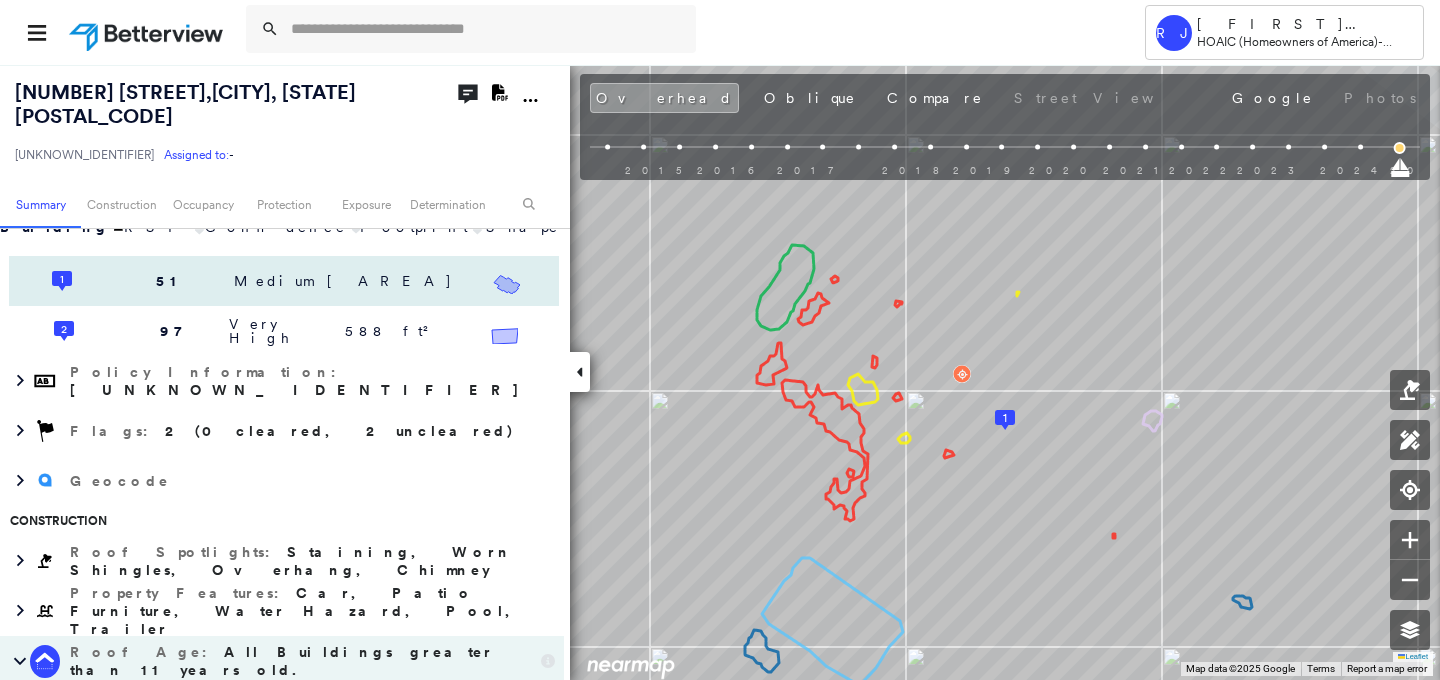 click on "1 51 Medium 4,861 ft²" at bounding box center (284, 281) 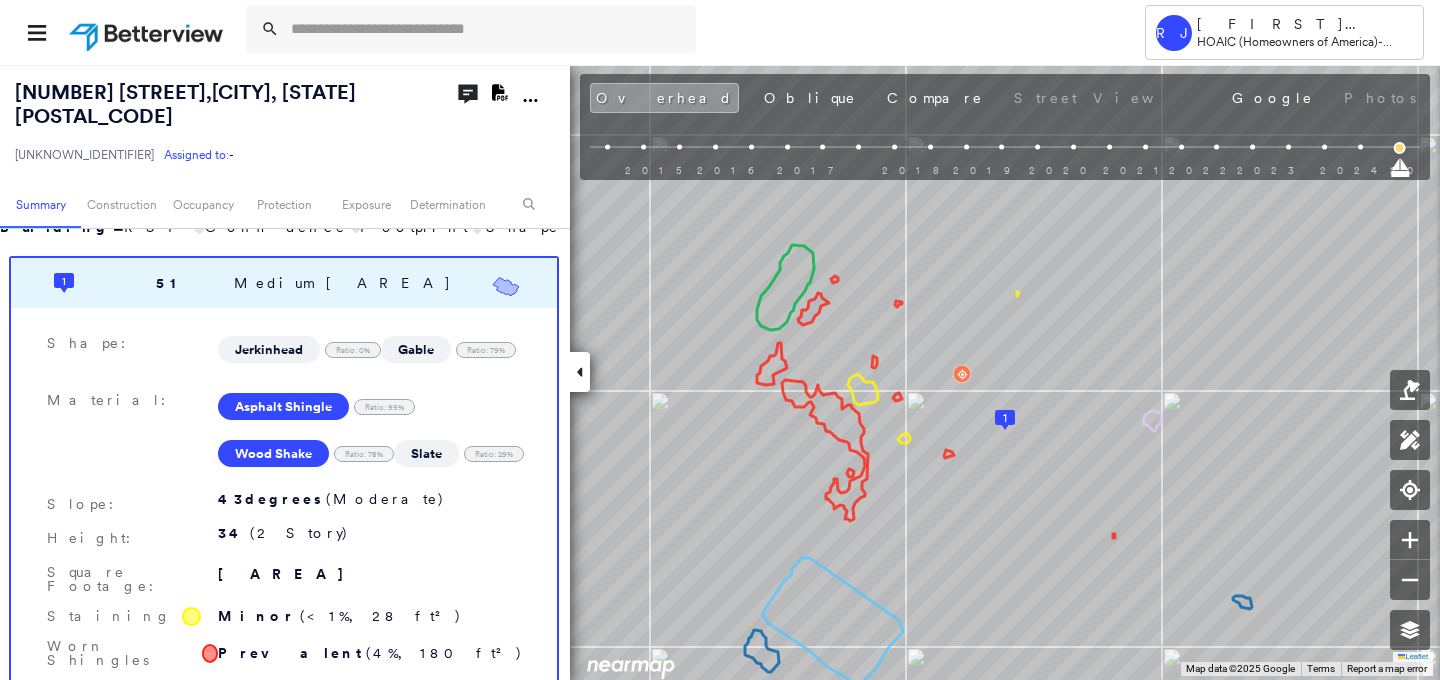 click on "Wood Shake" at bounding box center [273, 453] 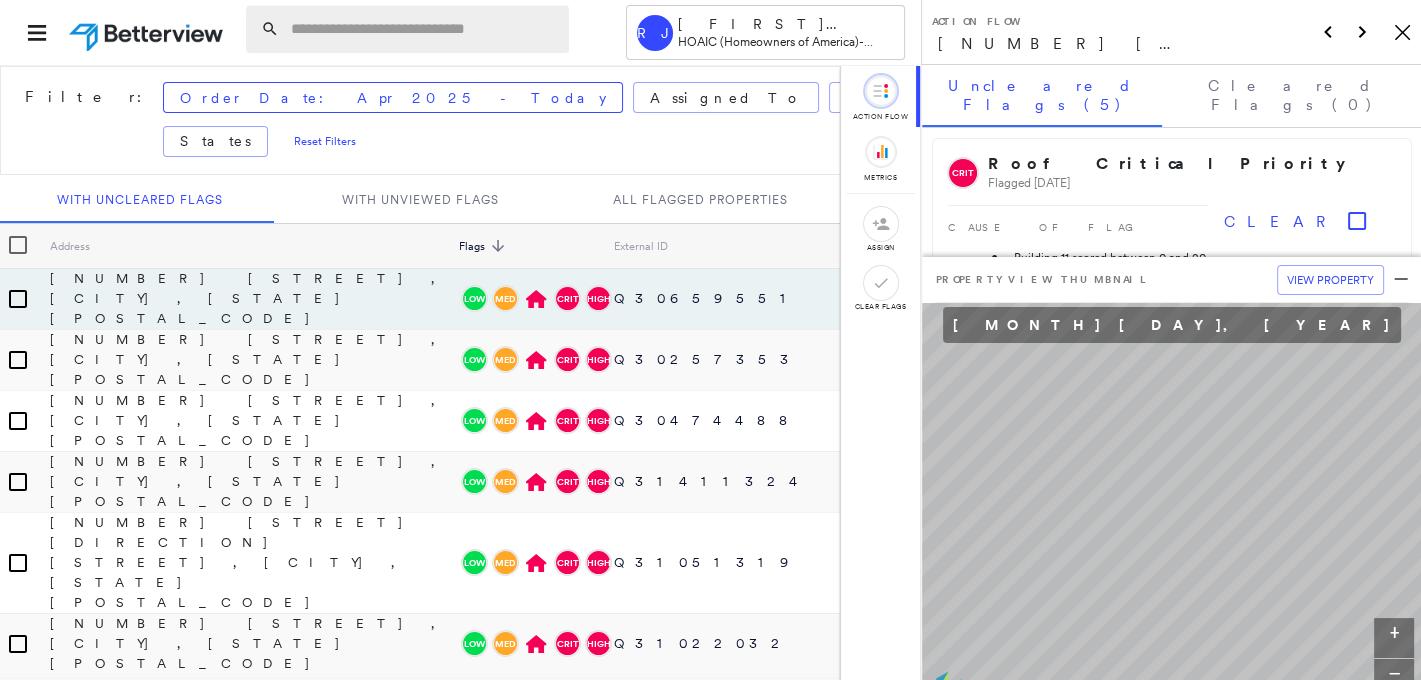 click at bounding box center [424, 29] 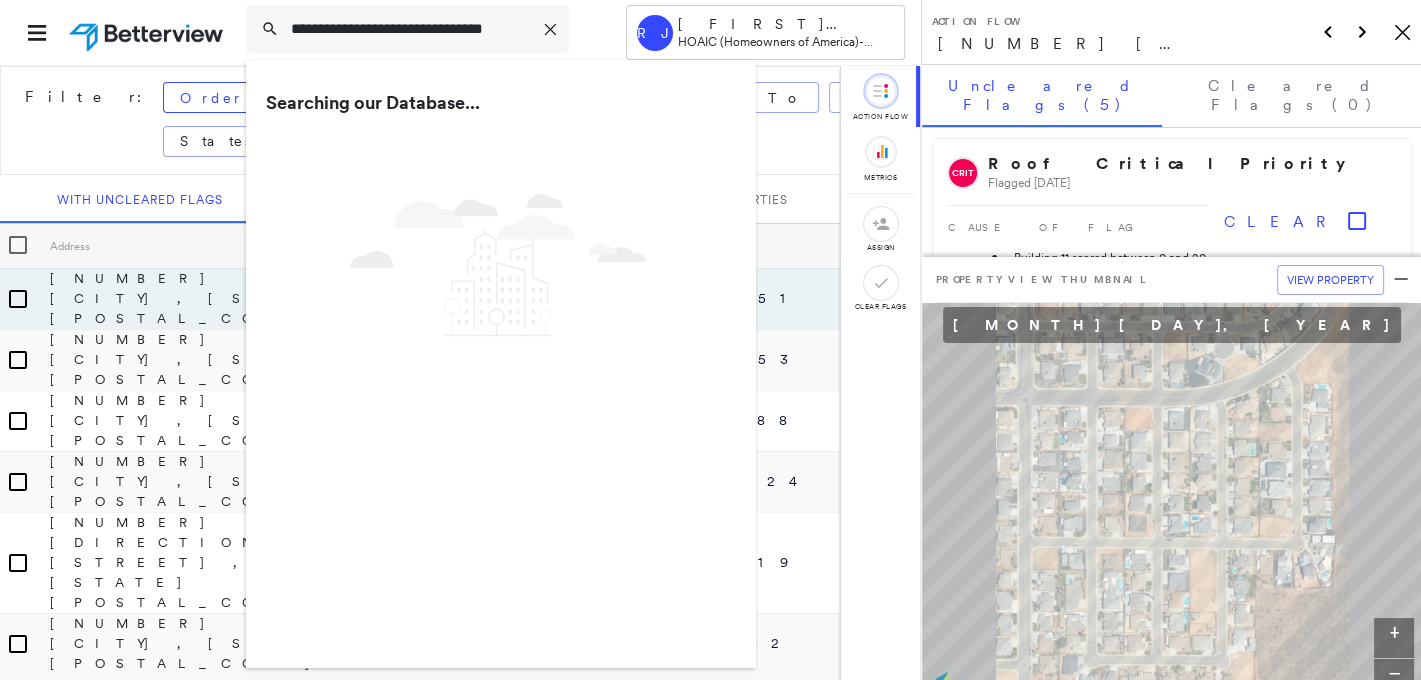 scroll, scrollTop: 0, scrollLeft: 24, axis: horizontal 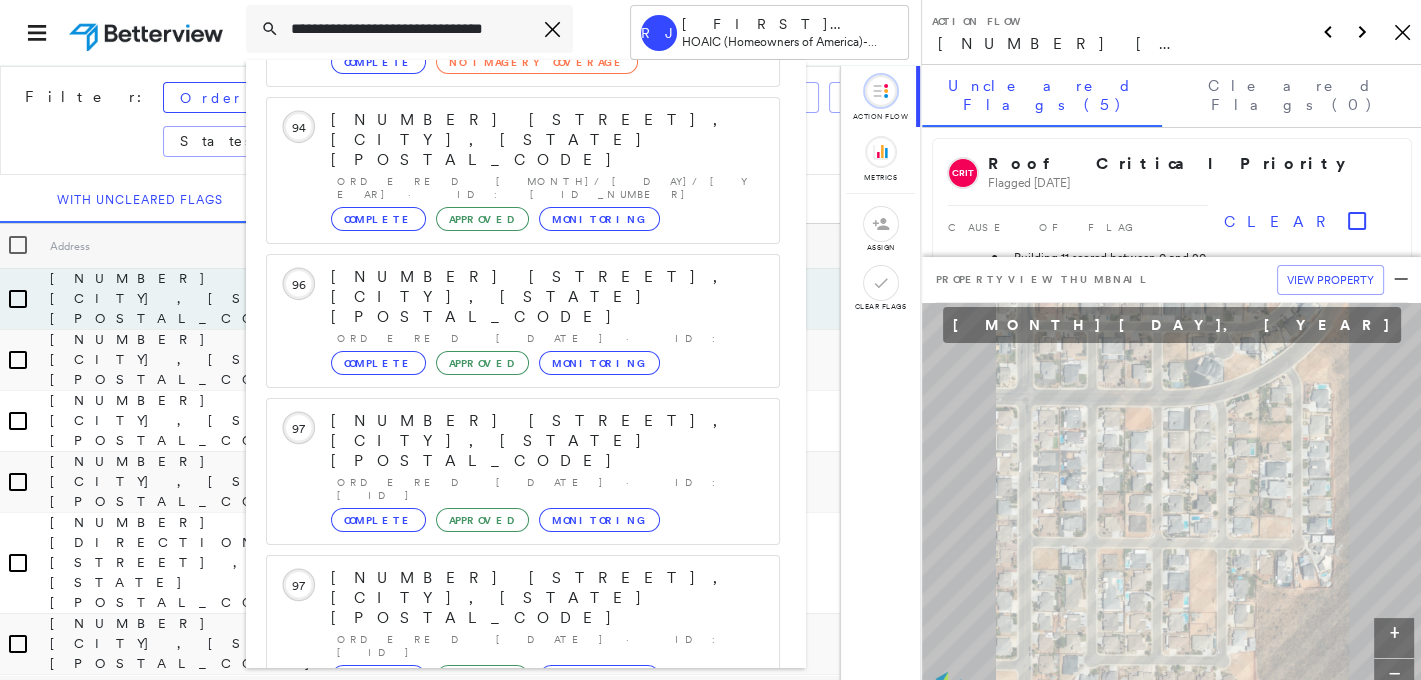 type on "**********" 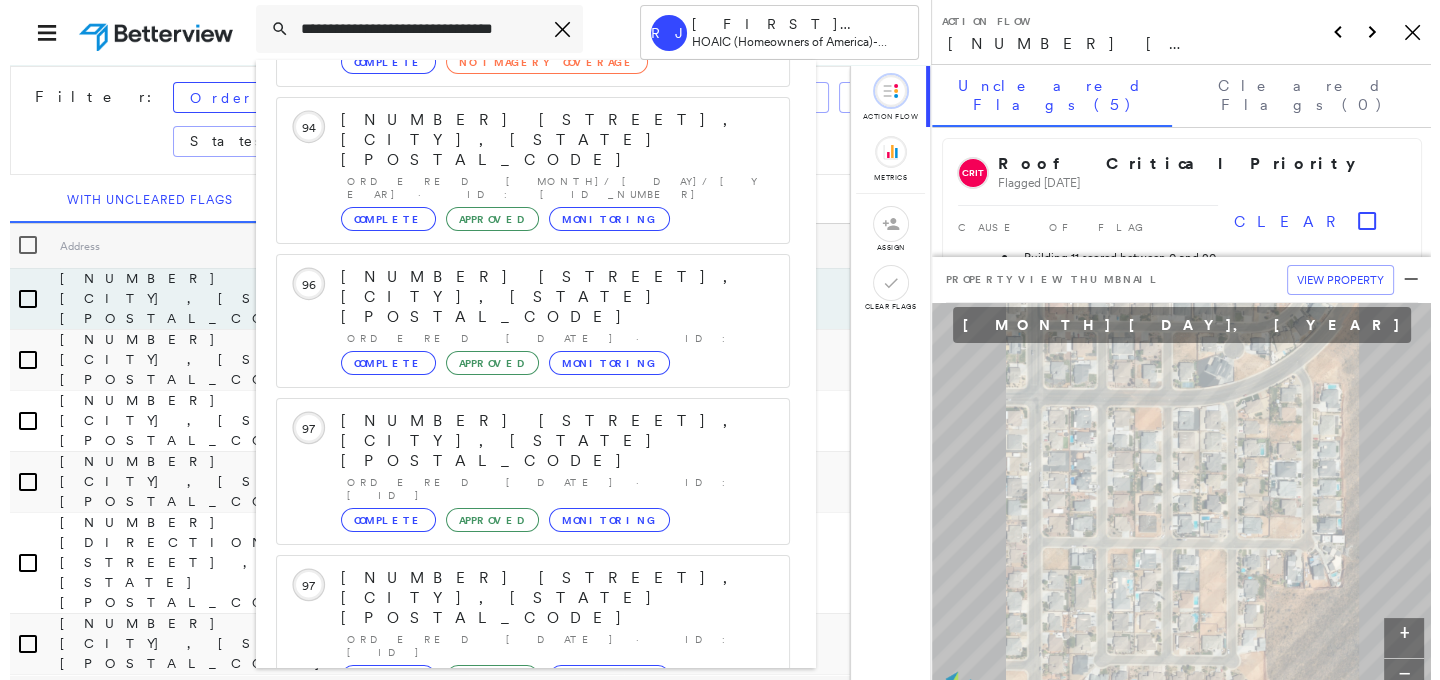scroll, scrollTop: 0, scrollLeft: 0, axis: both 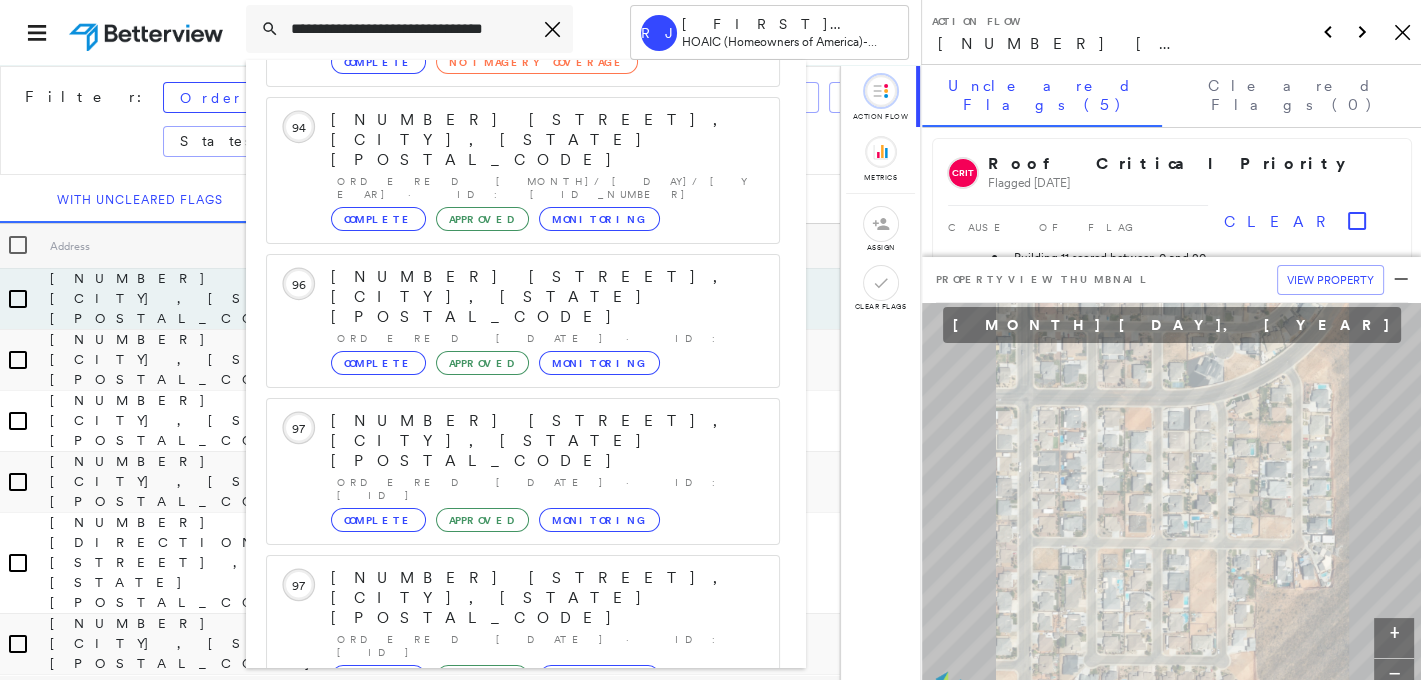 click on "3923 Purdue St, Houston, TX 77005 Group Created with Sketch." at bounding box center [523, 890] 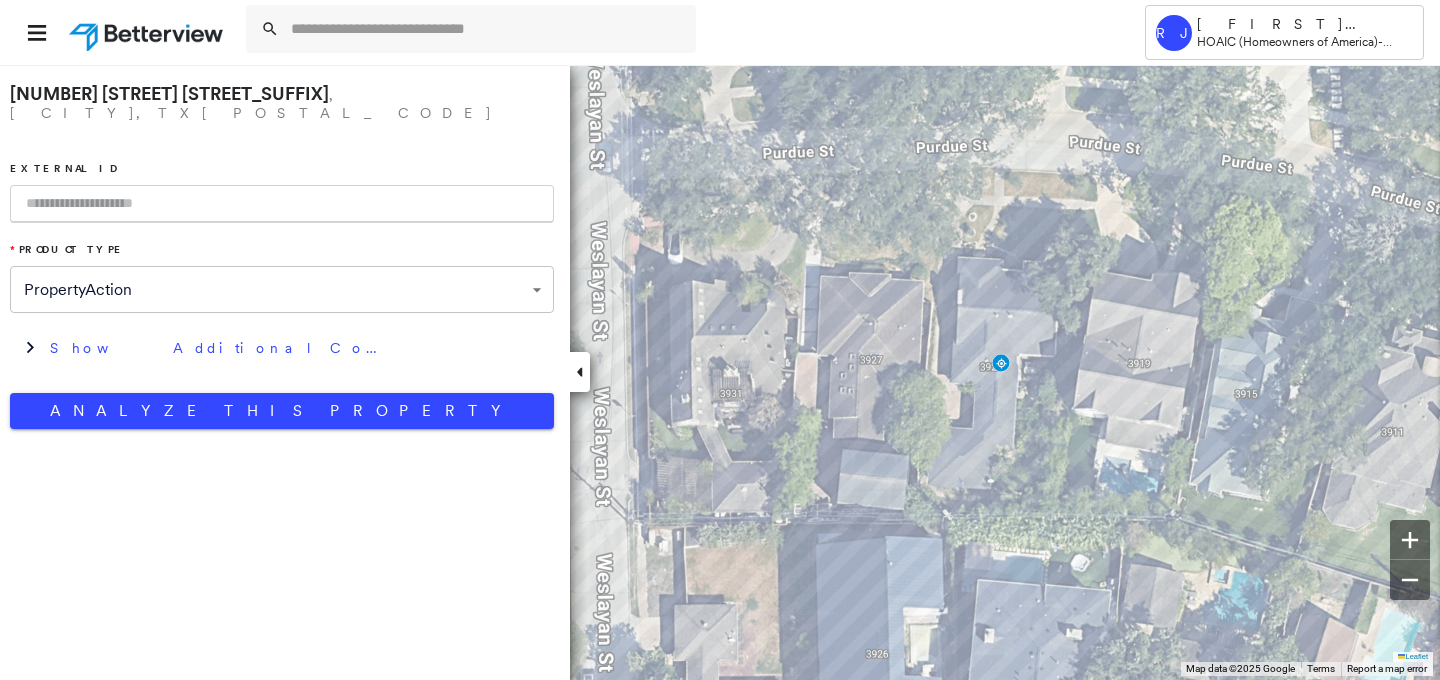 click at bounding box center [282, 204] 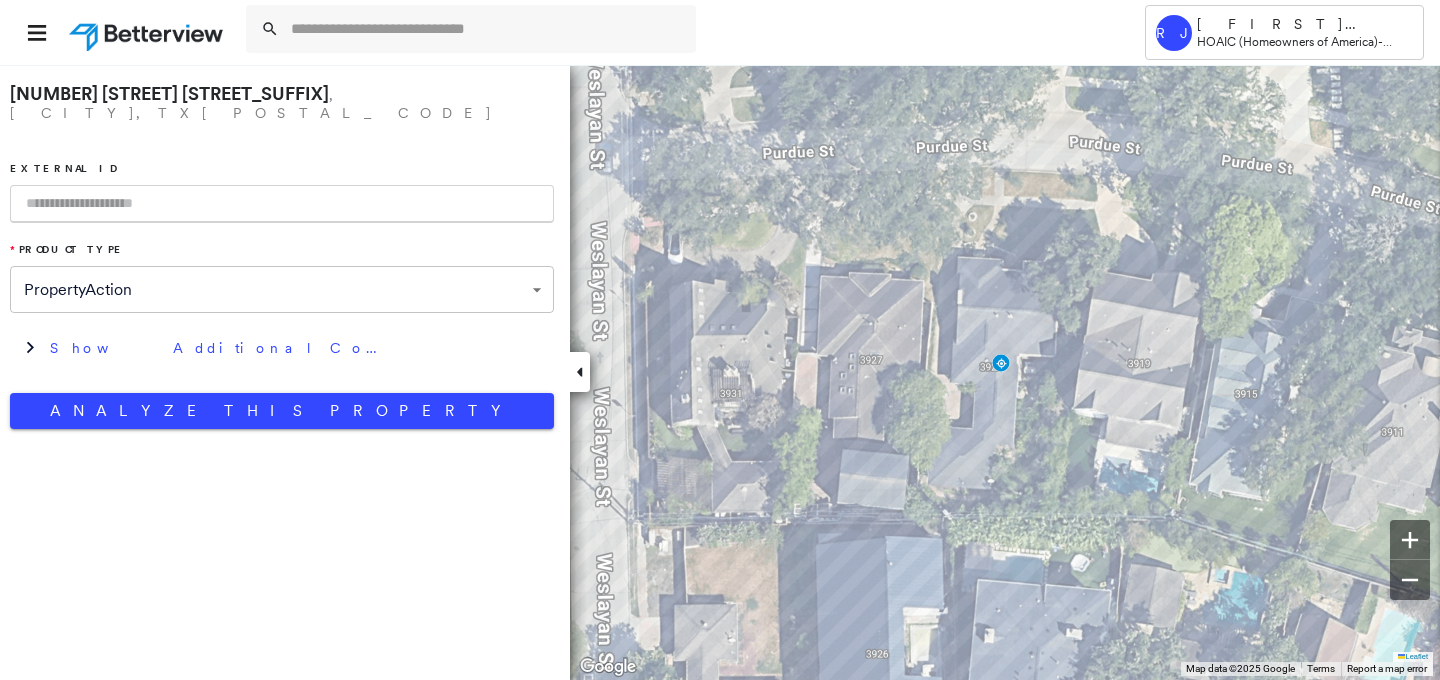 paste on "*********" 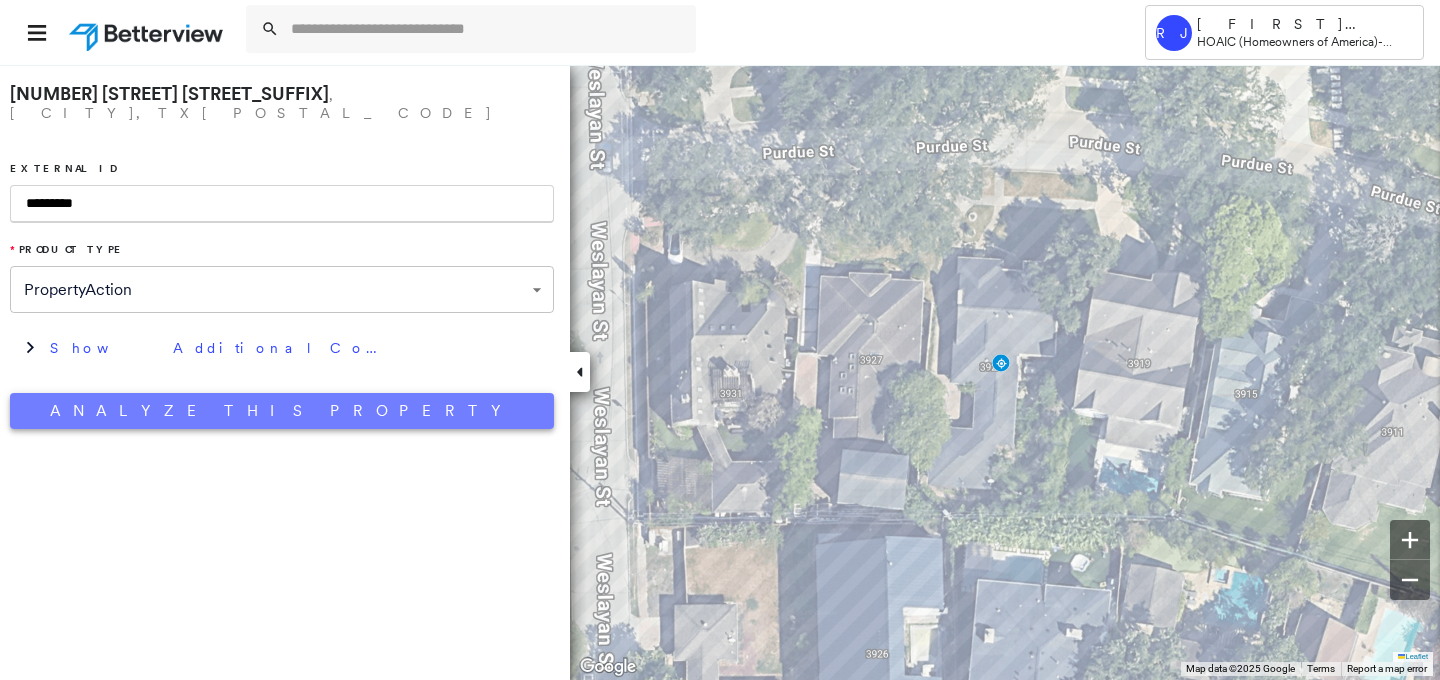 type on "*********" 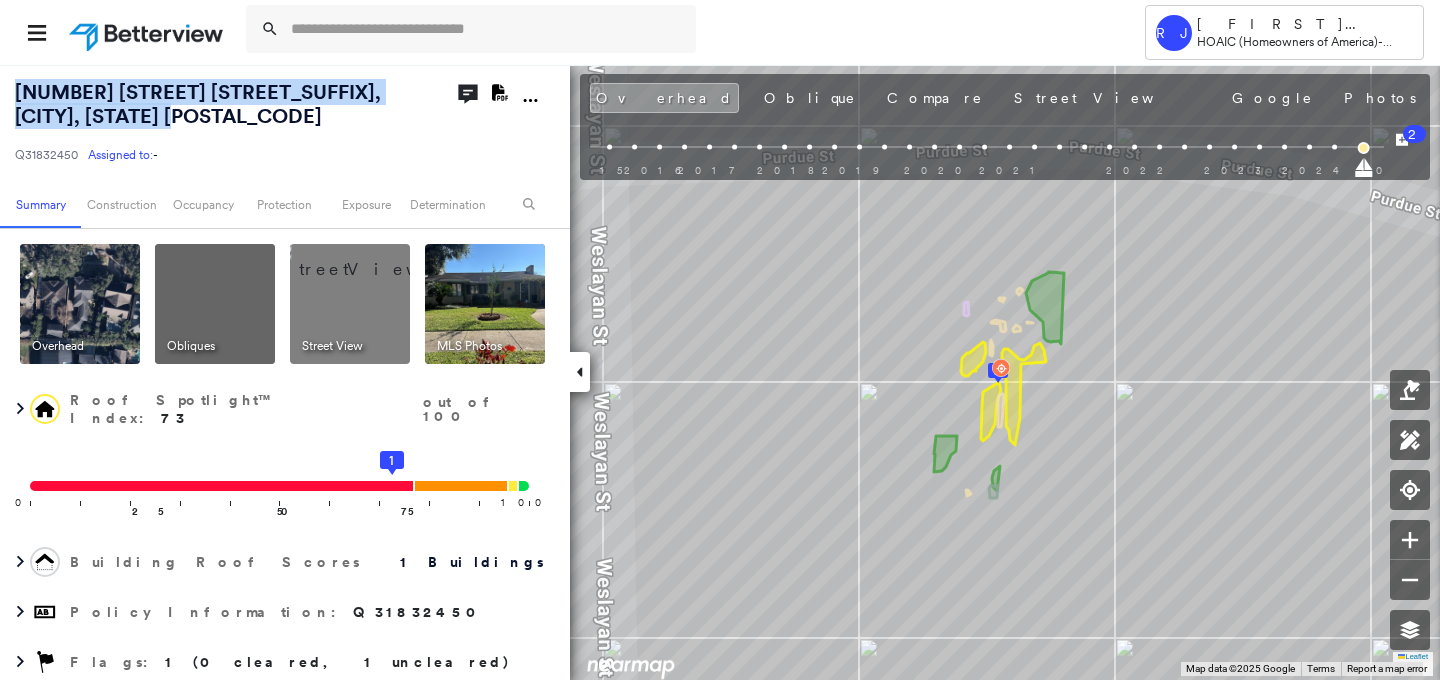 drag, startPoint x: 345, startPoint y: 92, endPoint x: -1, endPoint y: 101, distance: 346.11703 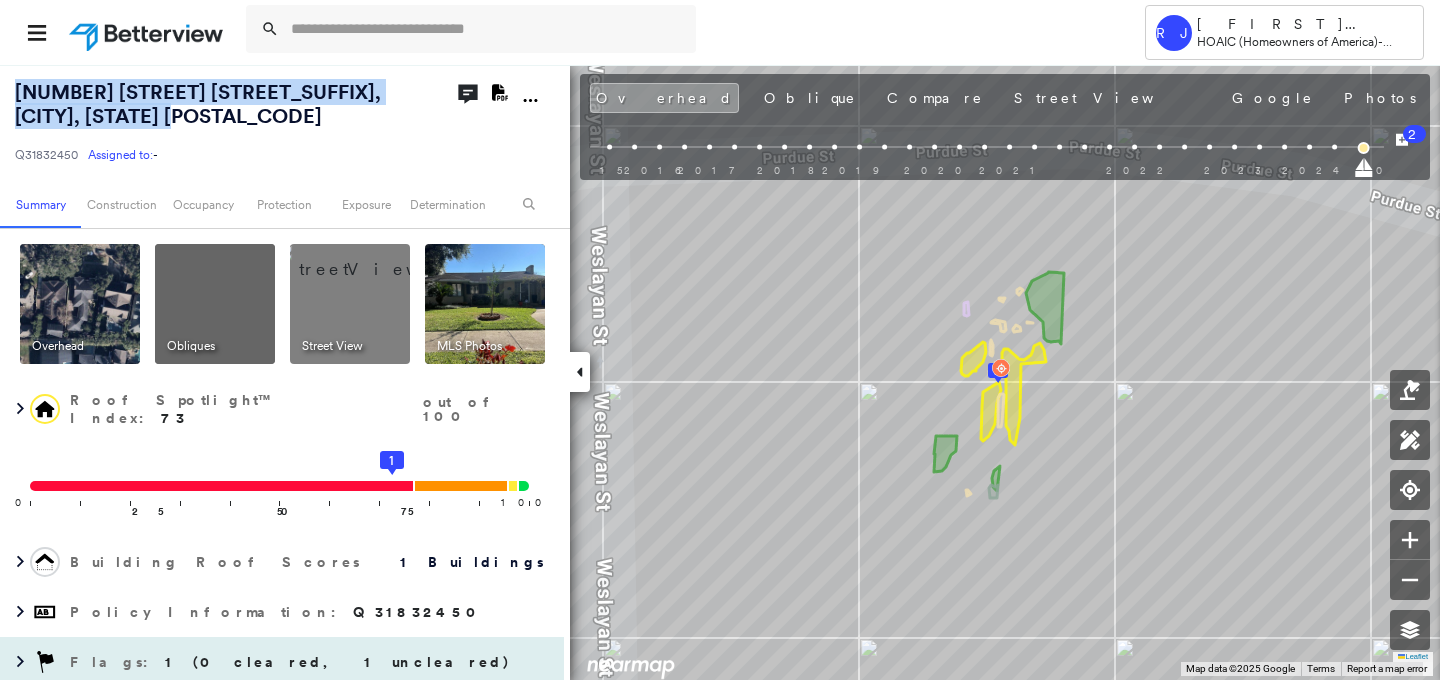 click on "Flags :  1 (0 cleared, 1 uncleared)" at bounding box center (292, 662) 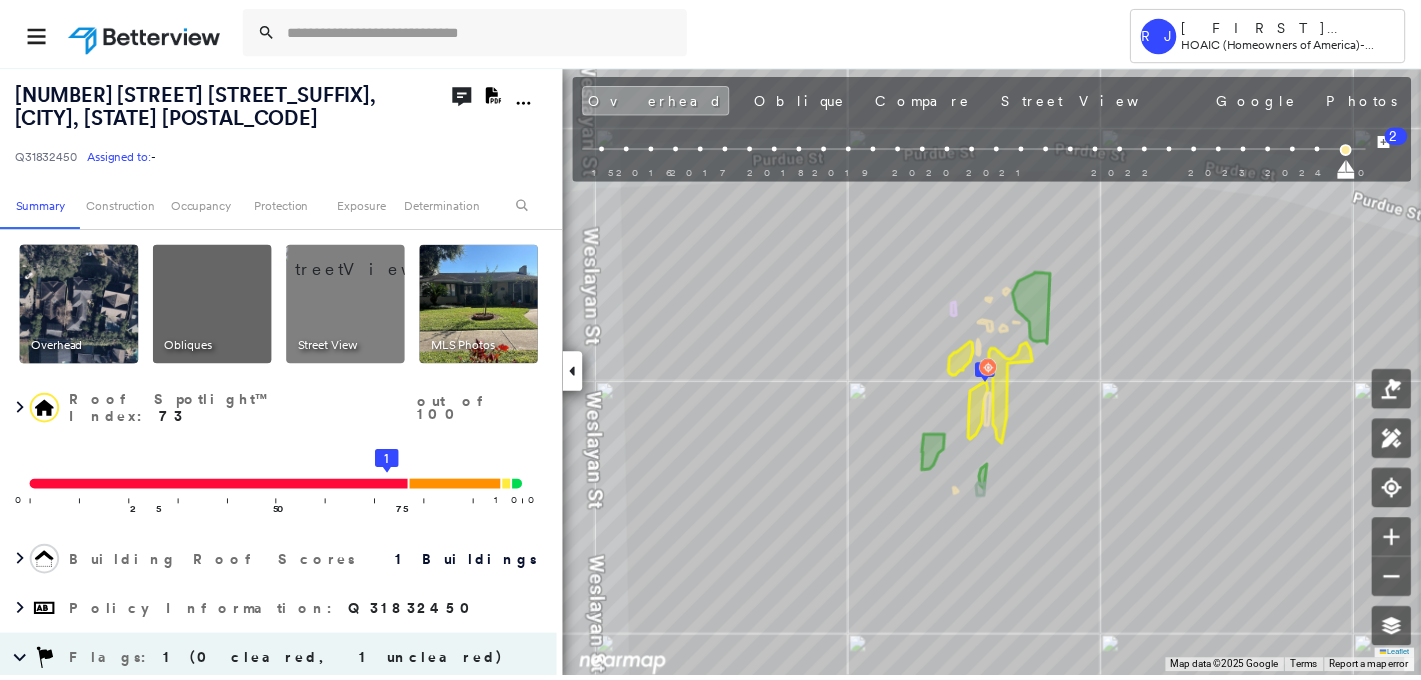 scroll, scrollTop: 229, scrollLeft: 0, axis: vertical 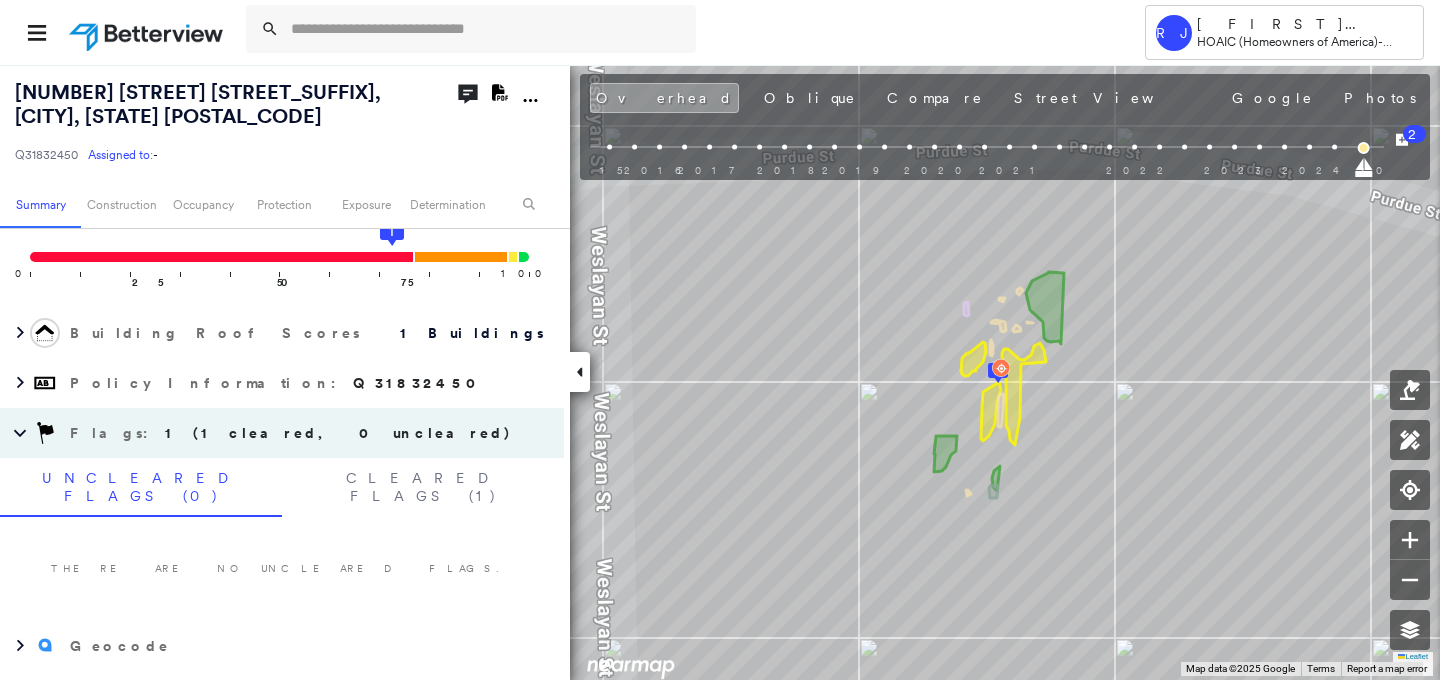 click at bounding box center (148, 32) 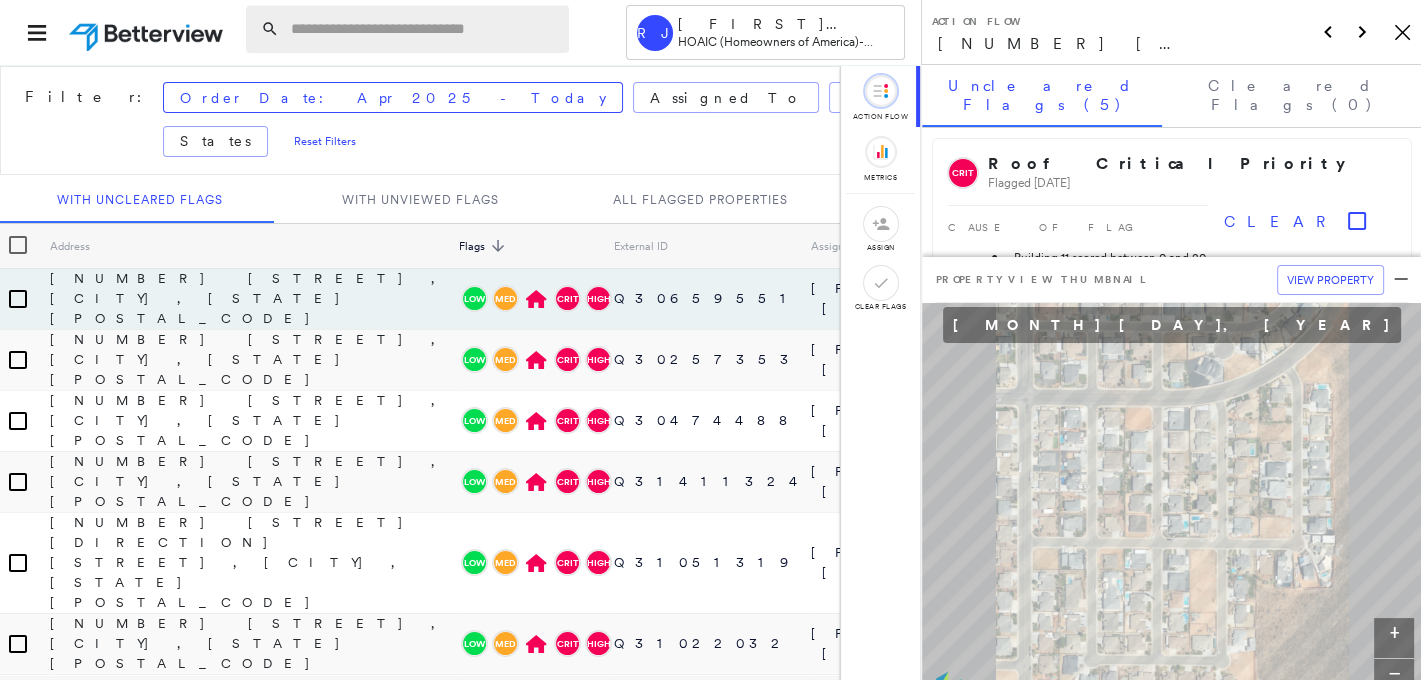 paste on "**********" 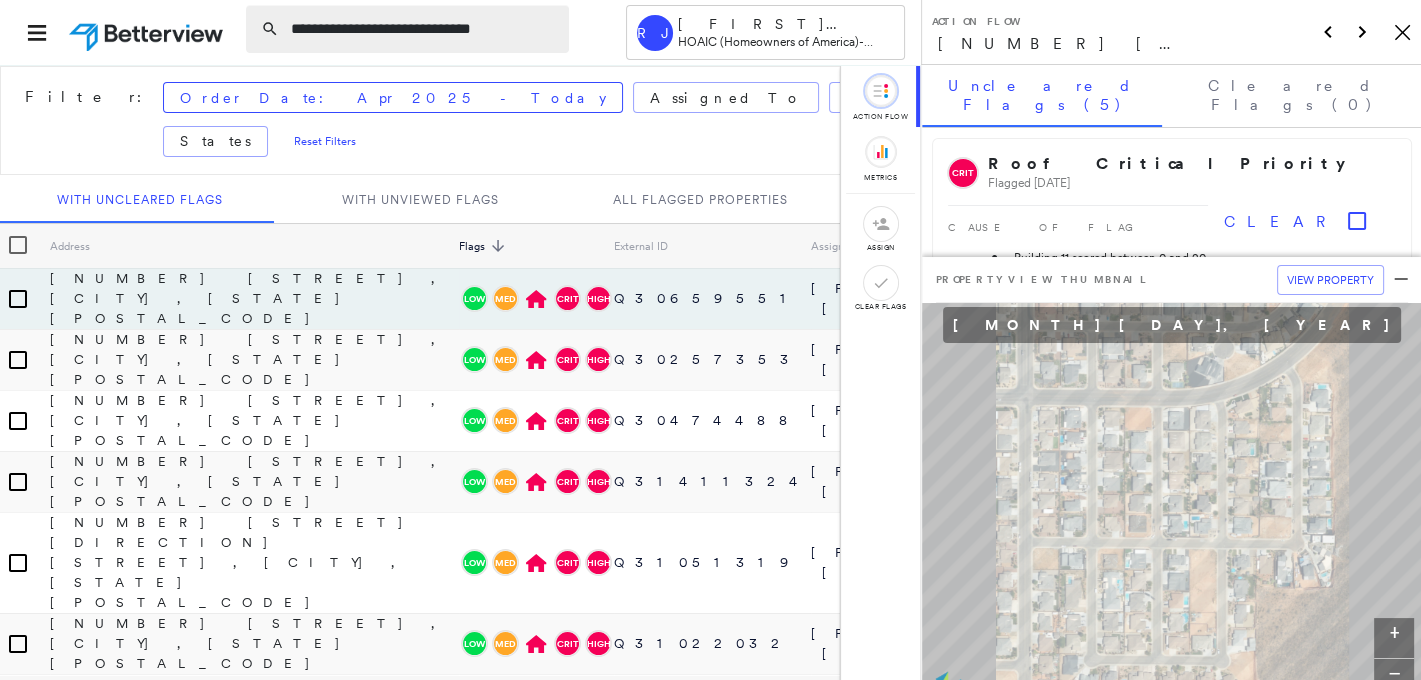 click on "**********" at bounding box center [424, 29] 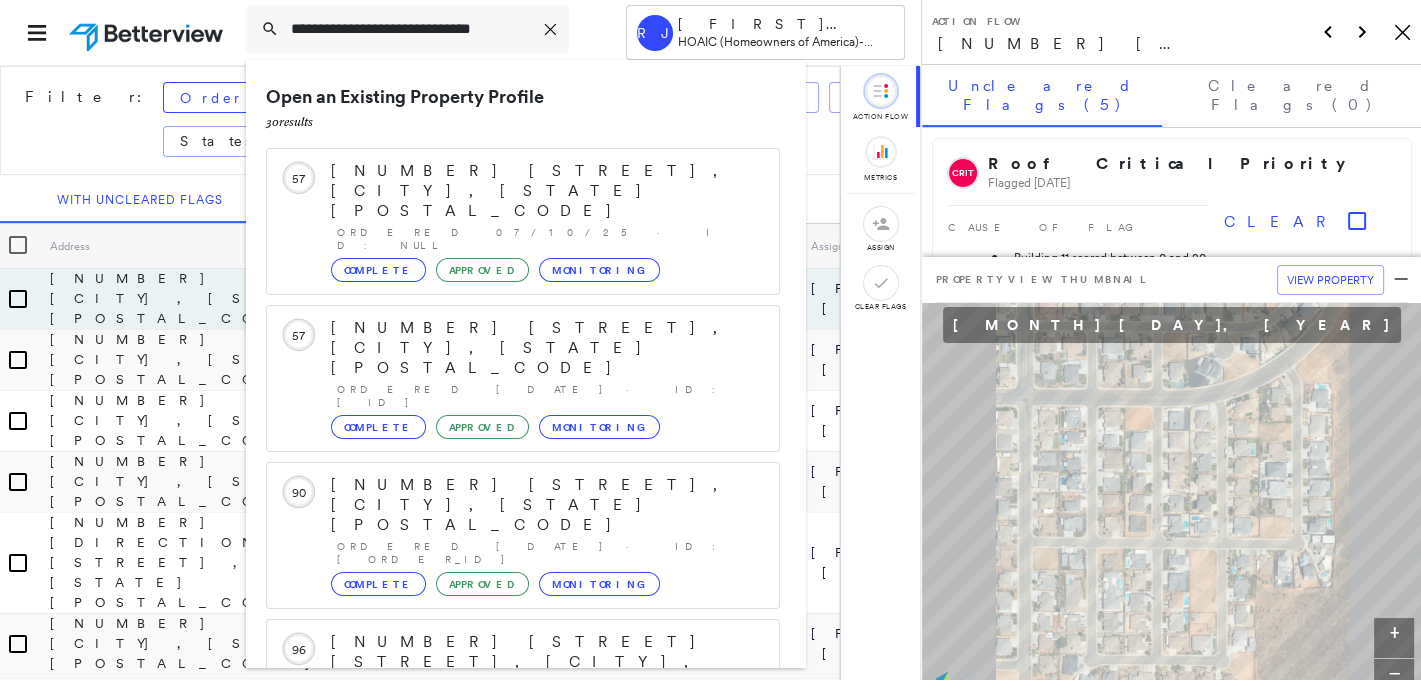 type on "**********" 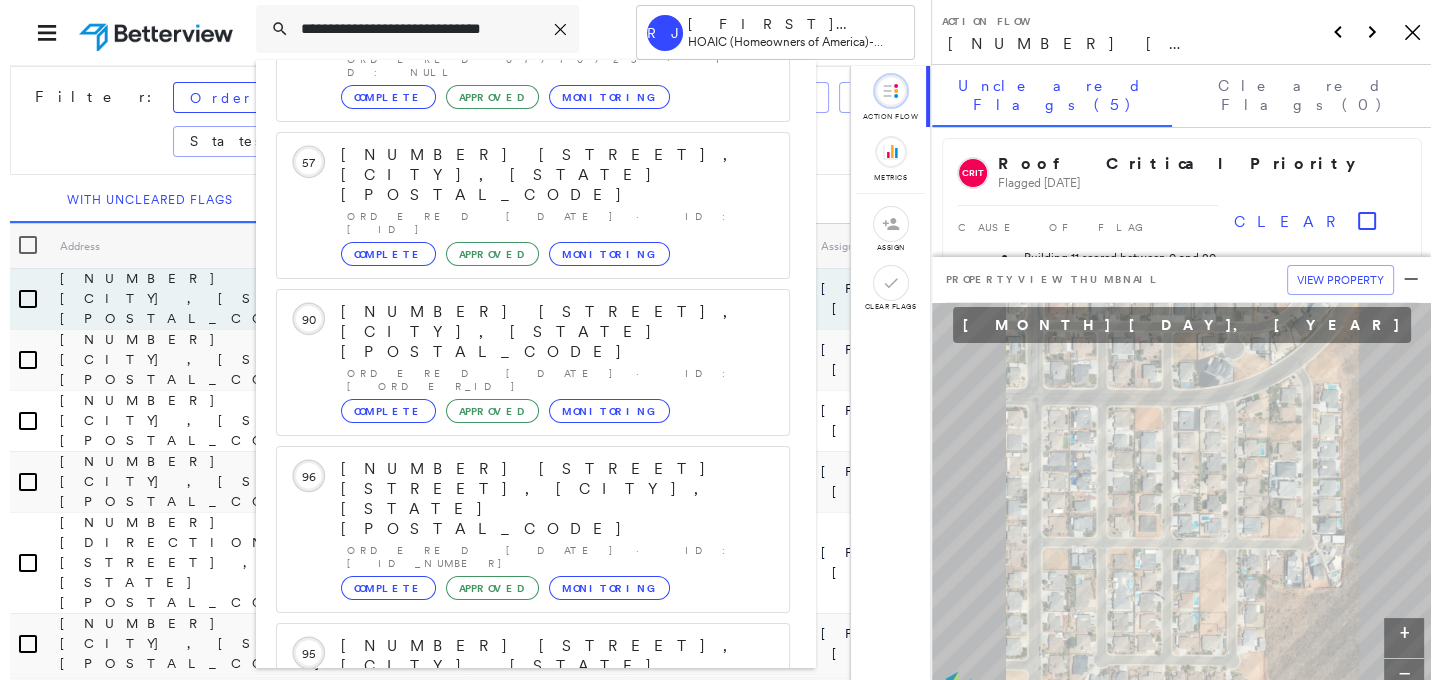scroll, scrollTop: 208, scrollLeft: 0, axis: vertical 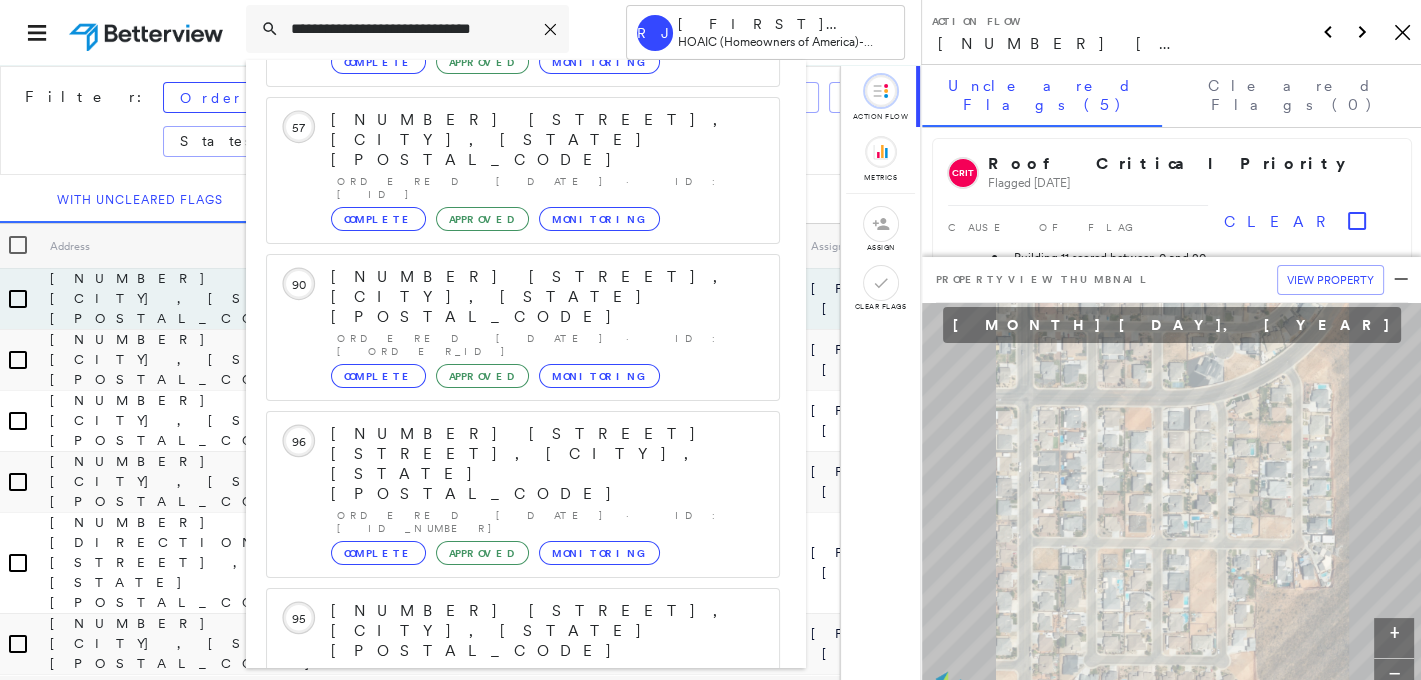 click on "1505 N Clay St, Ennis, TX 75119" at bounding box center [501, 923] 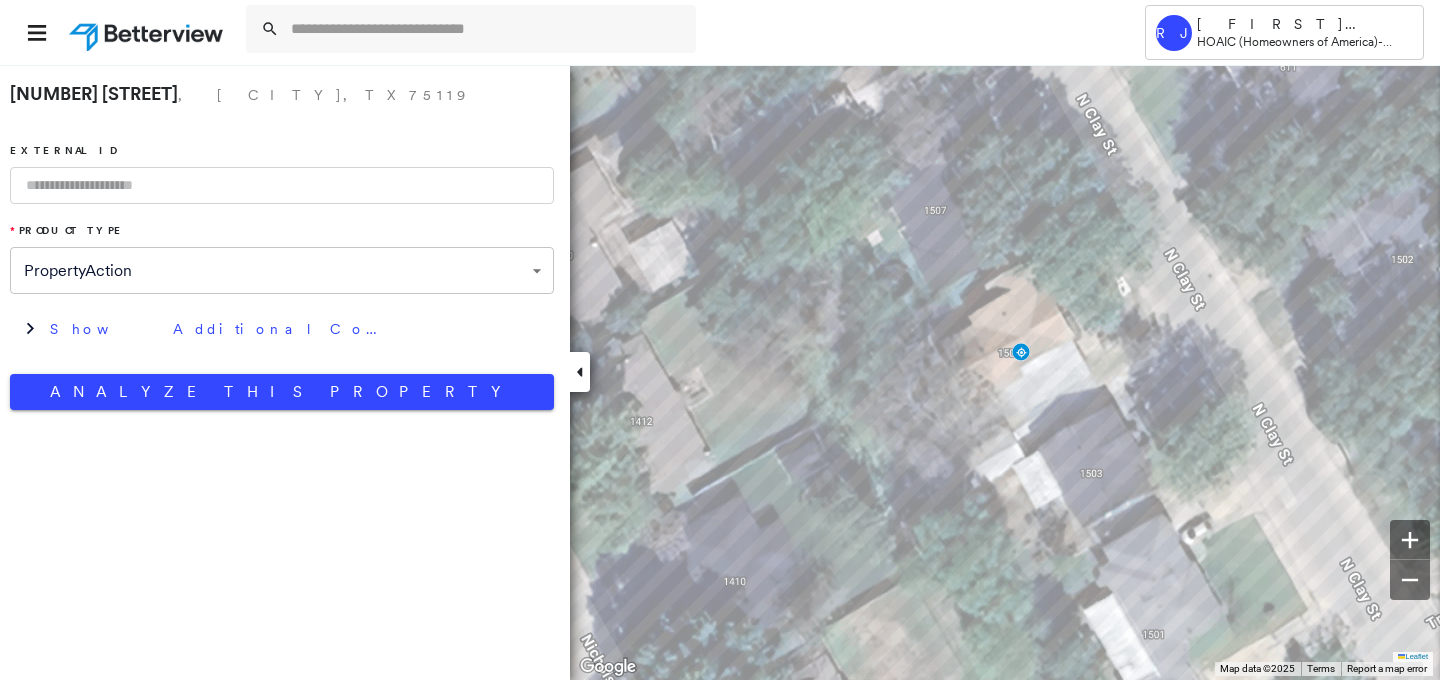 drag, startPoint x: 57, startPoint y: 471, endPoint x: 96, endPoint y: 359, distance: 118.595955 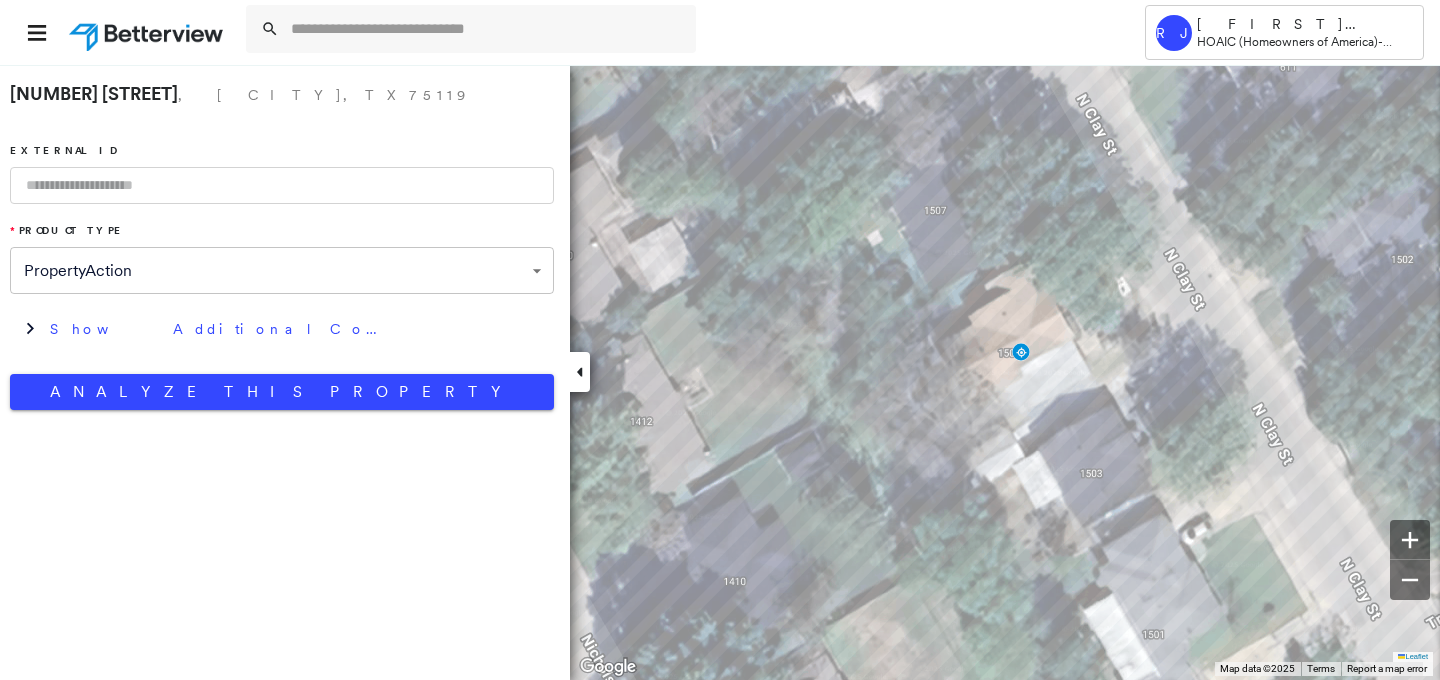 click at bounding box center [282, 185] 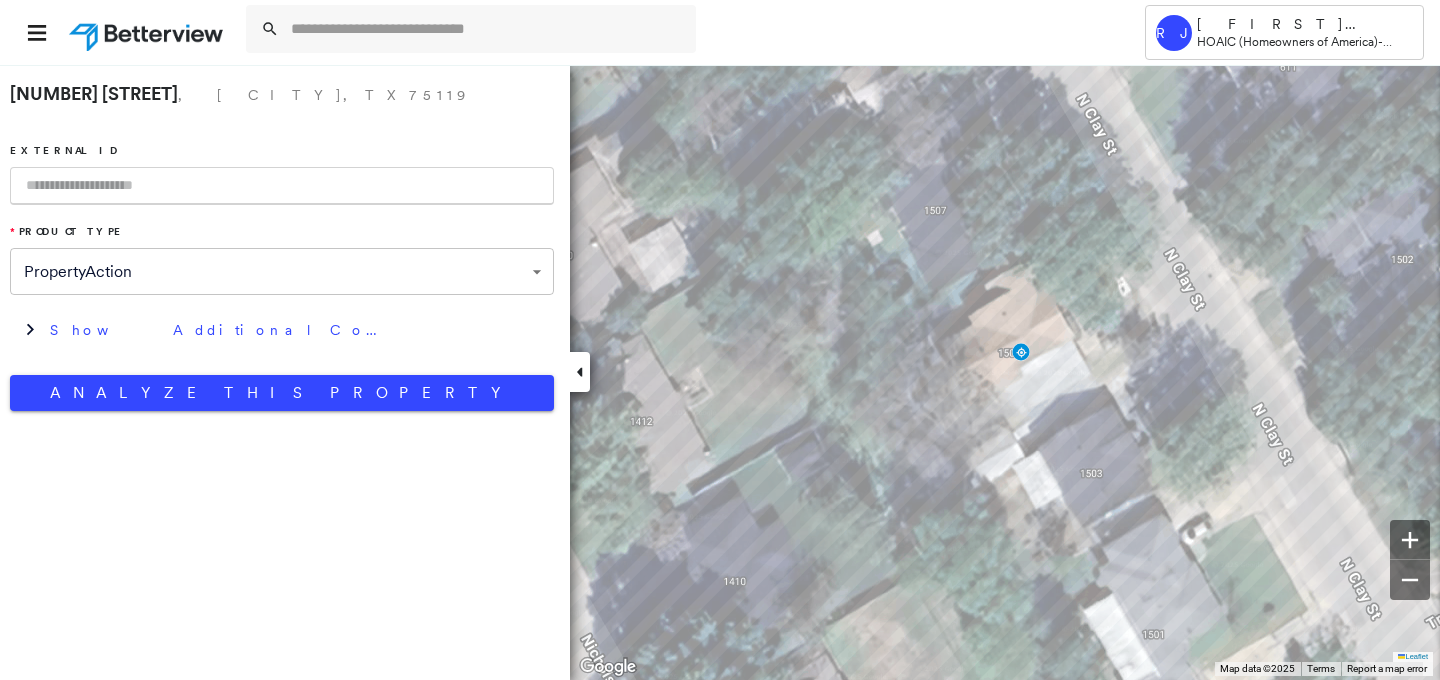 click at bounding box center (282, 186) 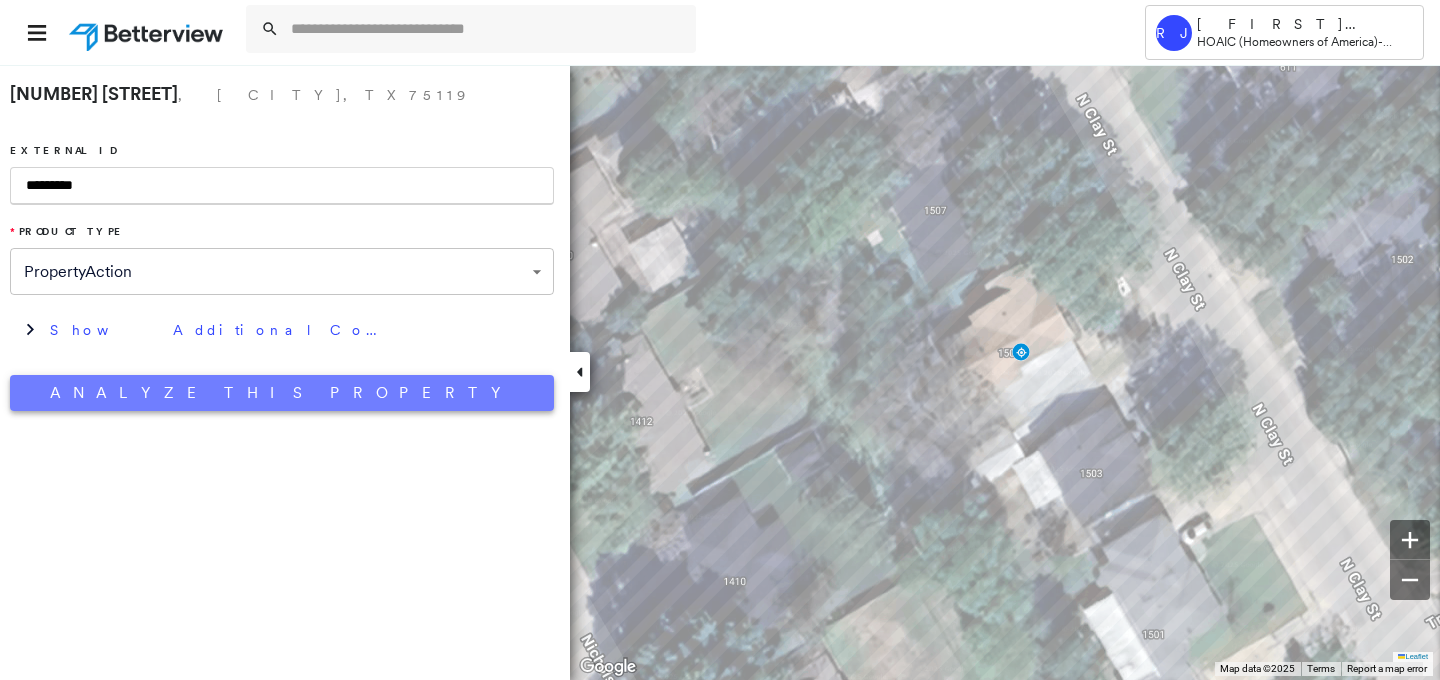 type on "*********" 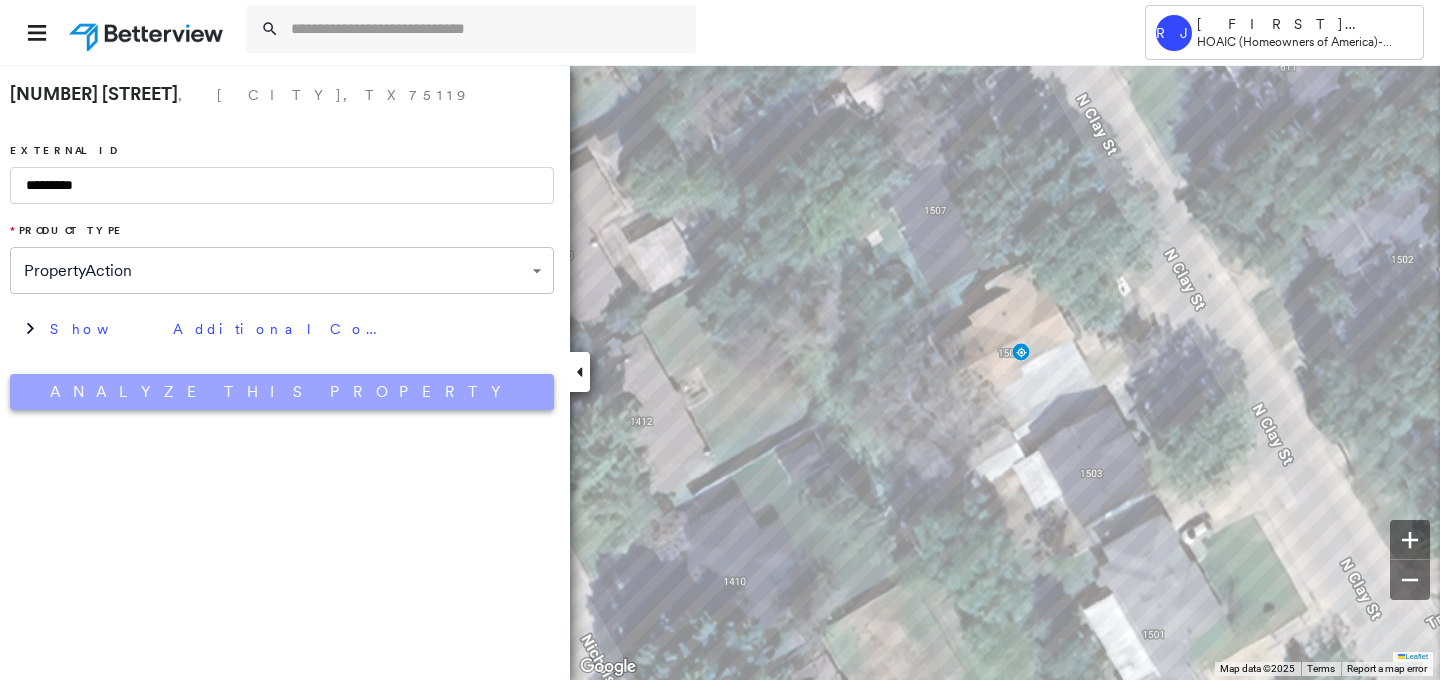 click on "Analyze This Property" at bounding box center (282, 392) 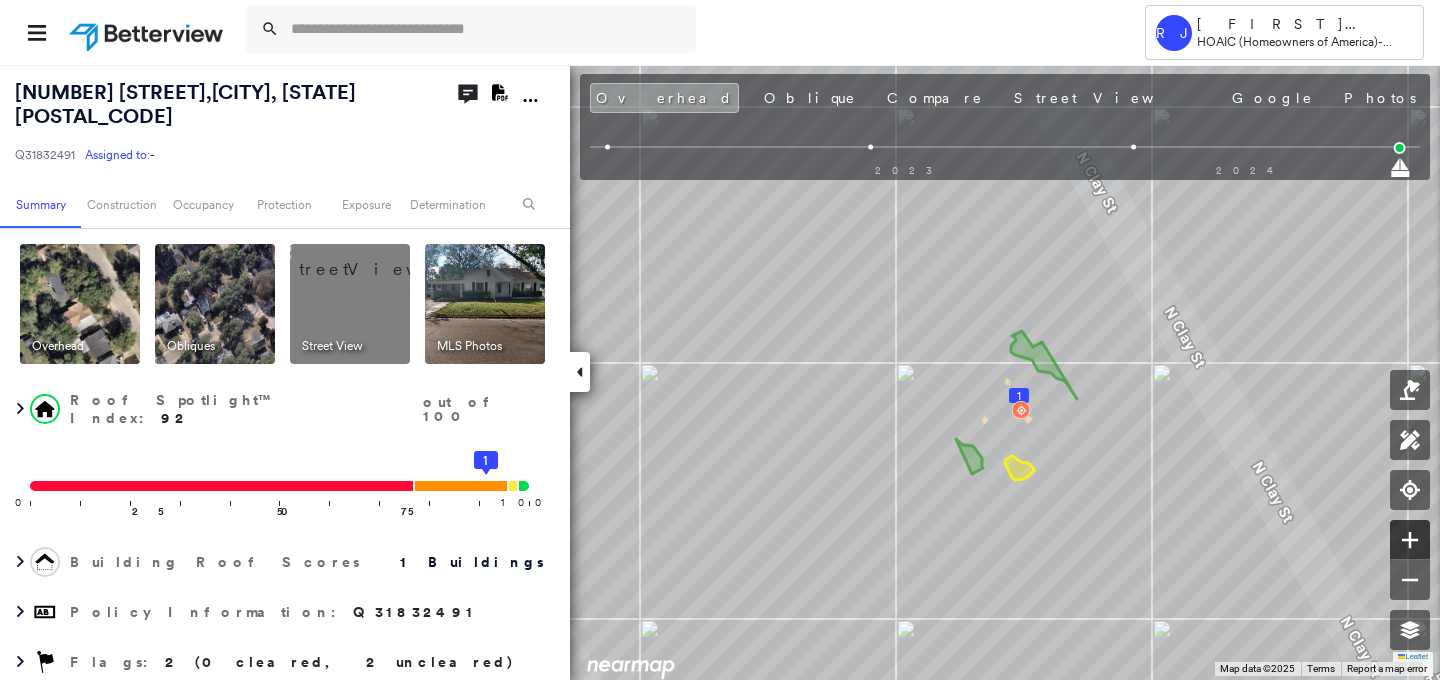 click at bounding box center [1410, 540] 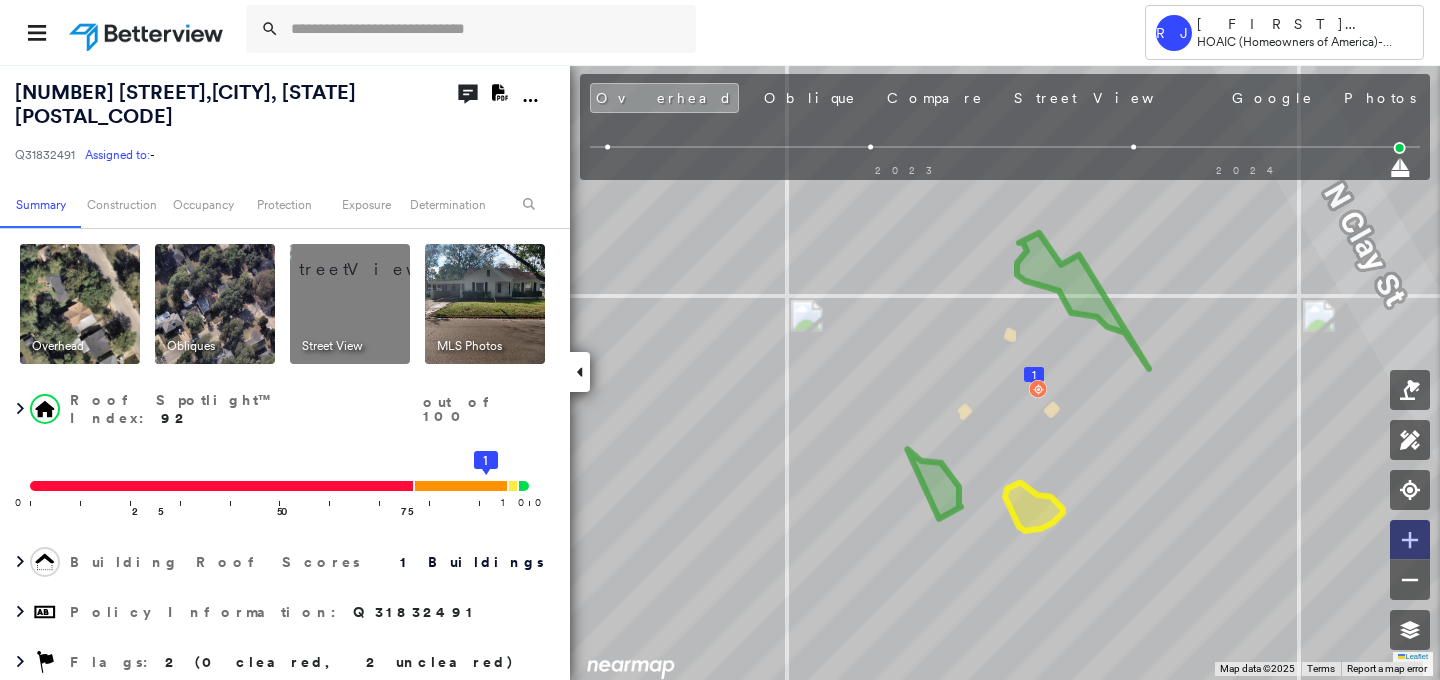 click at bounding box center (1410, 540) 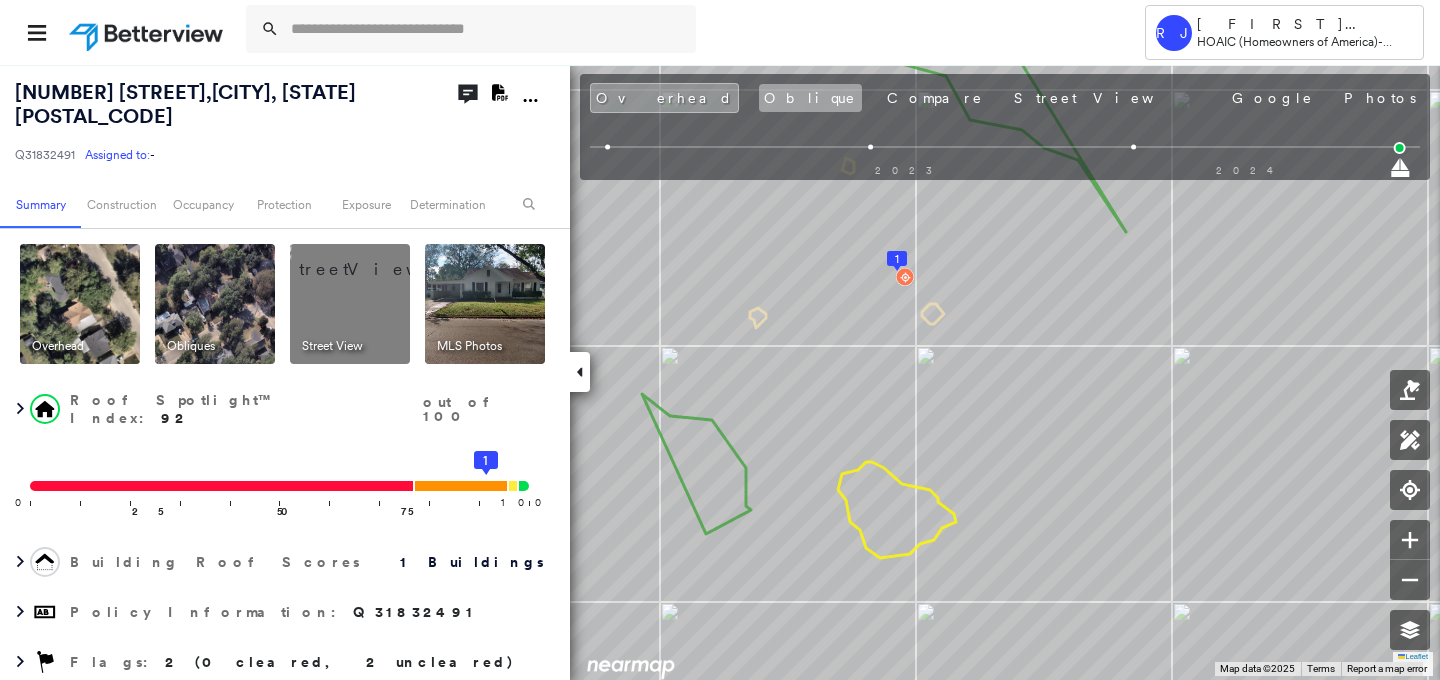 click on "Oblique" at bounding box center (810, 98) 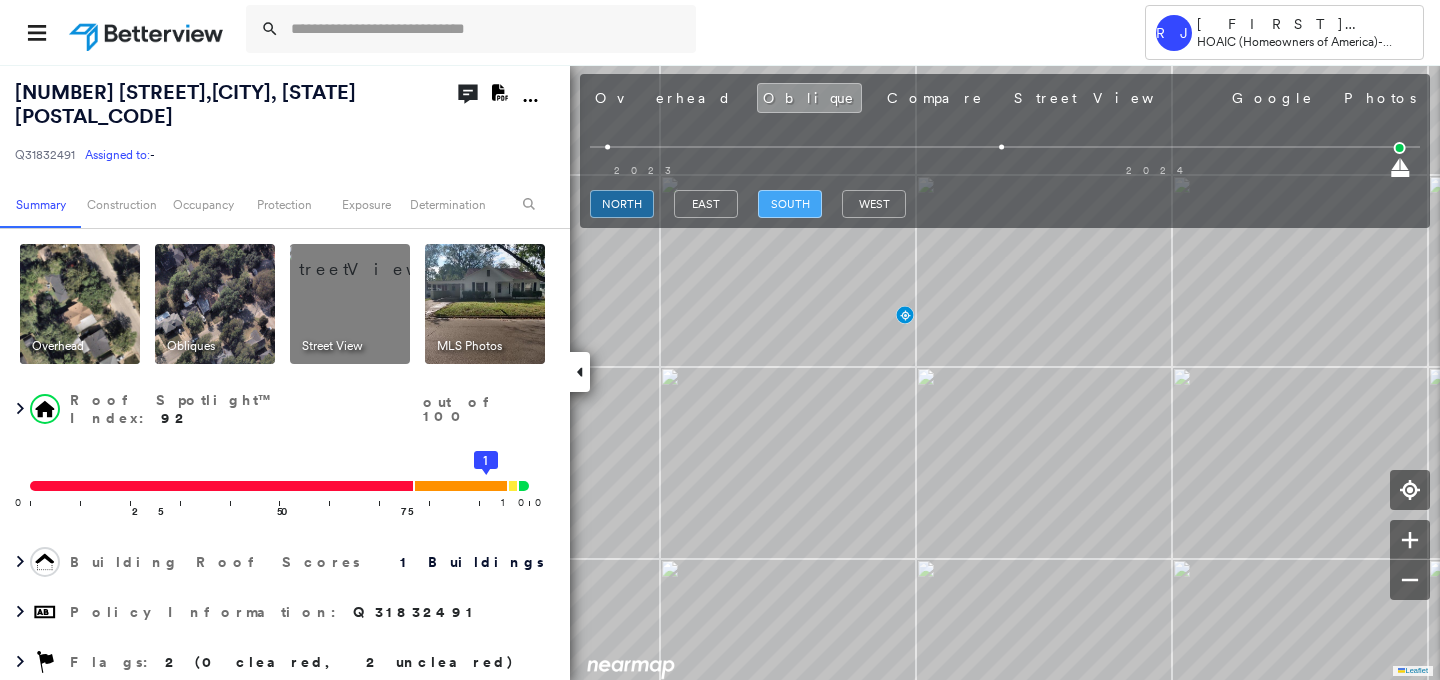 click on "south" at bounding box center (790, 204) 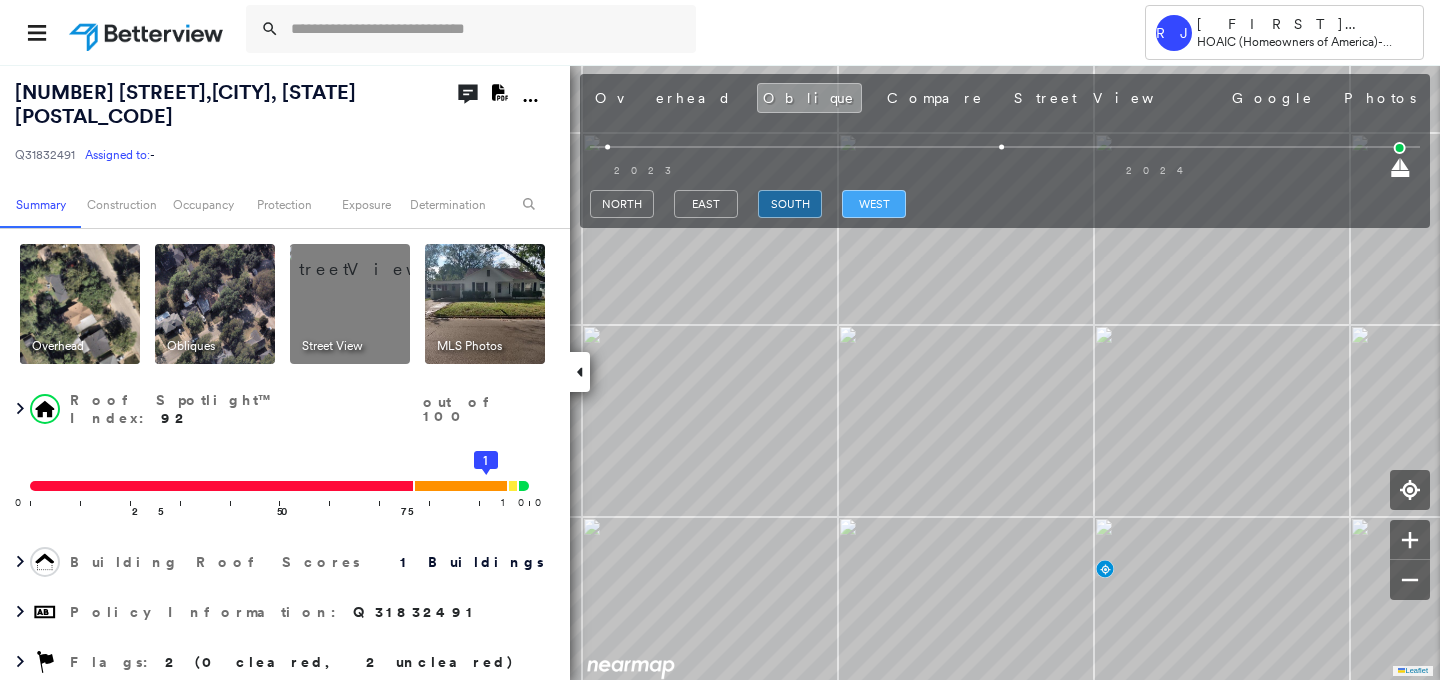 click on "west" at bounding box center (874, 204) 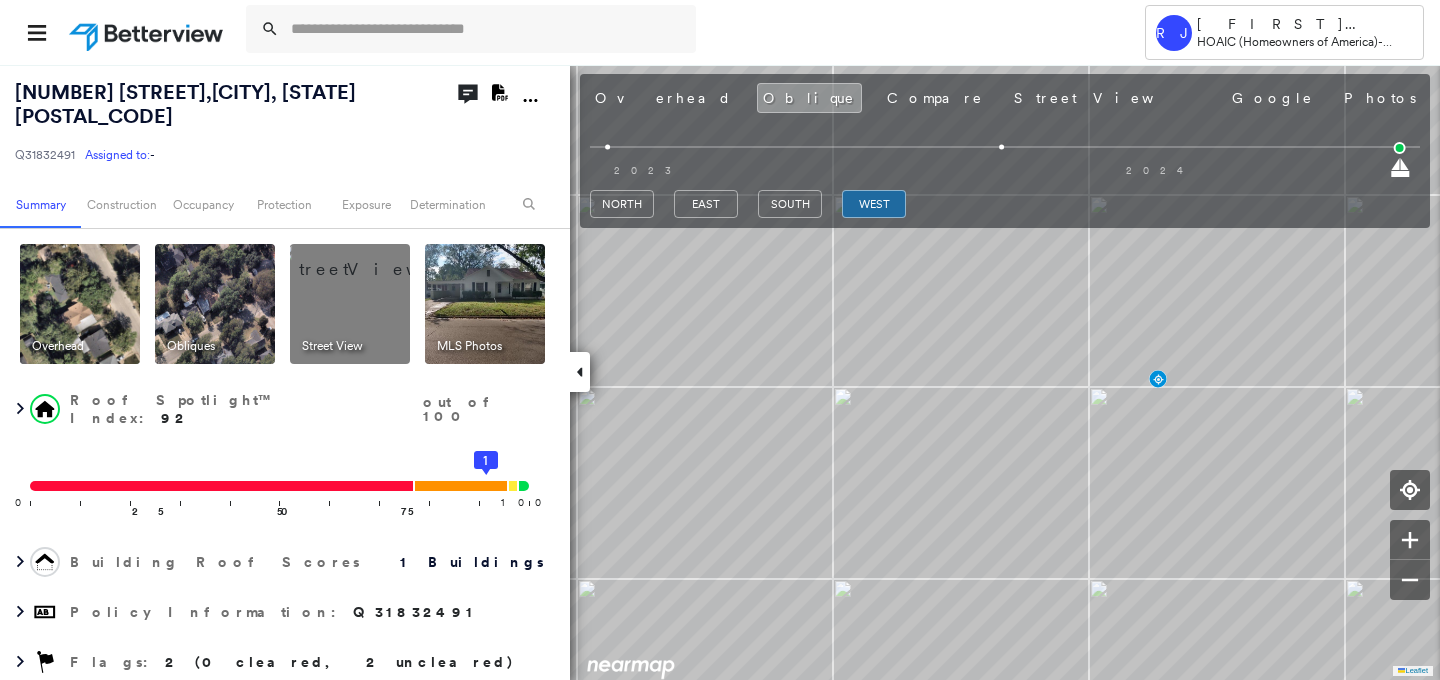 click on "south" at bounding box center (790, 207) 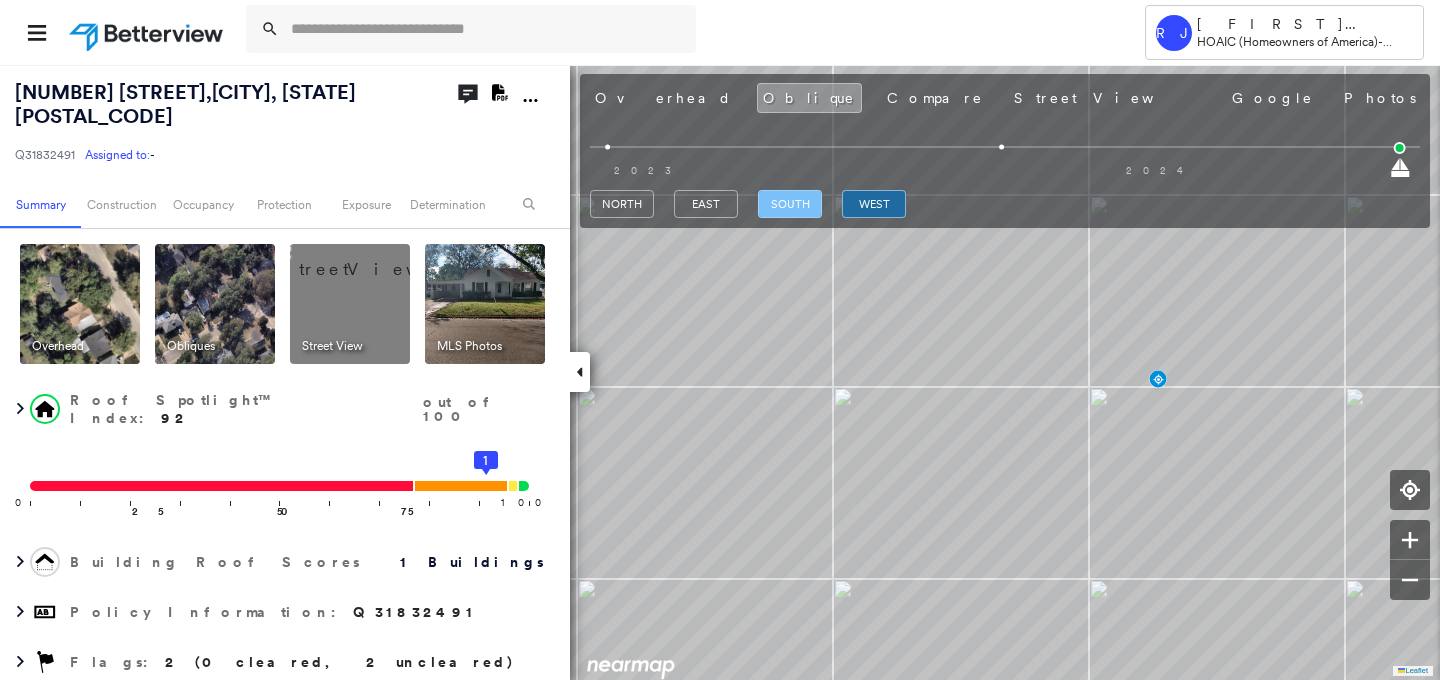 click on "south" at bounding box center (790, 204) 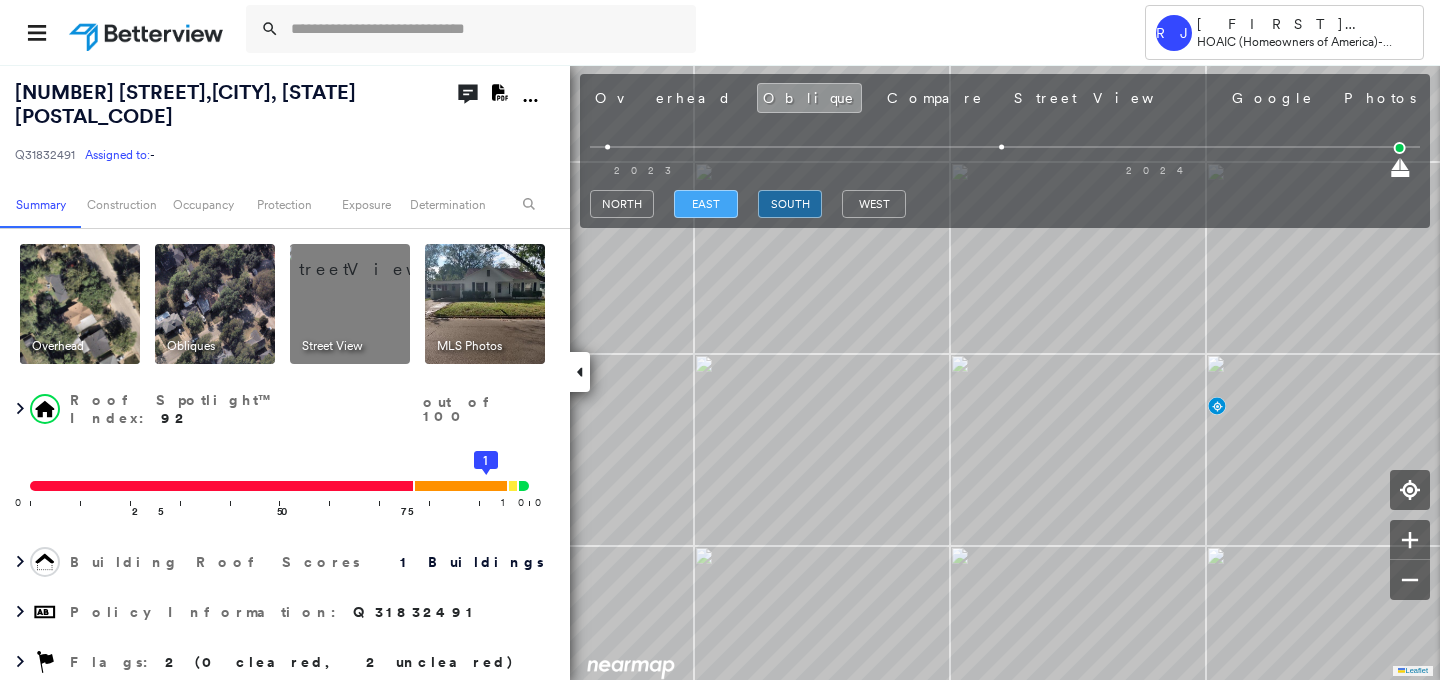 click on "east" at bounding box center (706, 204) 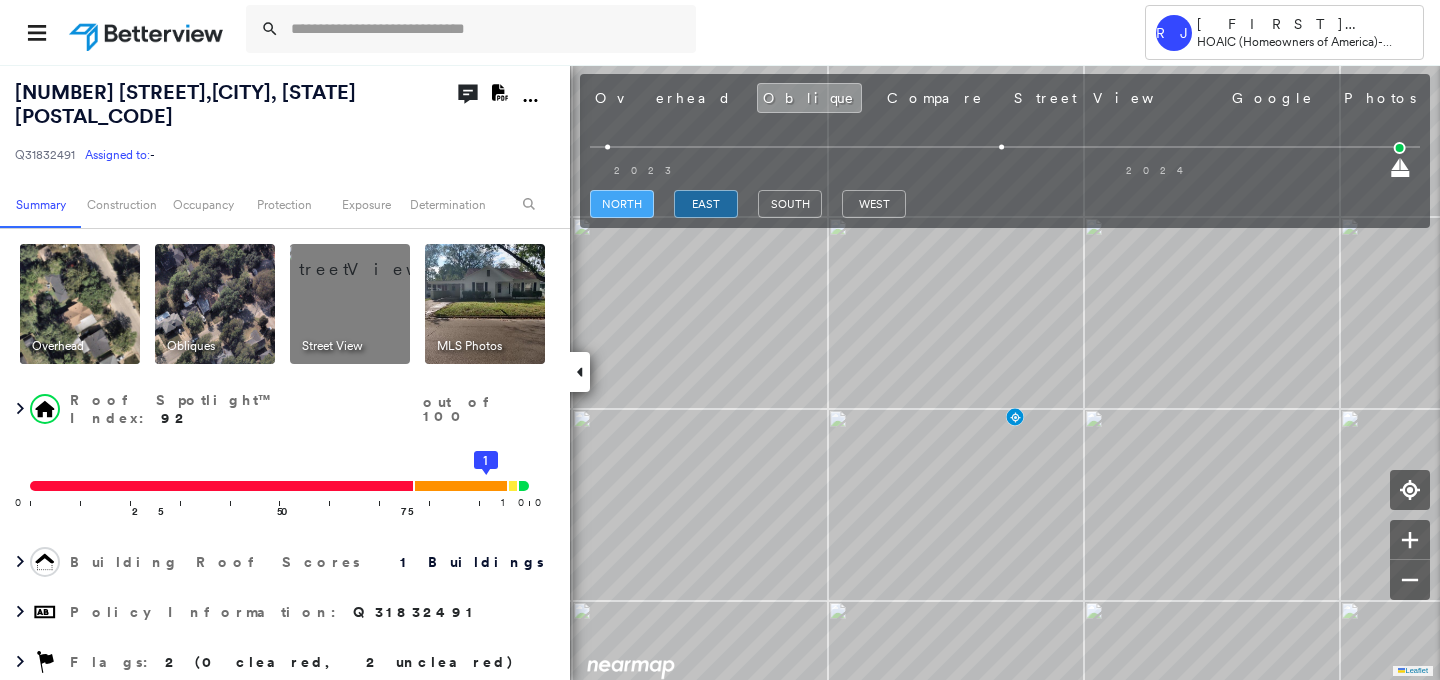 click on "north" at bounding box center (622, 204) 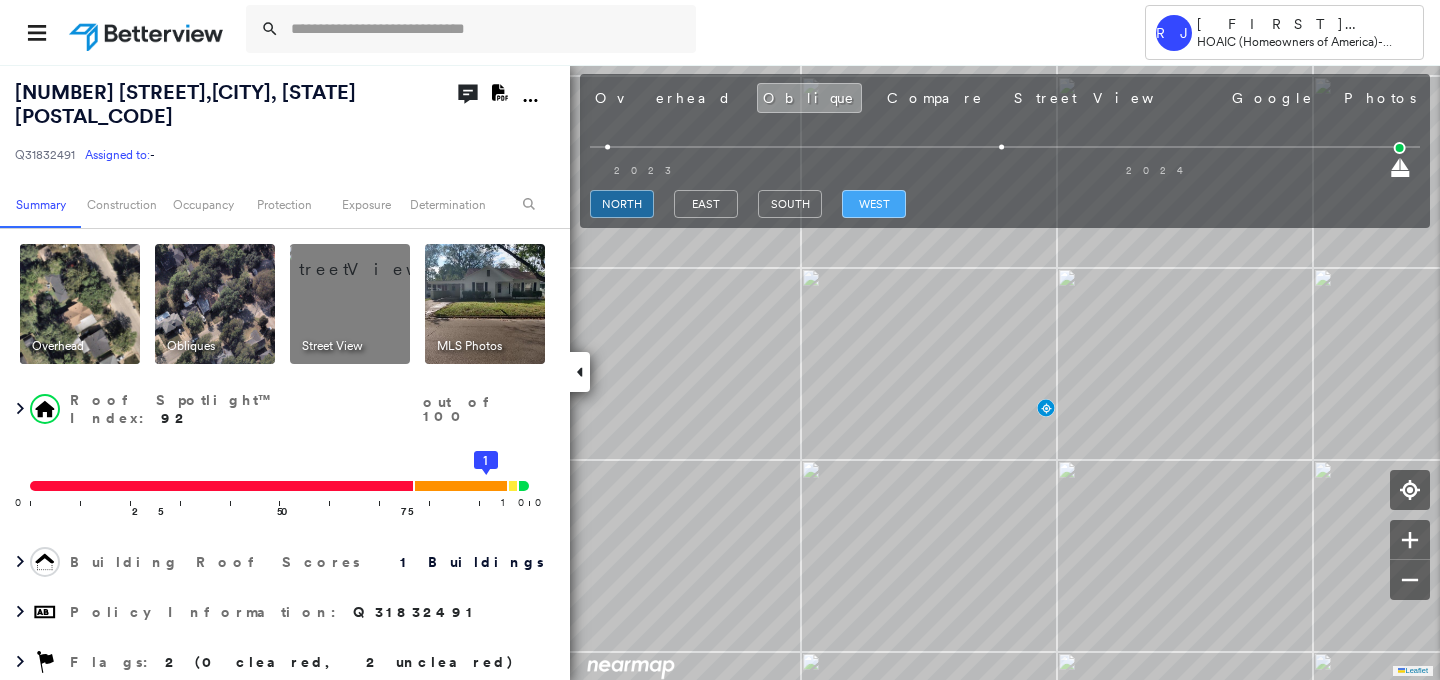click on "west" at bounding box center (874, 204) 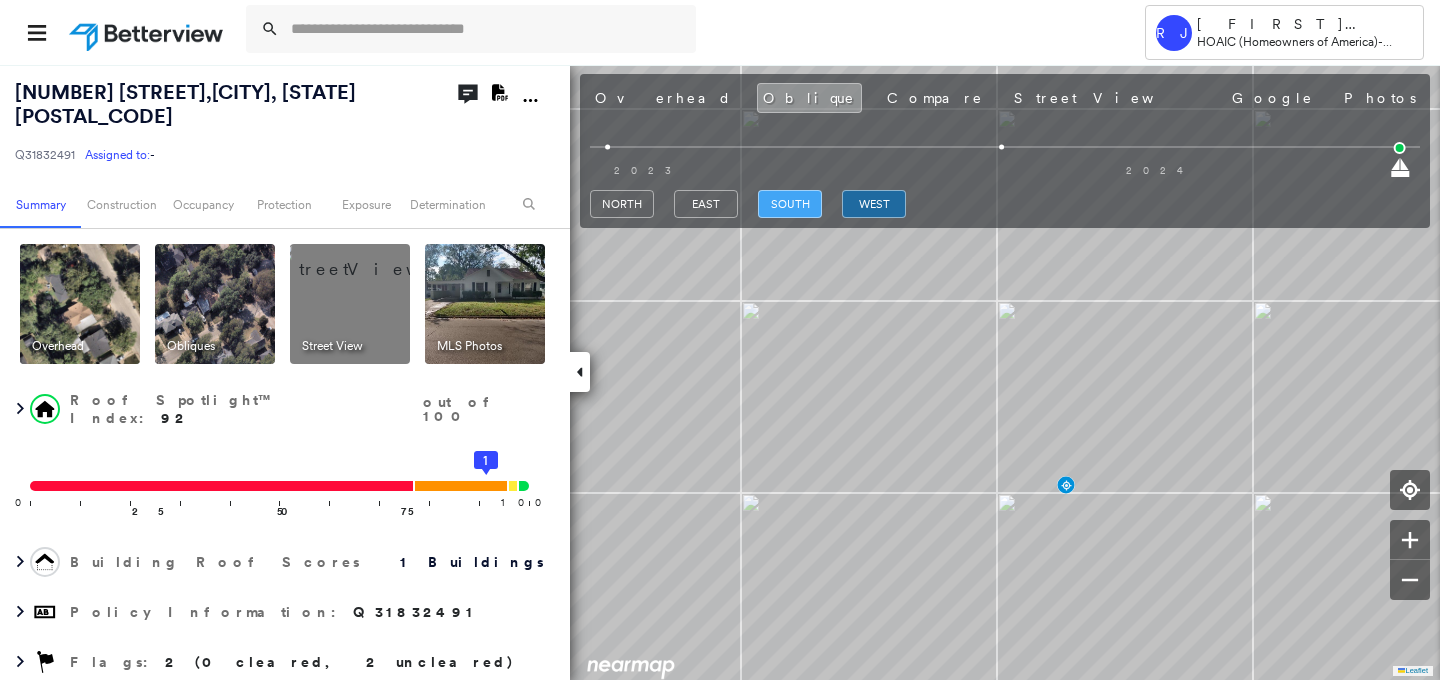 click on "south" at bounding box center (790, 204) 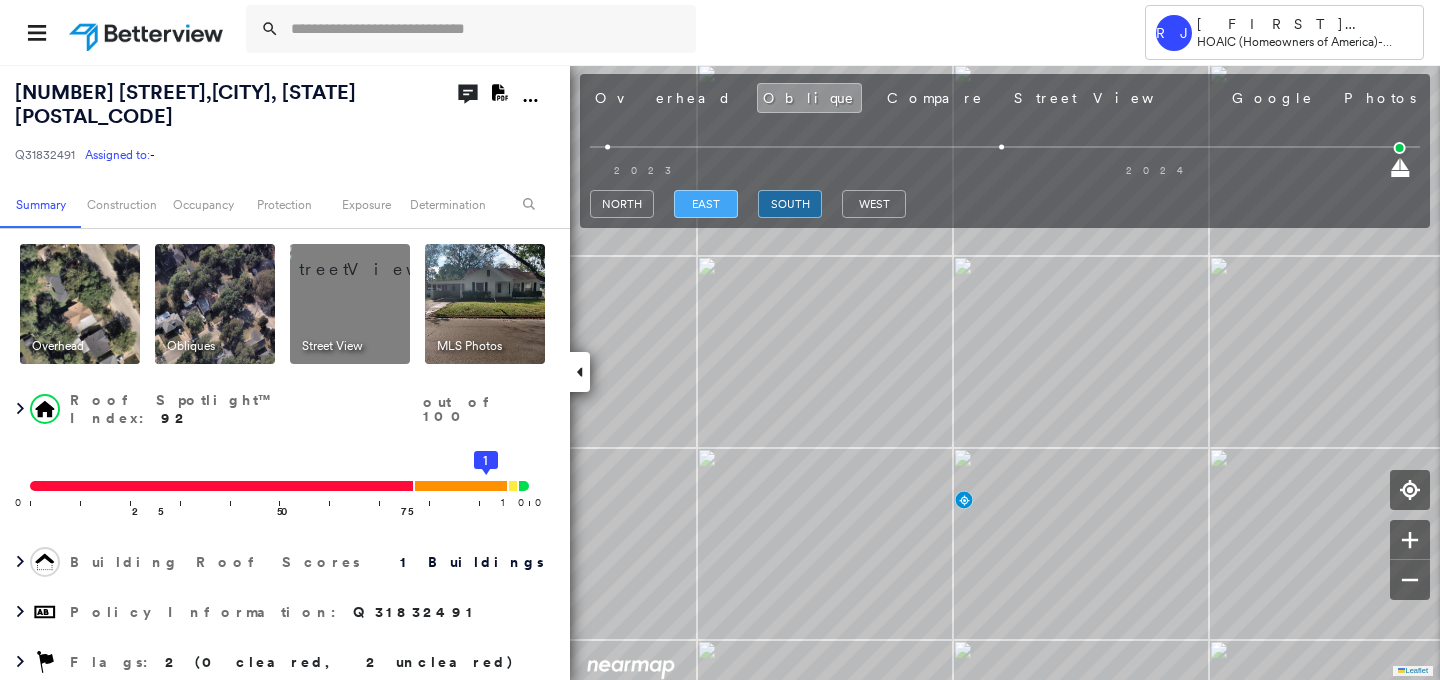 click on "east" at bounding box center [706, 204] 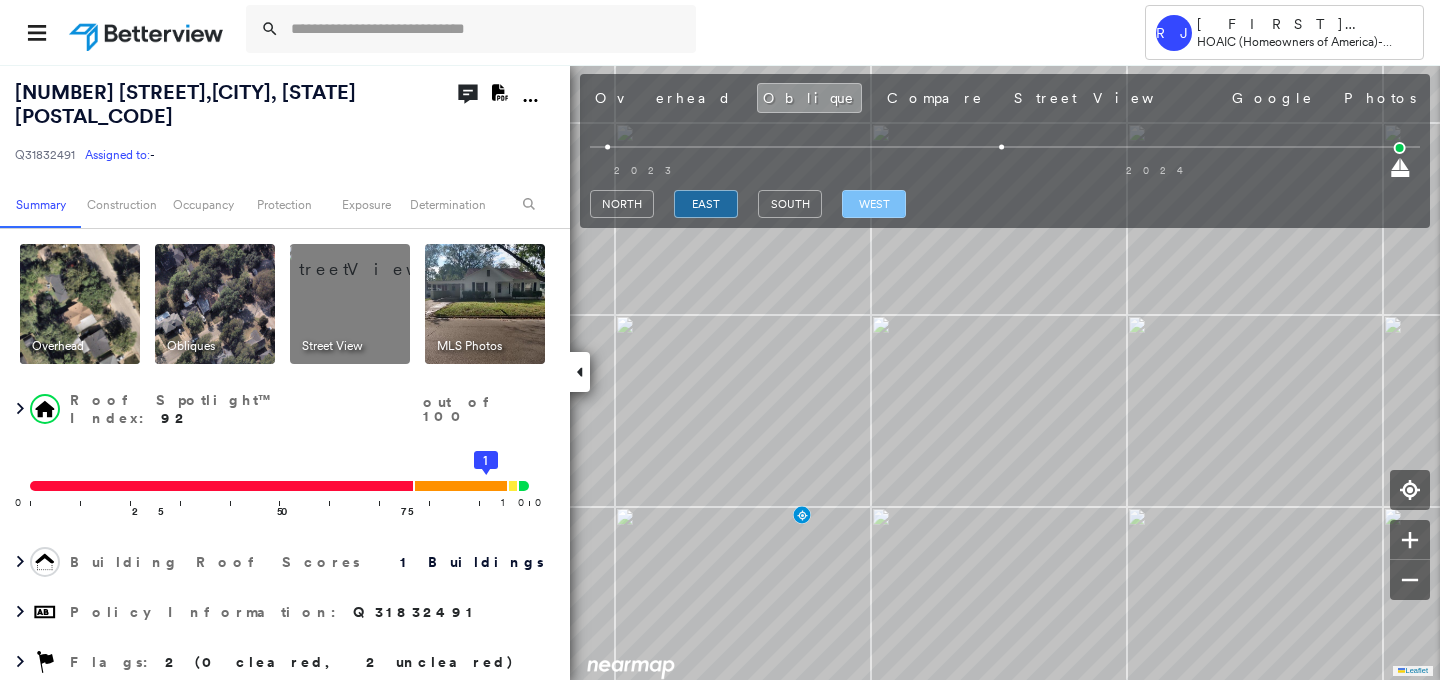click on "west" at bounding box center [874, 204] 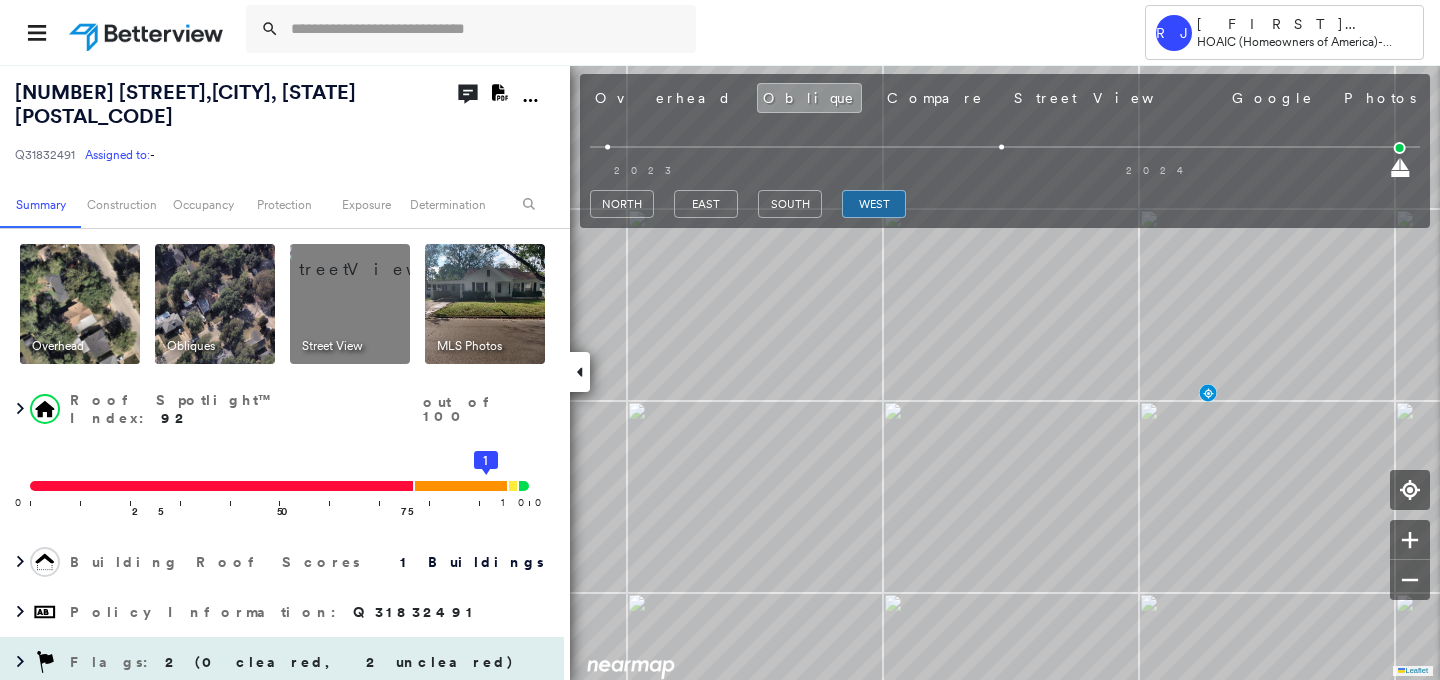 click on "2 (0 cleared, 2 uncleared)" at bounding box center (340, 662) 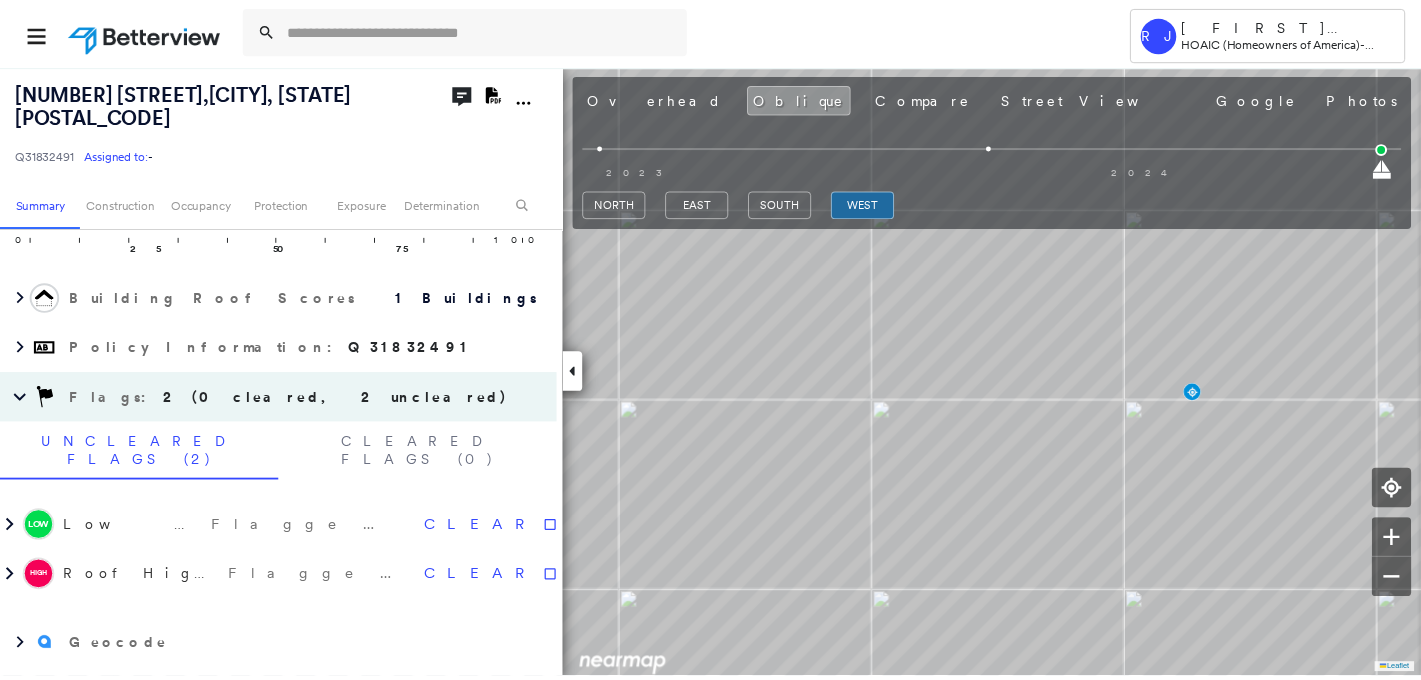 scroll, scrollTop: 279, scrollLeft: 0, axis: vertical 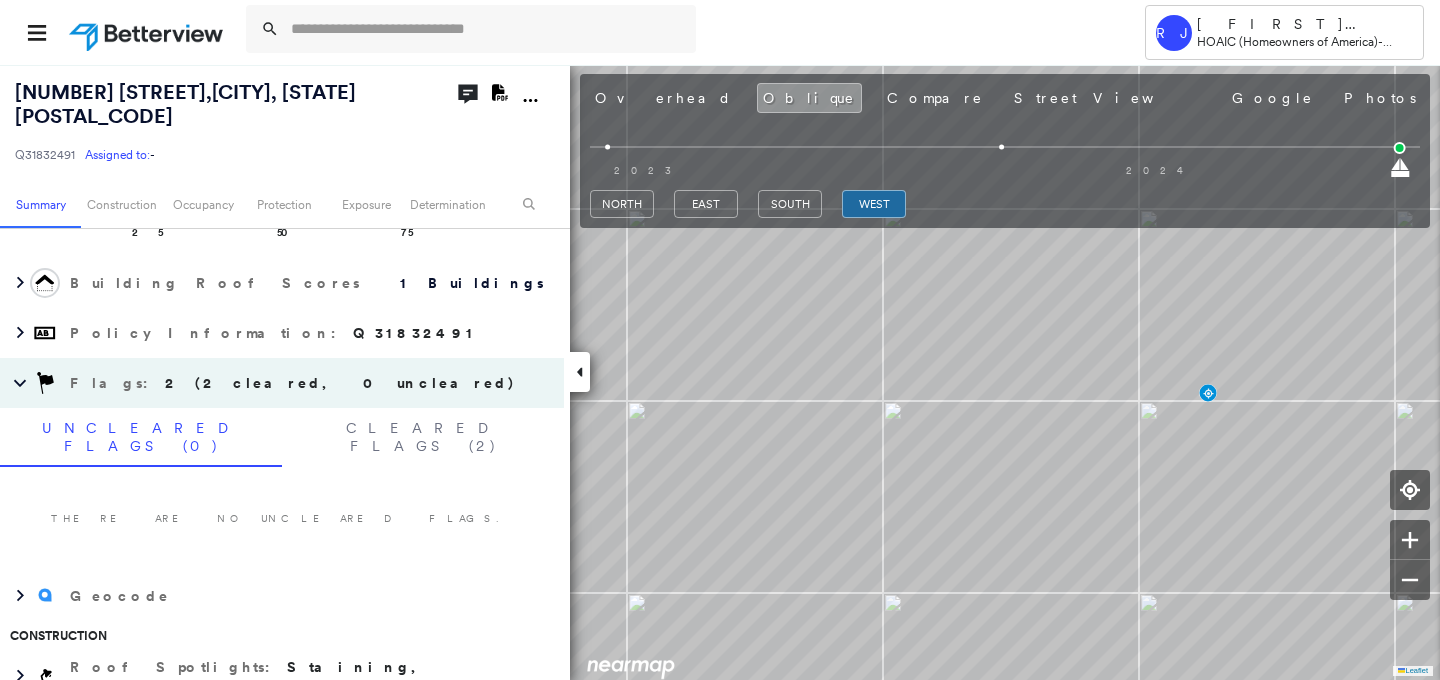 click at bounding box center (148, 32) 